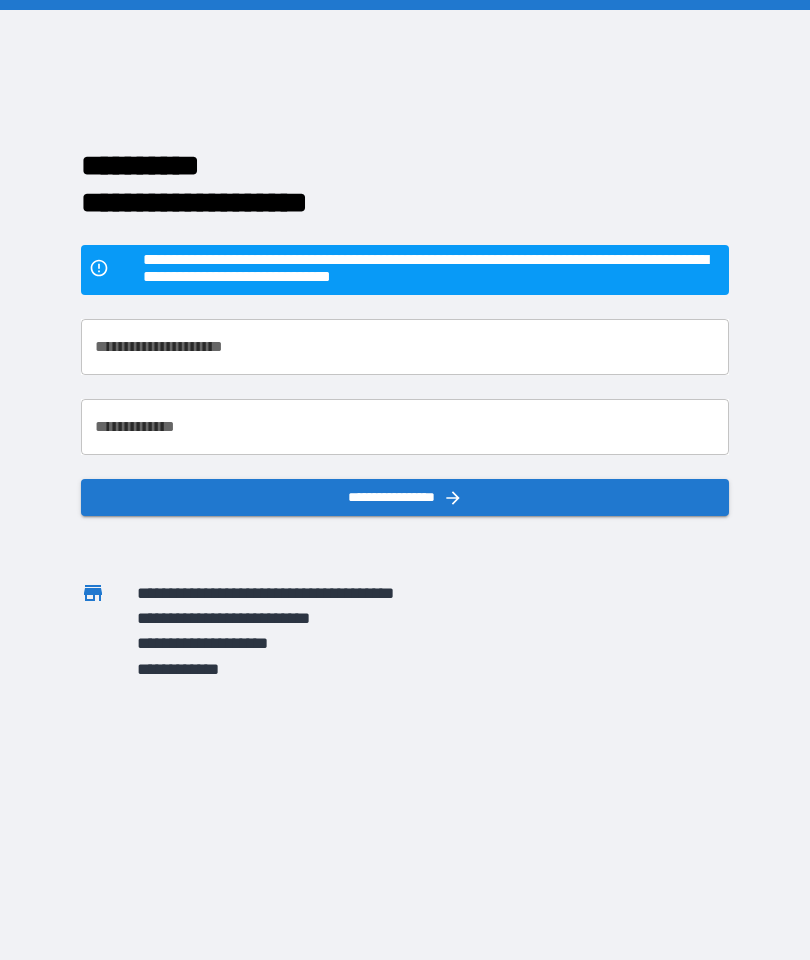 scroll, scrollTop: 0, scrollLeft: 0, axis: both 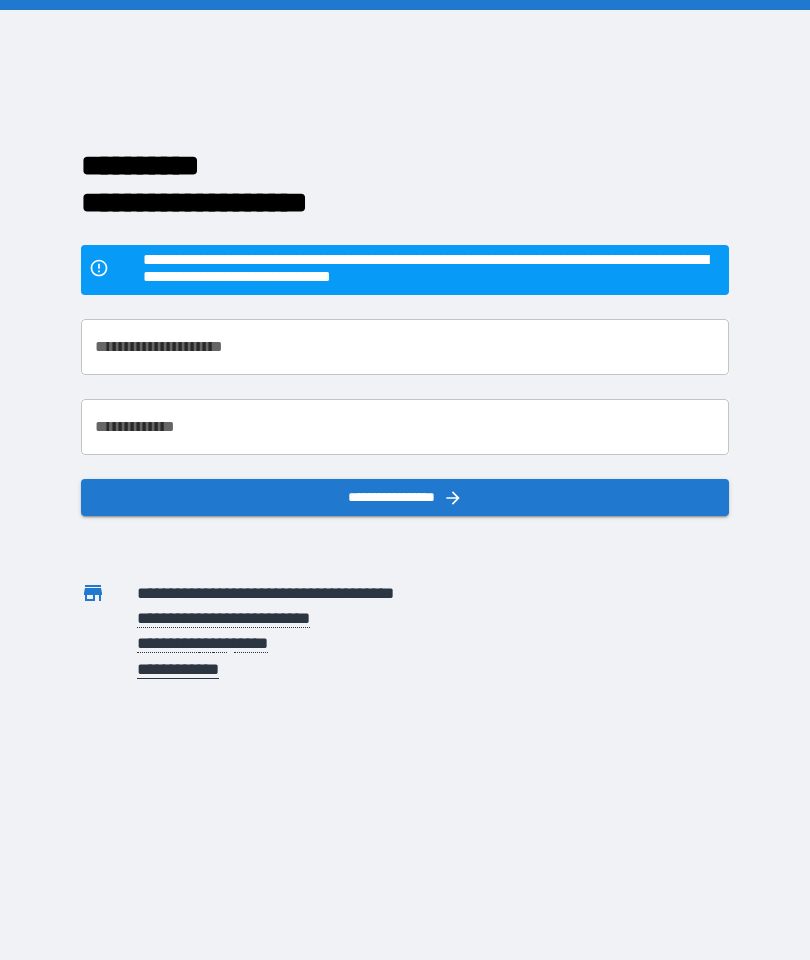 click on "**********" at bounding box center [405, 347] 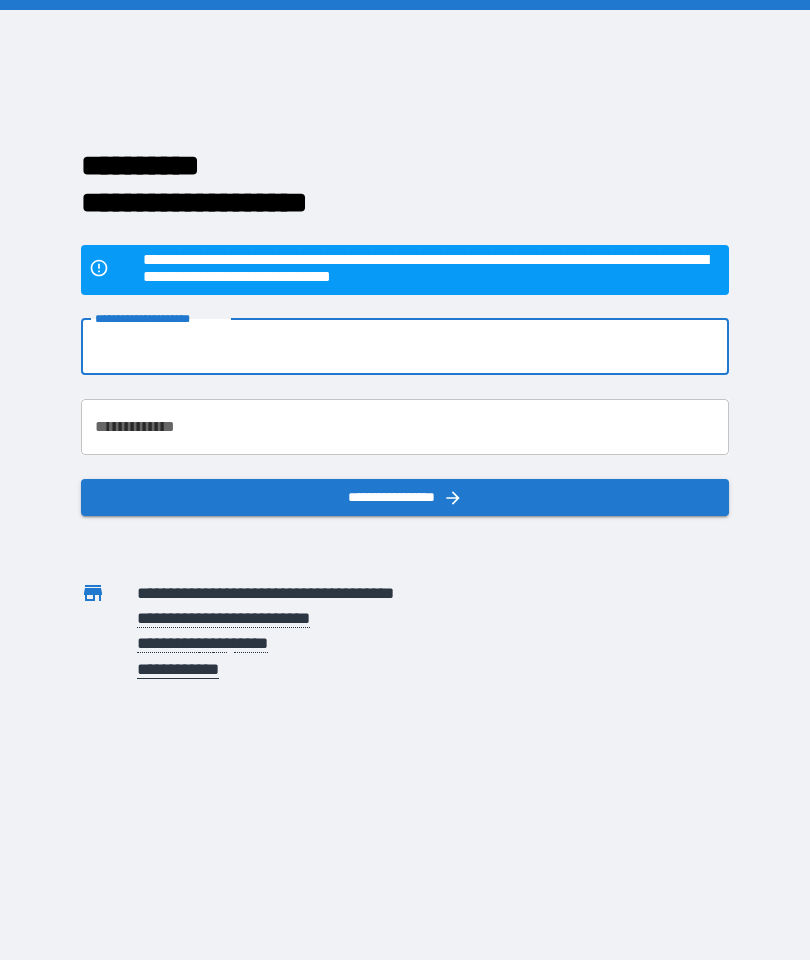 click on "**********" at bounding box center [405, 347] 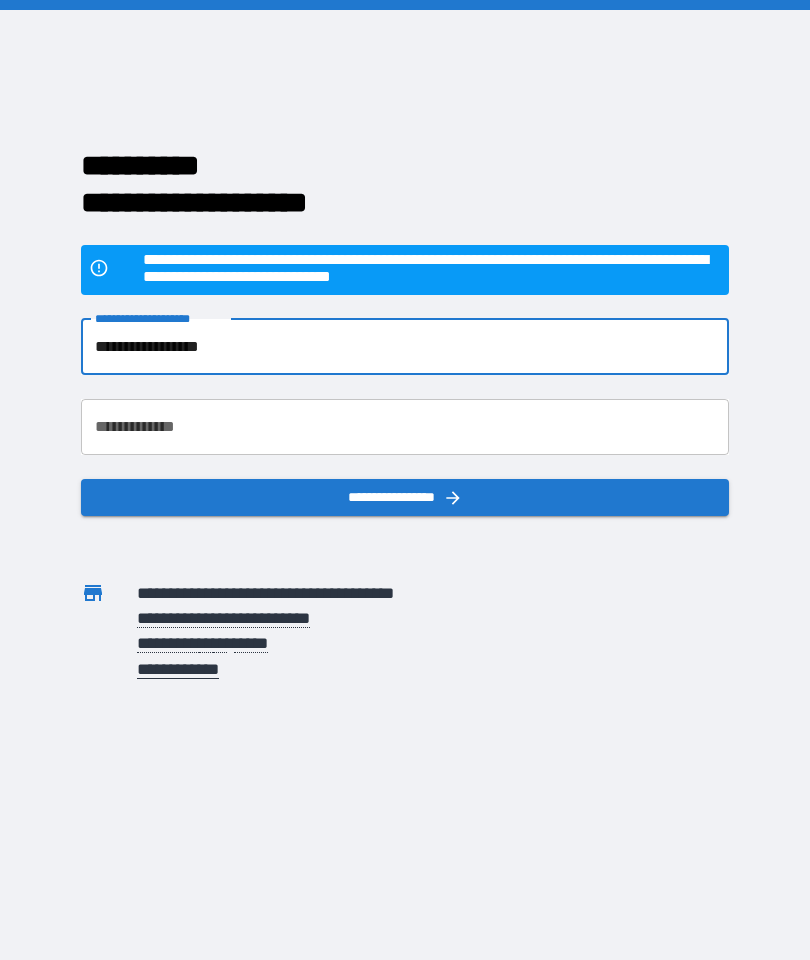 type on "**********" 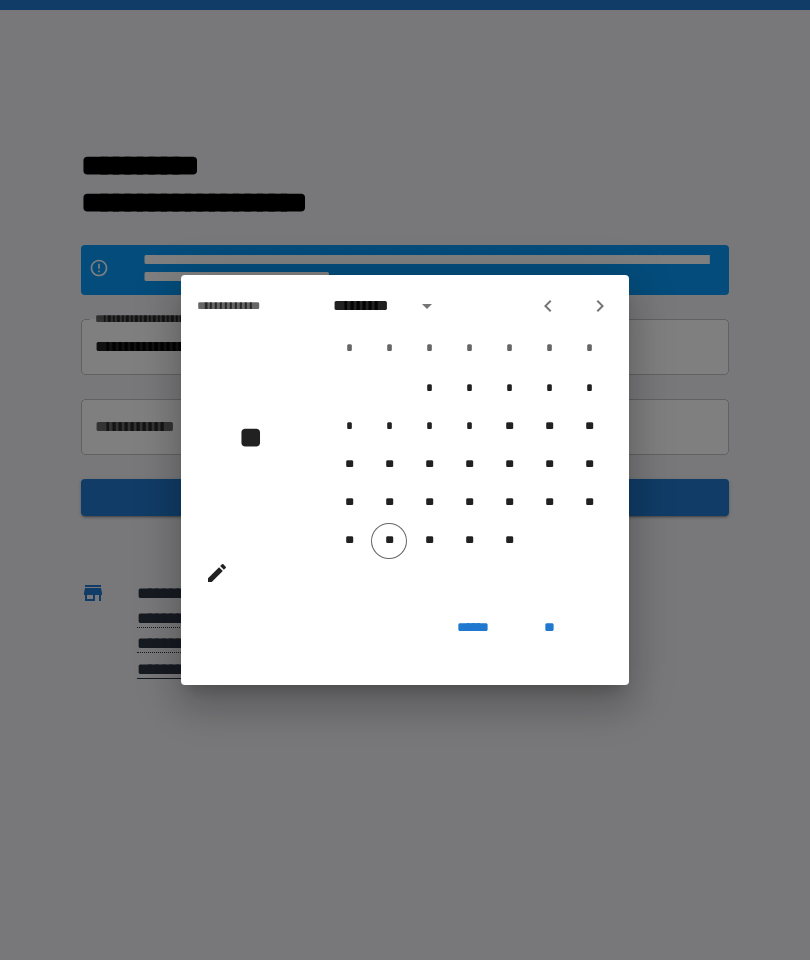 click on "*********" at bounding box center [368, 306] 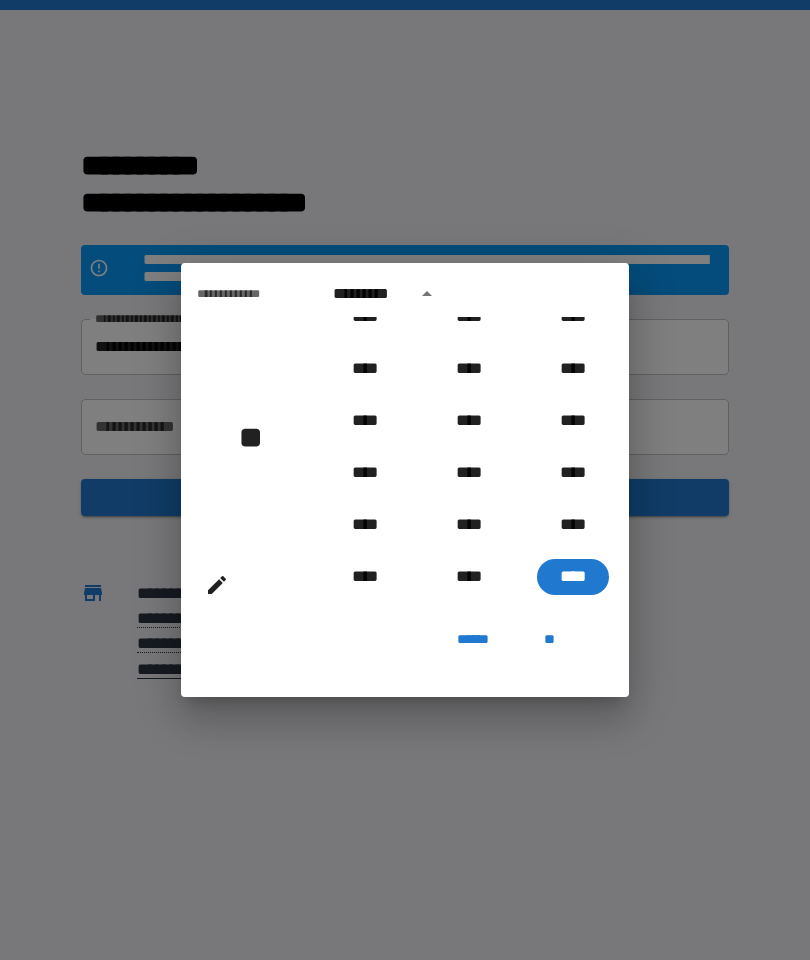 scroll, scrollTop: 1891, scrollLeft: 0, axis: vertical 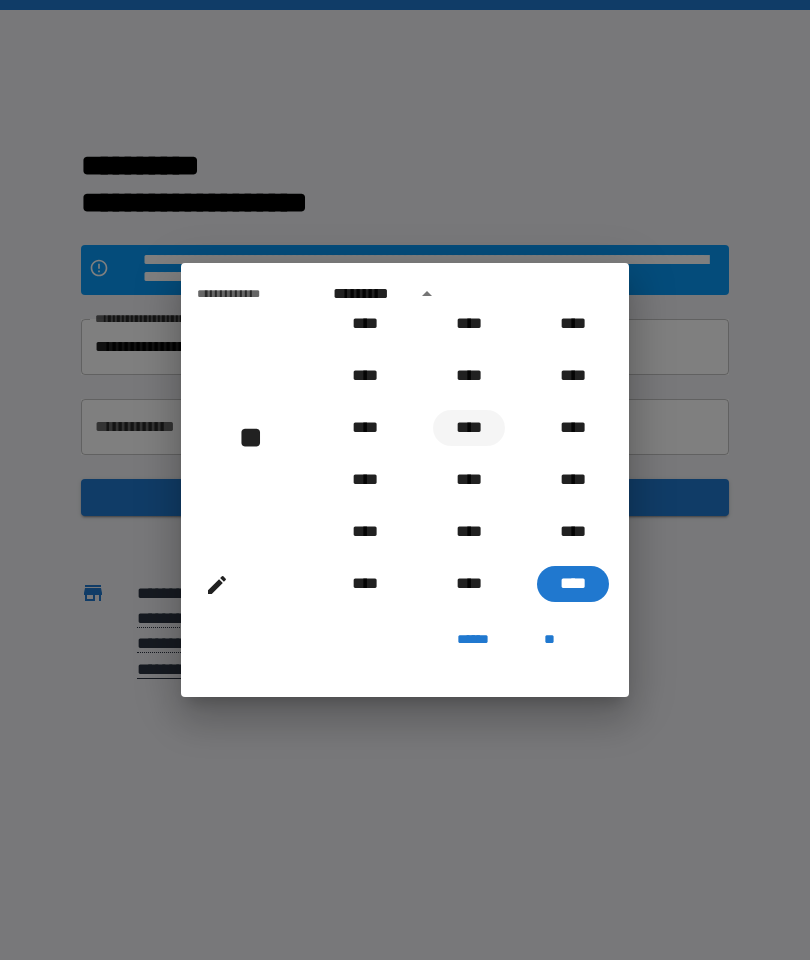 click on "****" at bounding box center (469, 428) 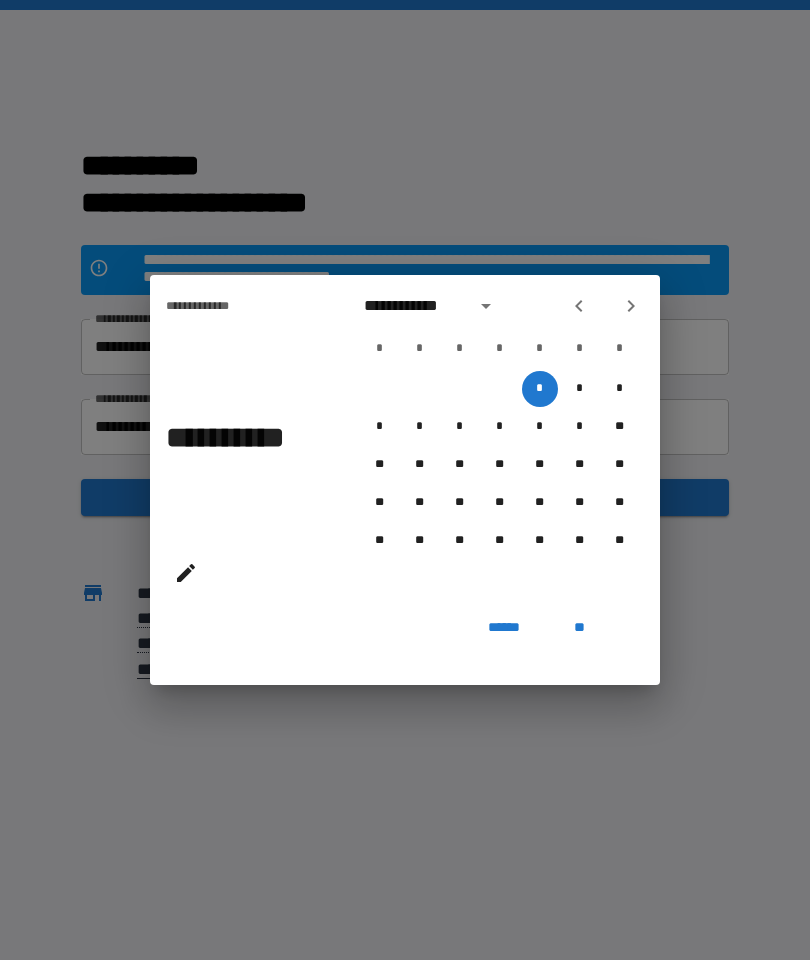 click 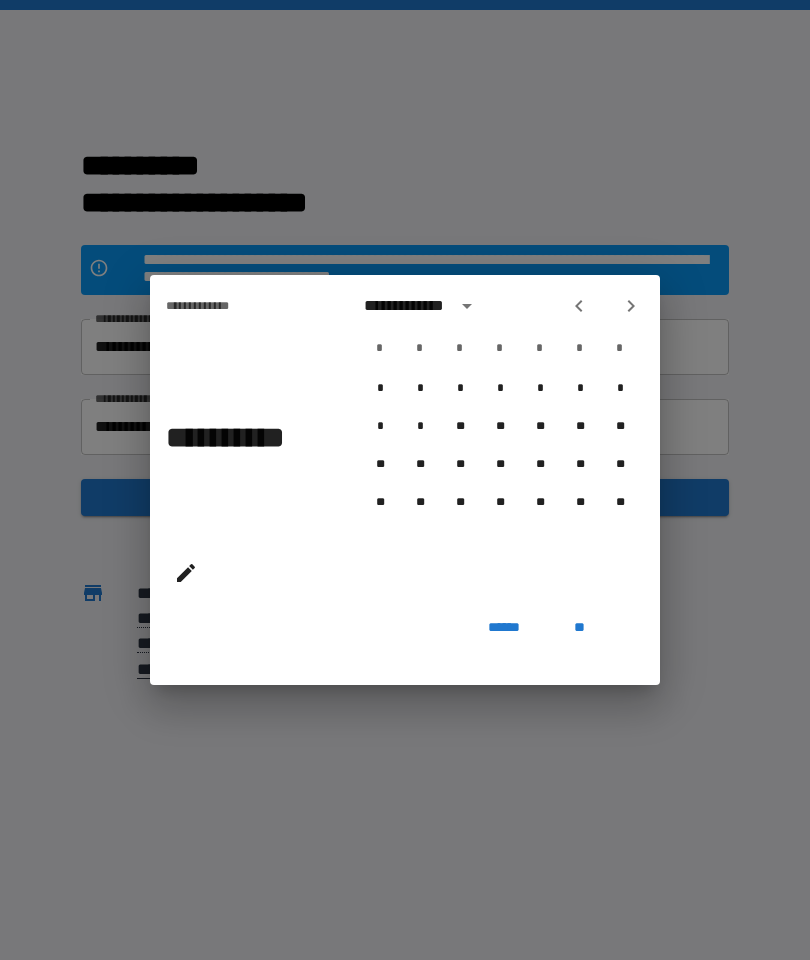 click 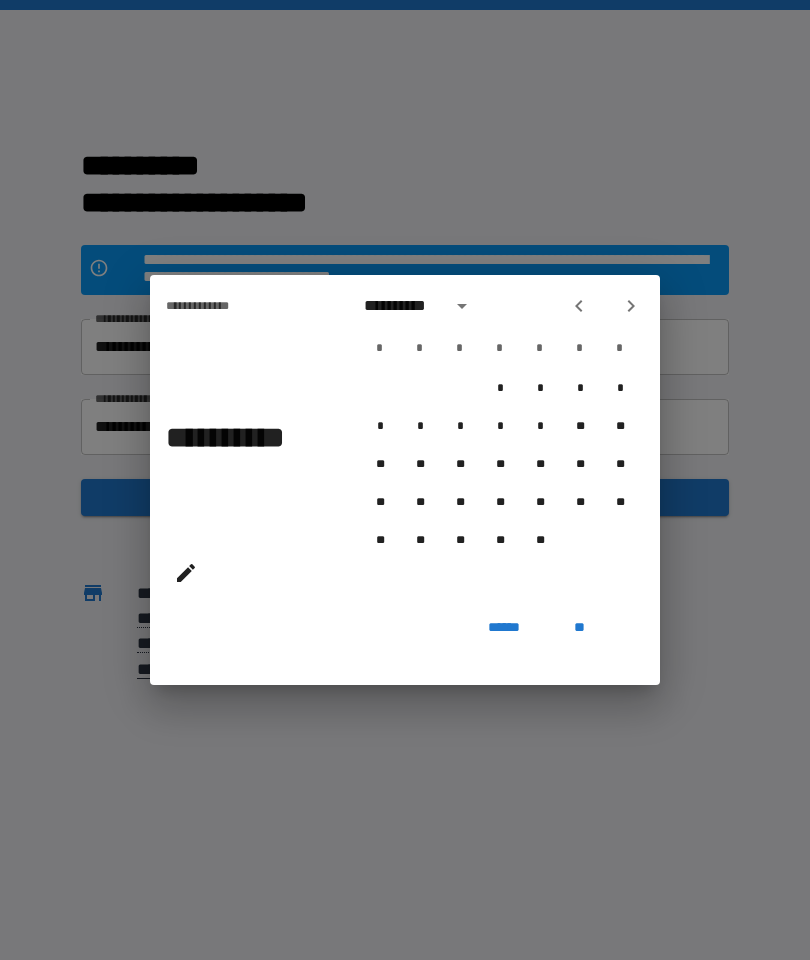 click 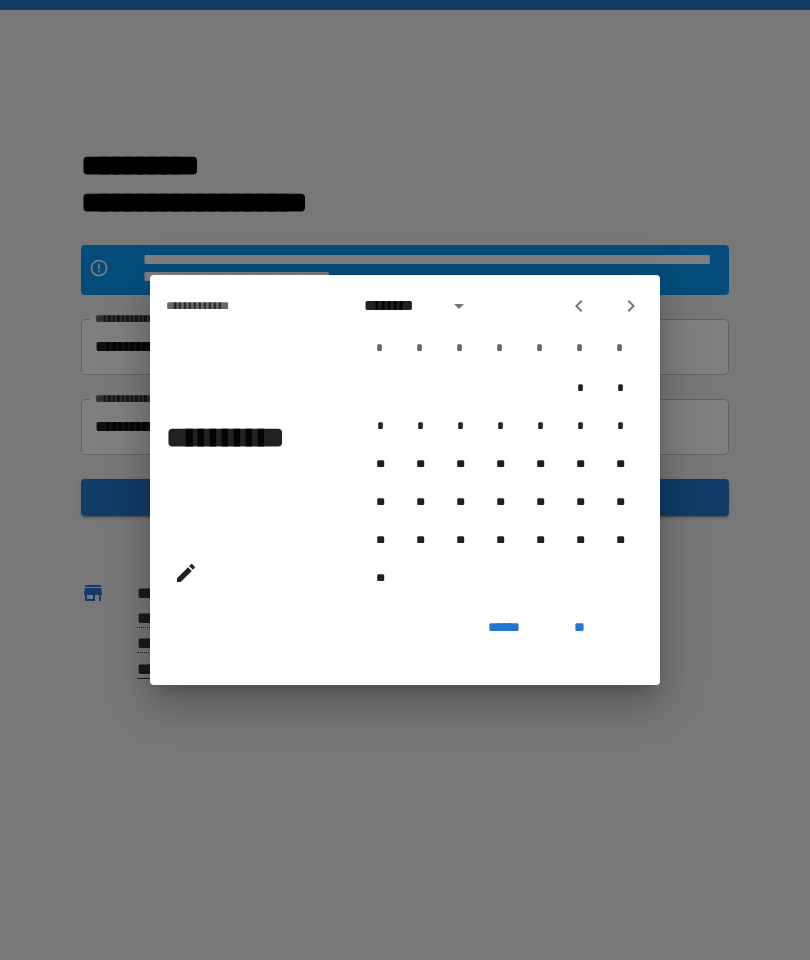 click 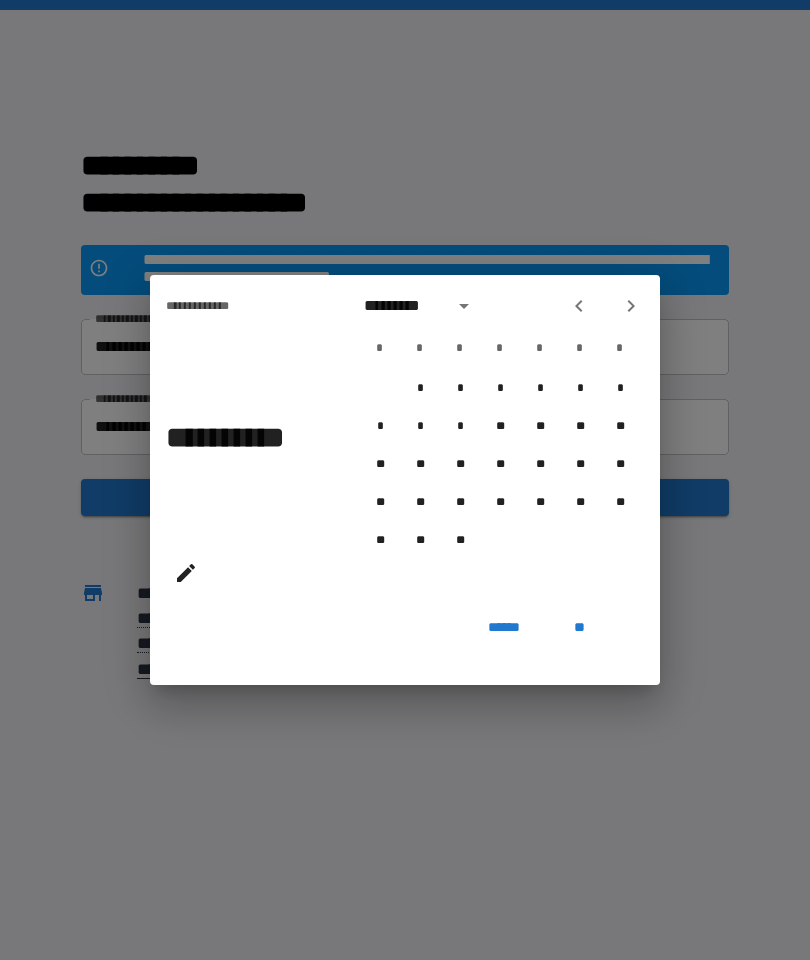 click 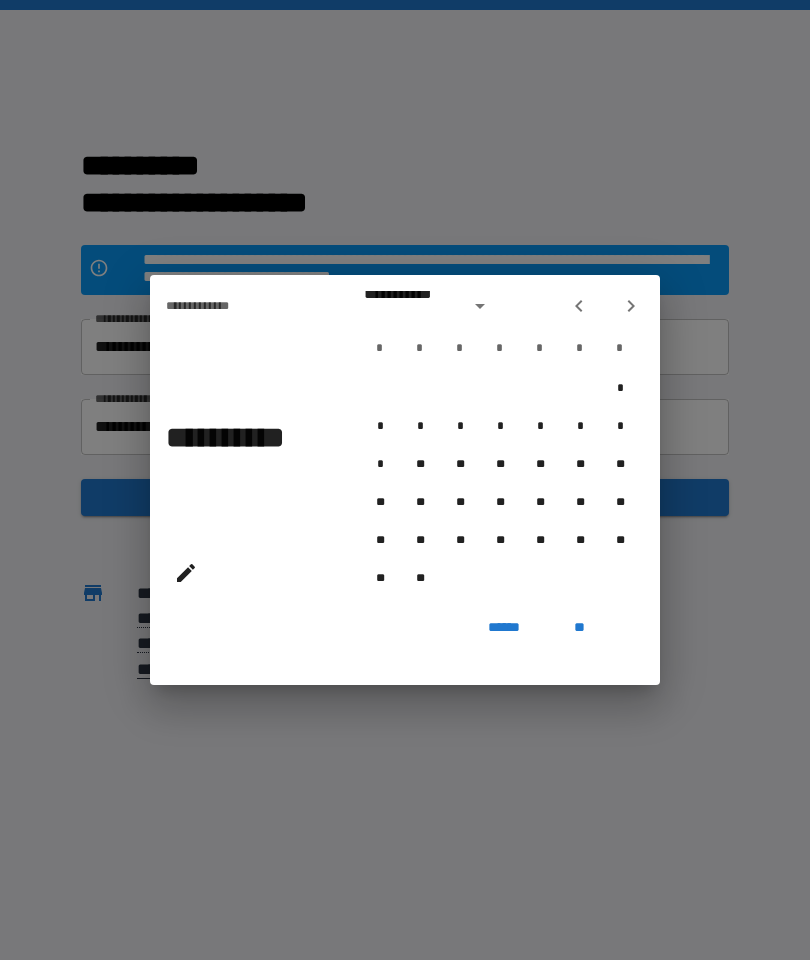 click 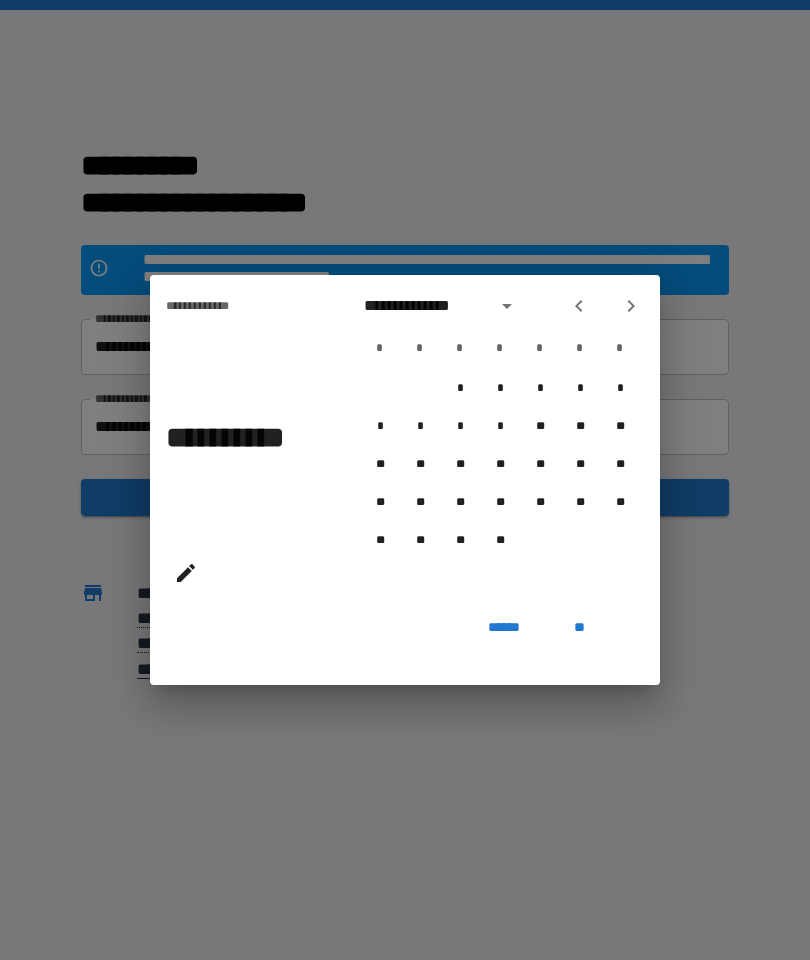 click 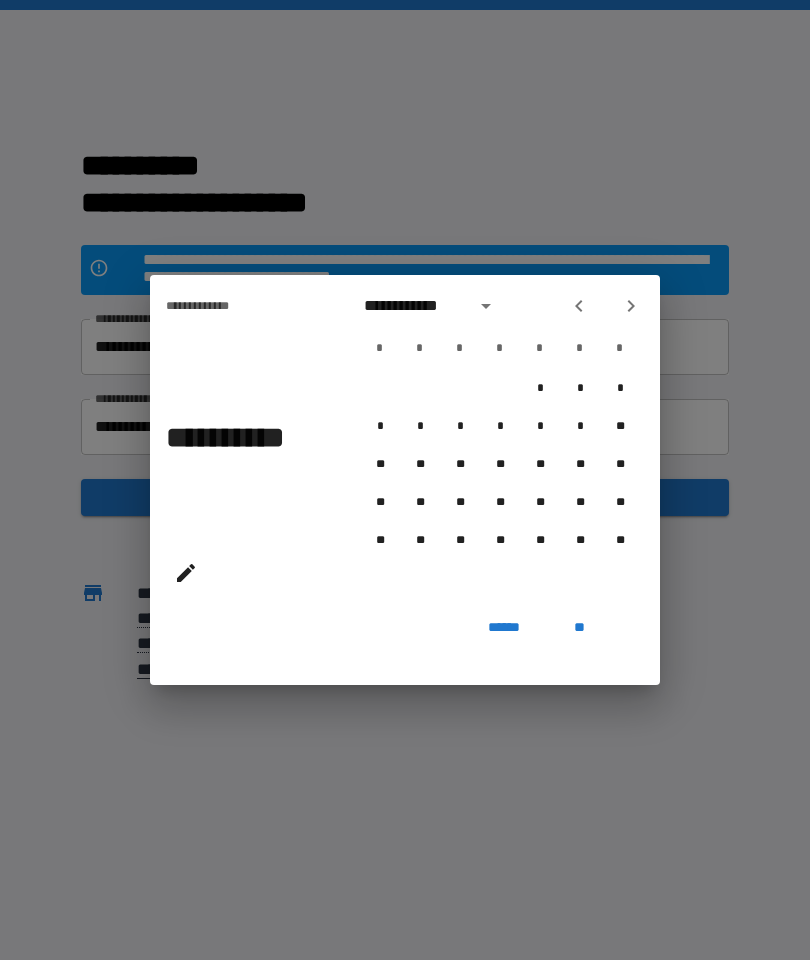 click 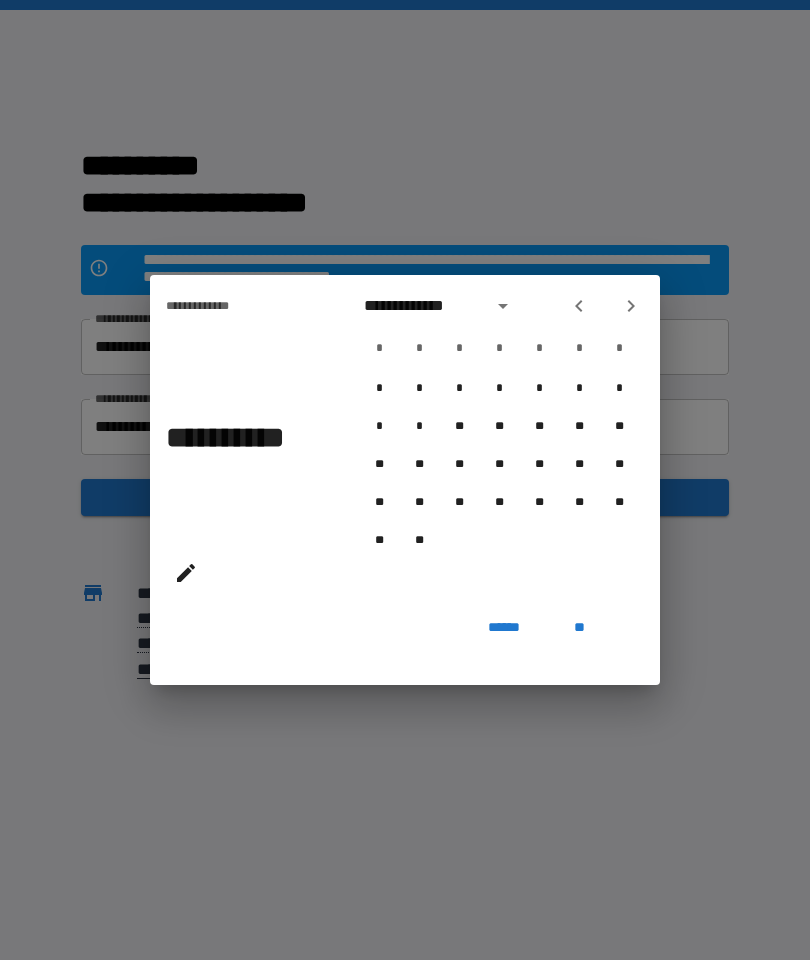 click 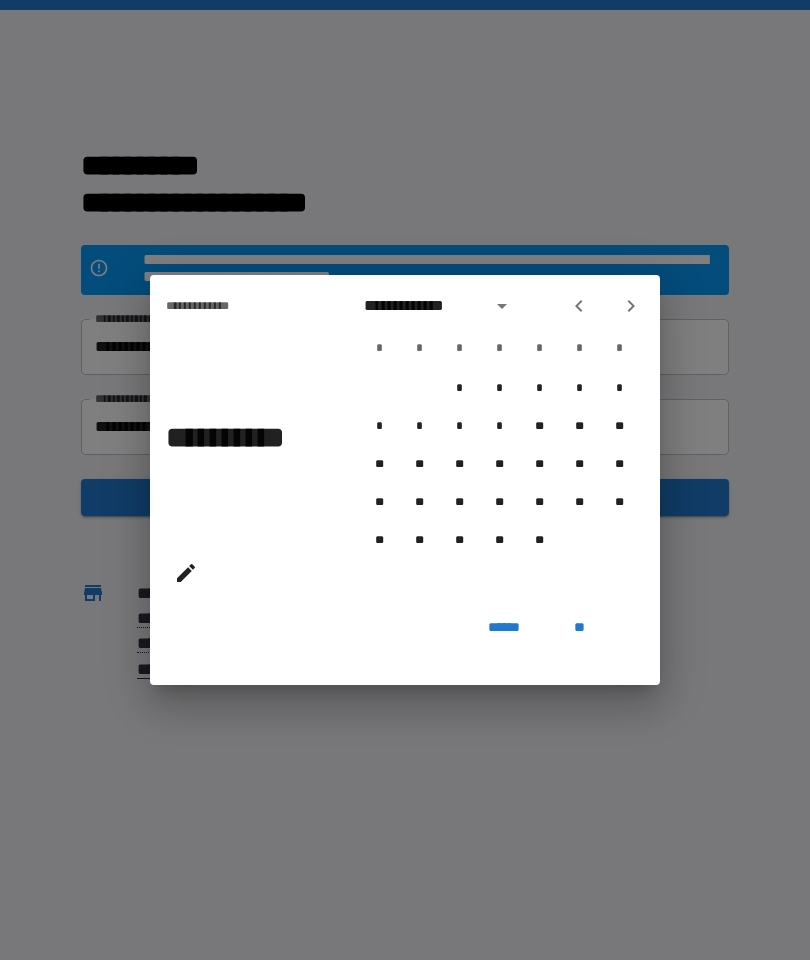 click at bounding box center (579, 306) 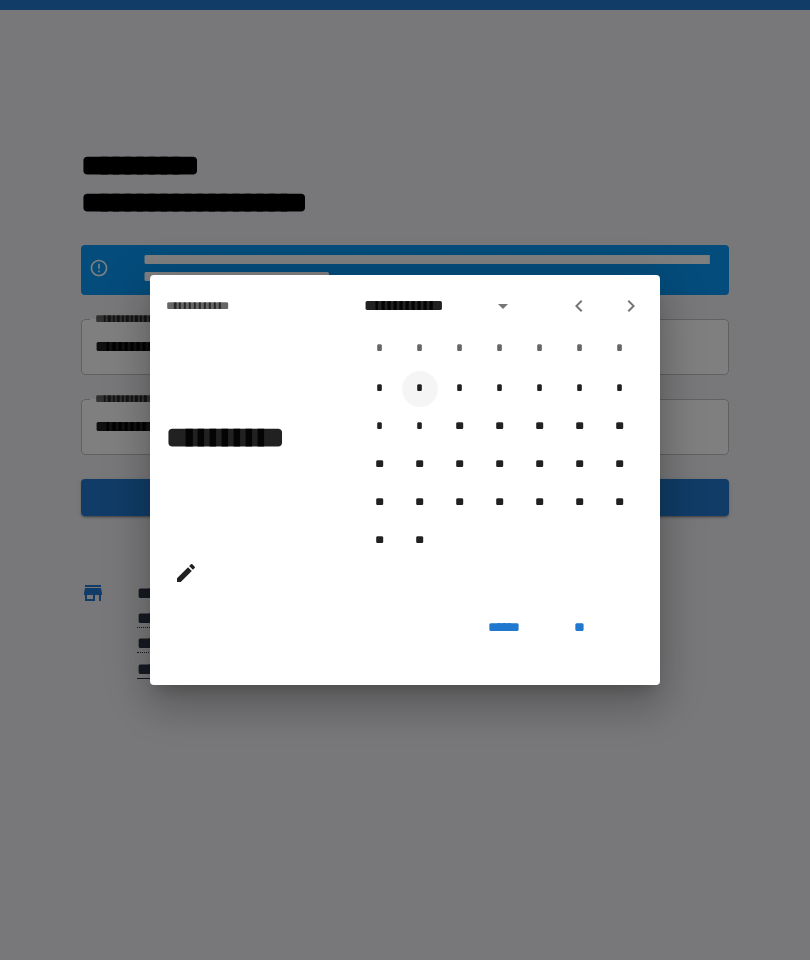 click on "*" at bounding box center (420, 389) 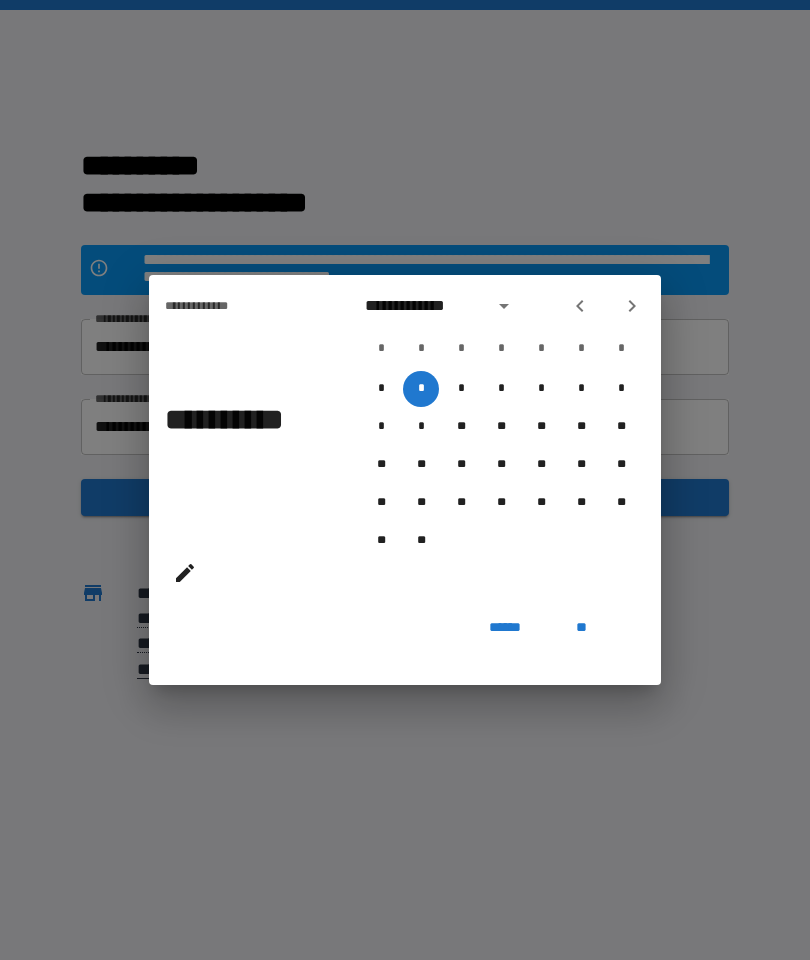 click on "**" at bounding box center (581, 627) 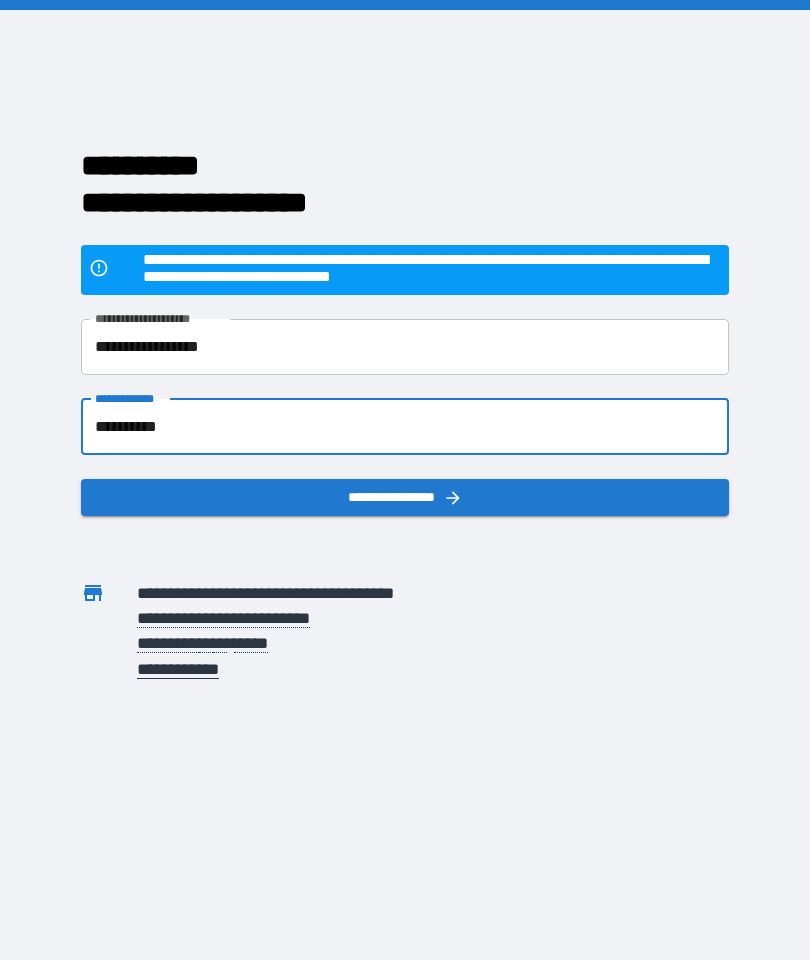 click on "**********" at bounding box center (405, 497) 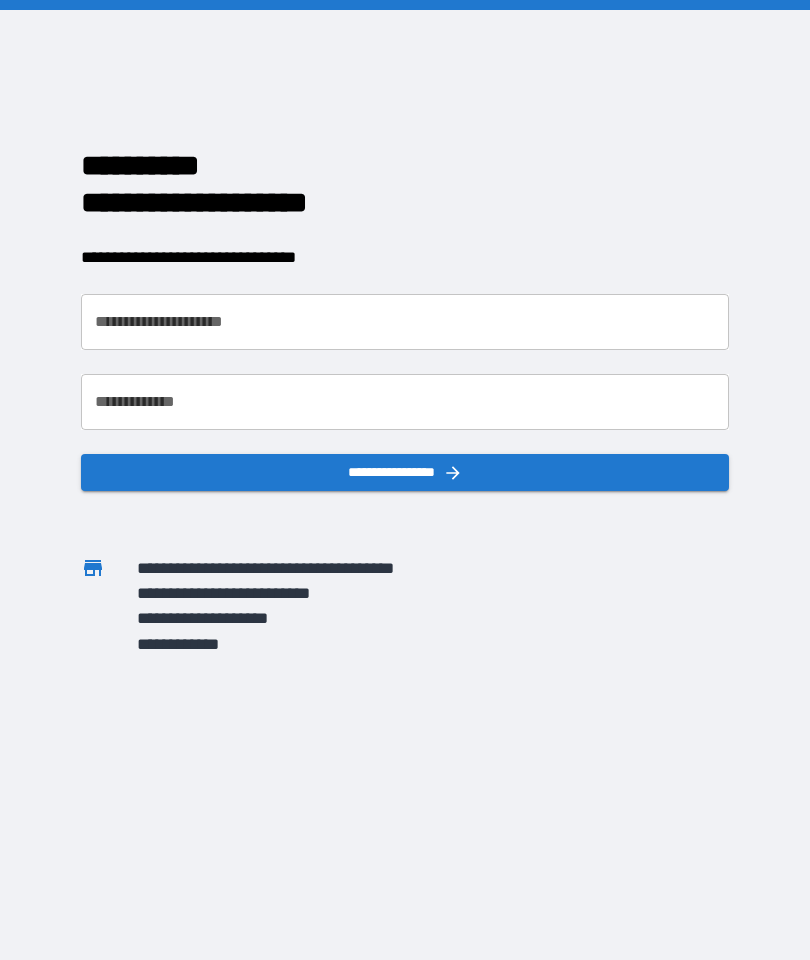 scroll, scrollTop: 0, scrollLeft: 0, axis: both 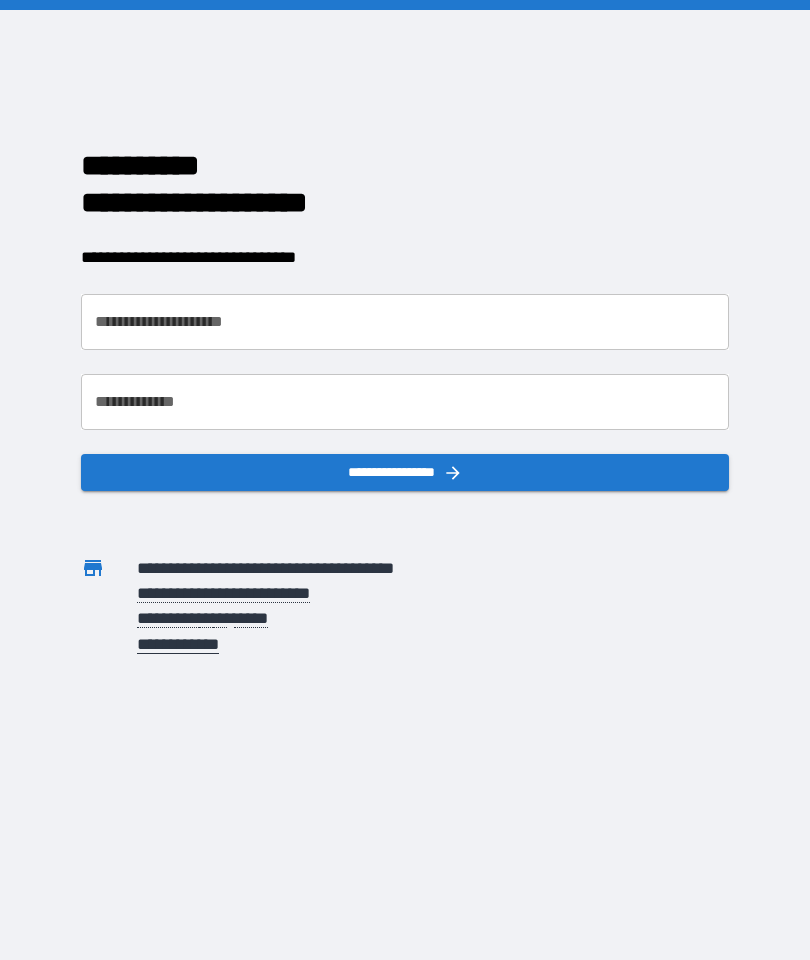 click on "**********" at bounding box center (405, 322) 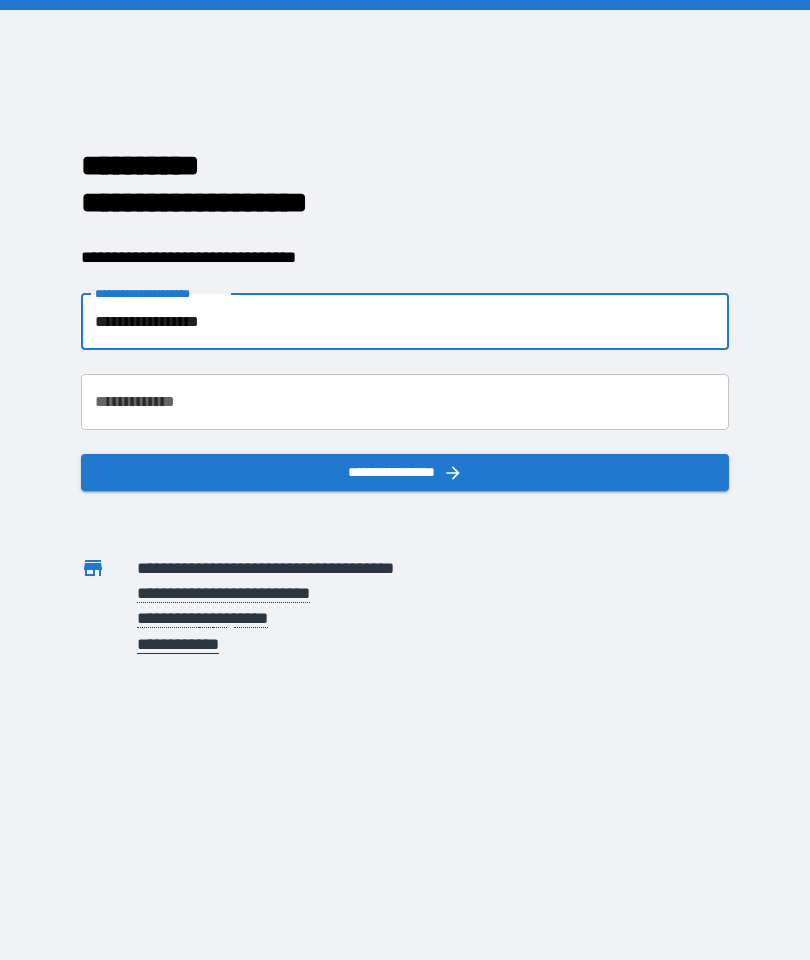 type on "**********" 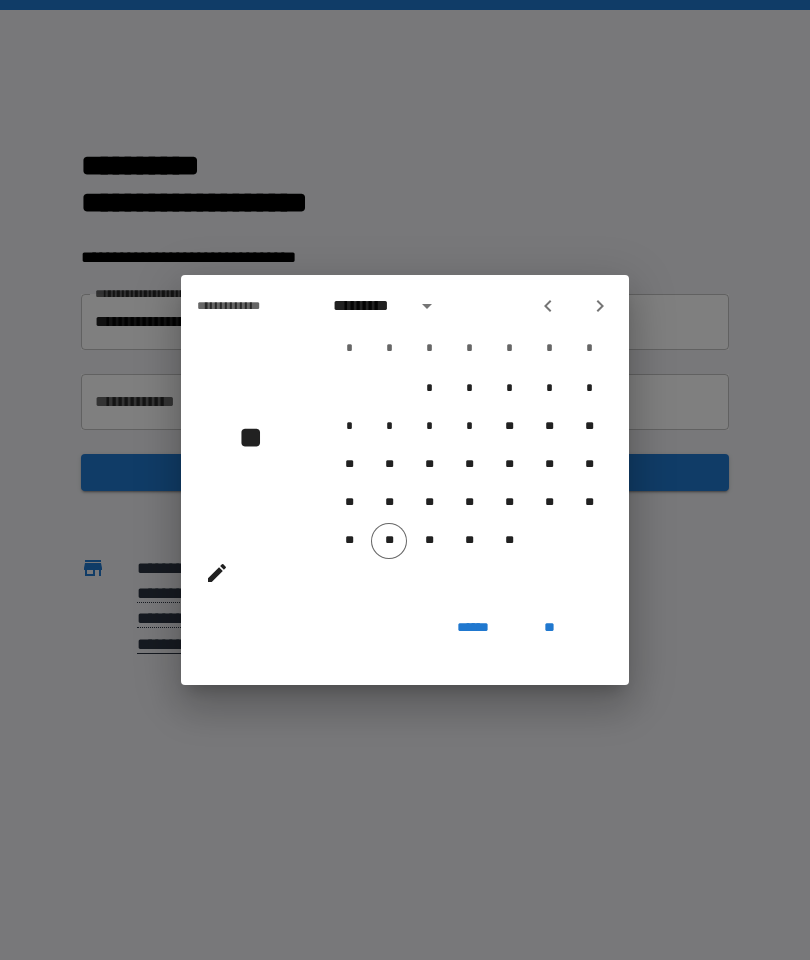 click at bounding box center (427, 306) 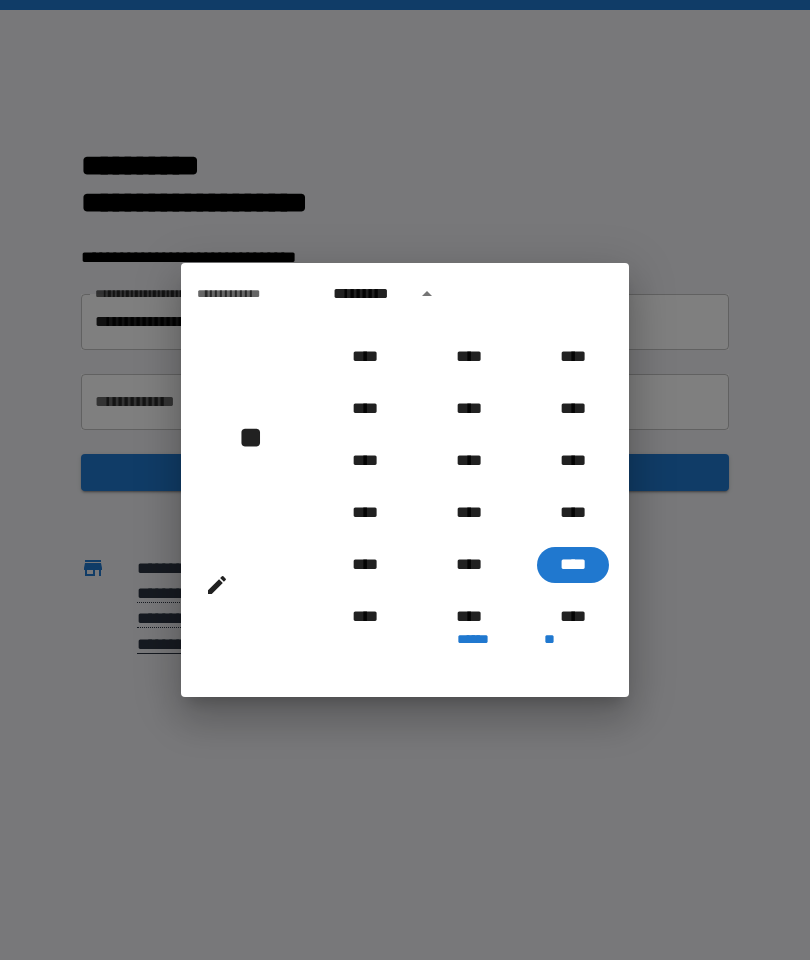 scroll, scrollTop: 1892, scrollLeft: 0, axis: vertical 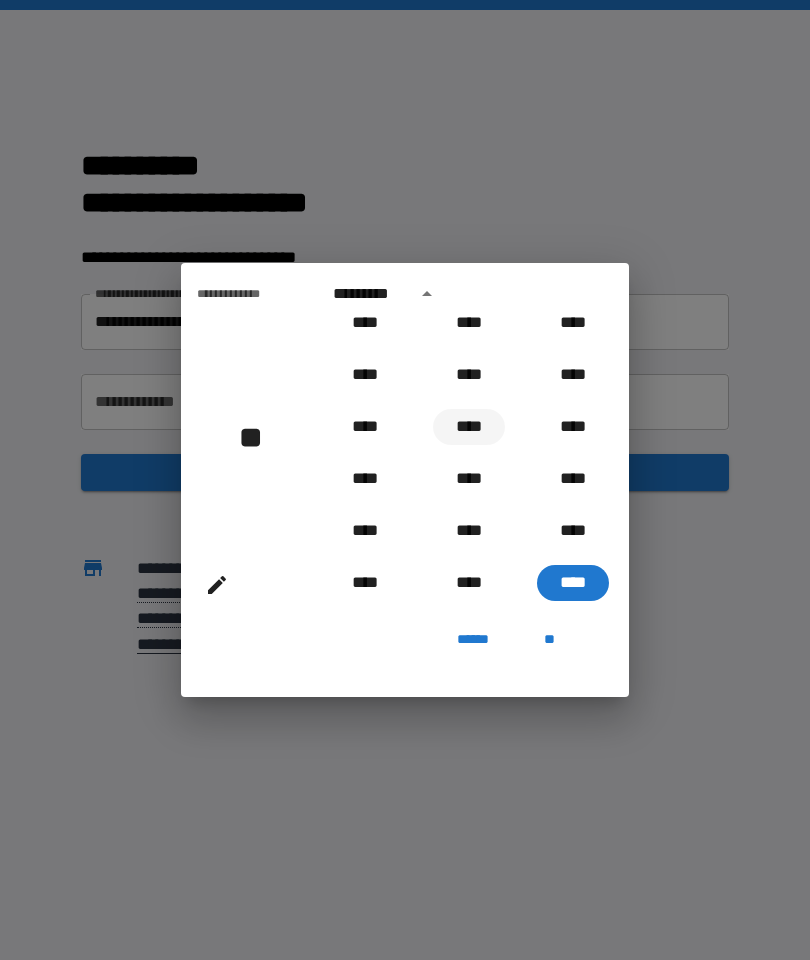click on "****" at bounding box center (469, 427) 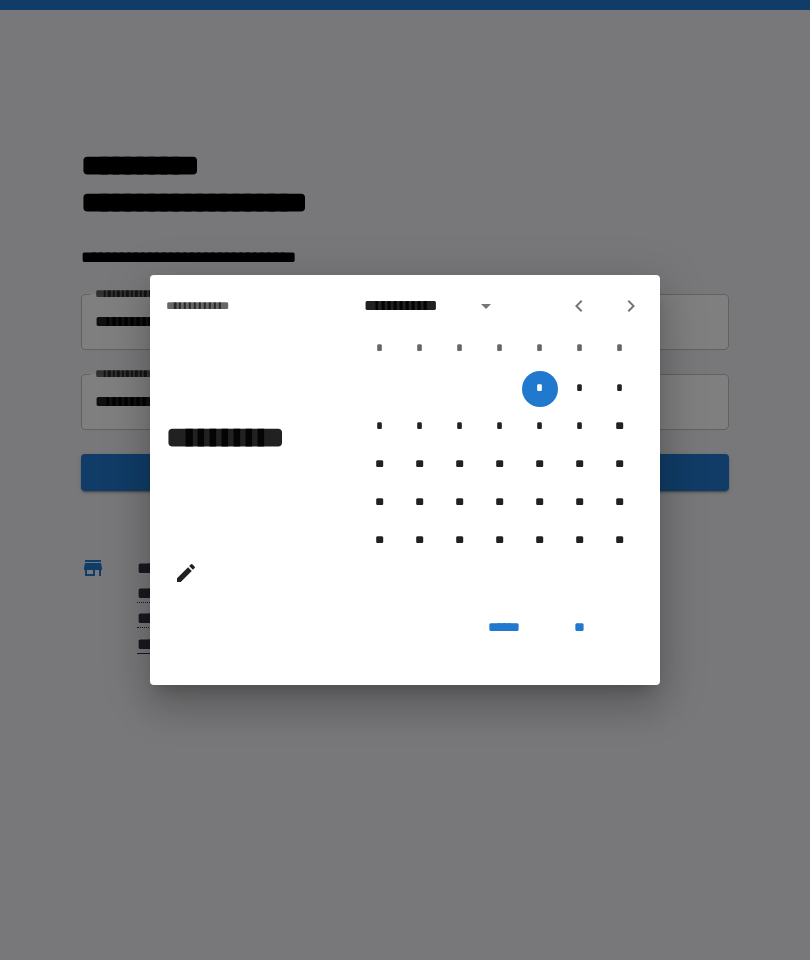 click 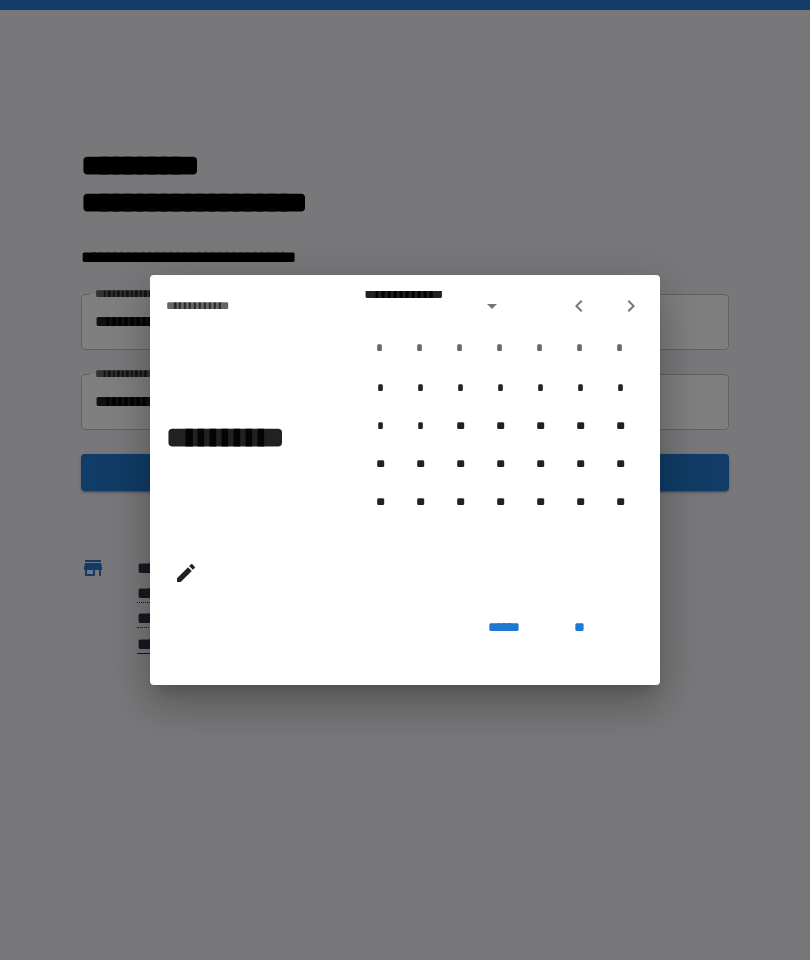 click 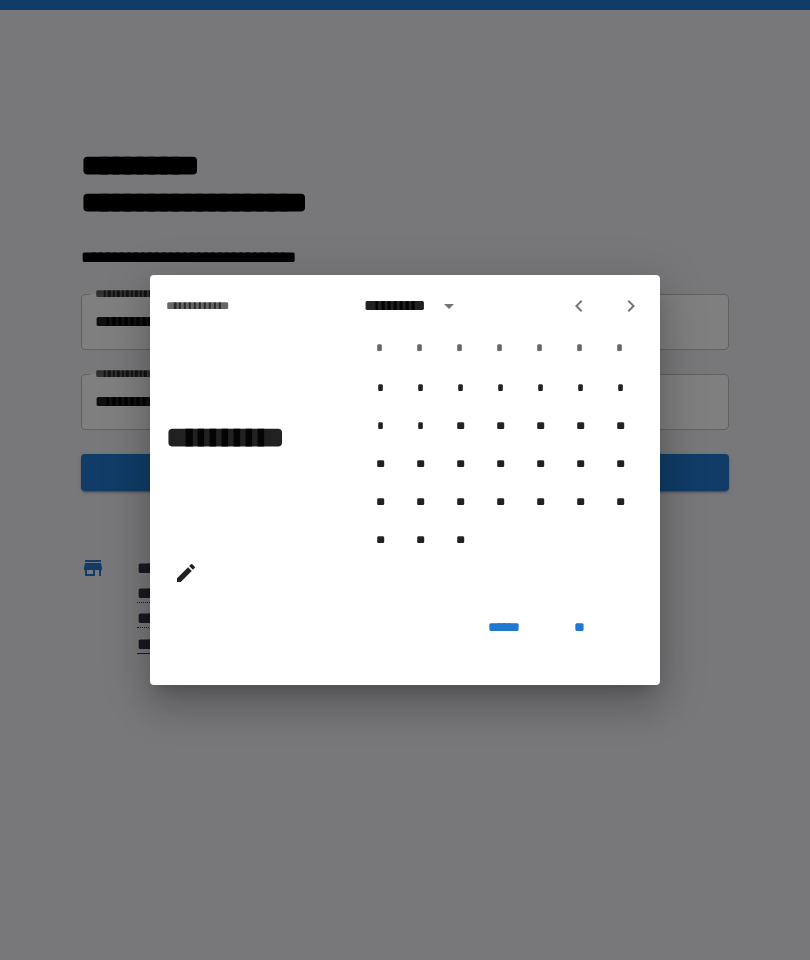 click 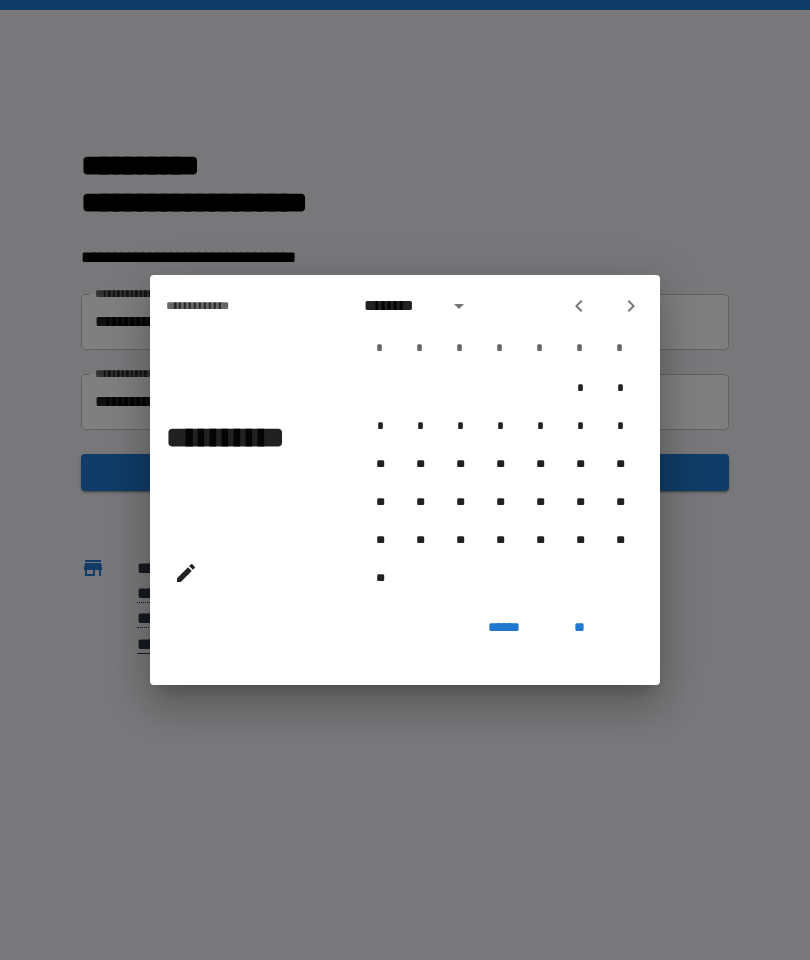click 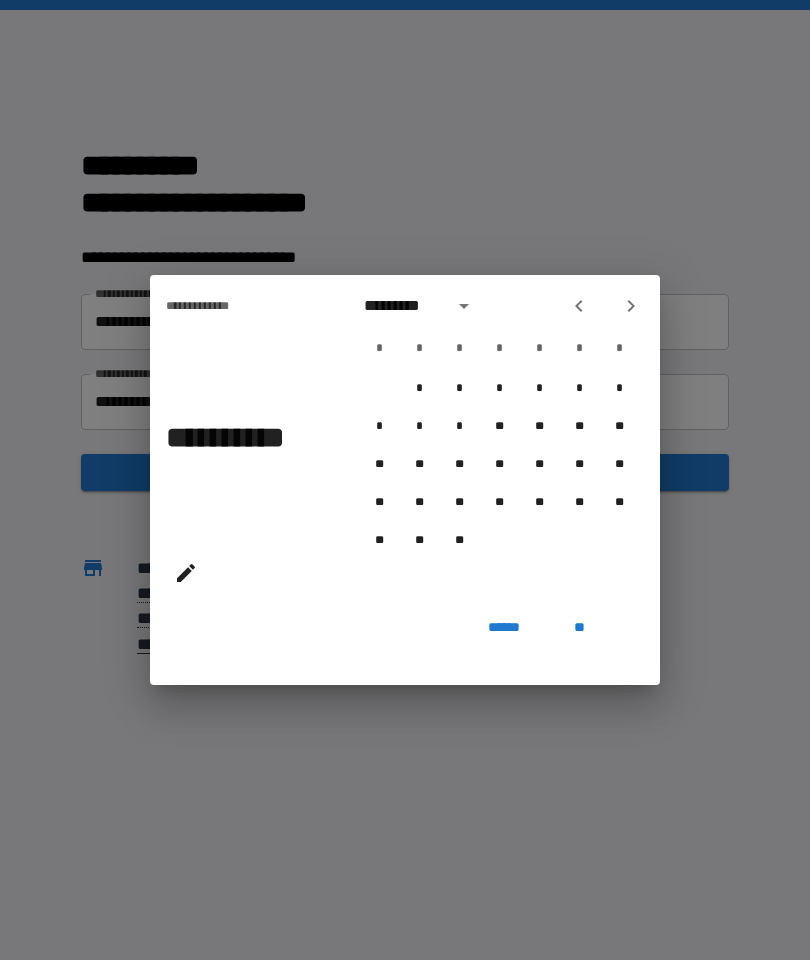 click at bounding box center (631, 306) 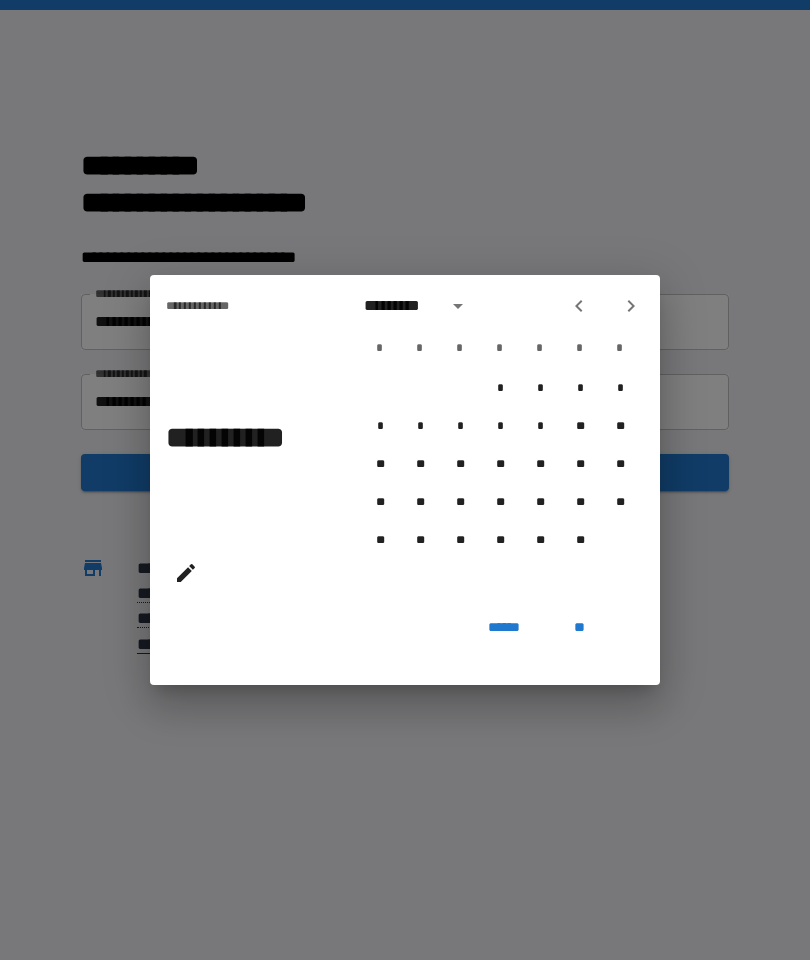 click at bounding box center (631, 306) 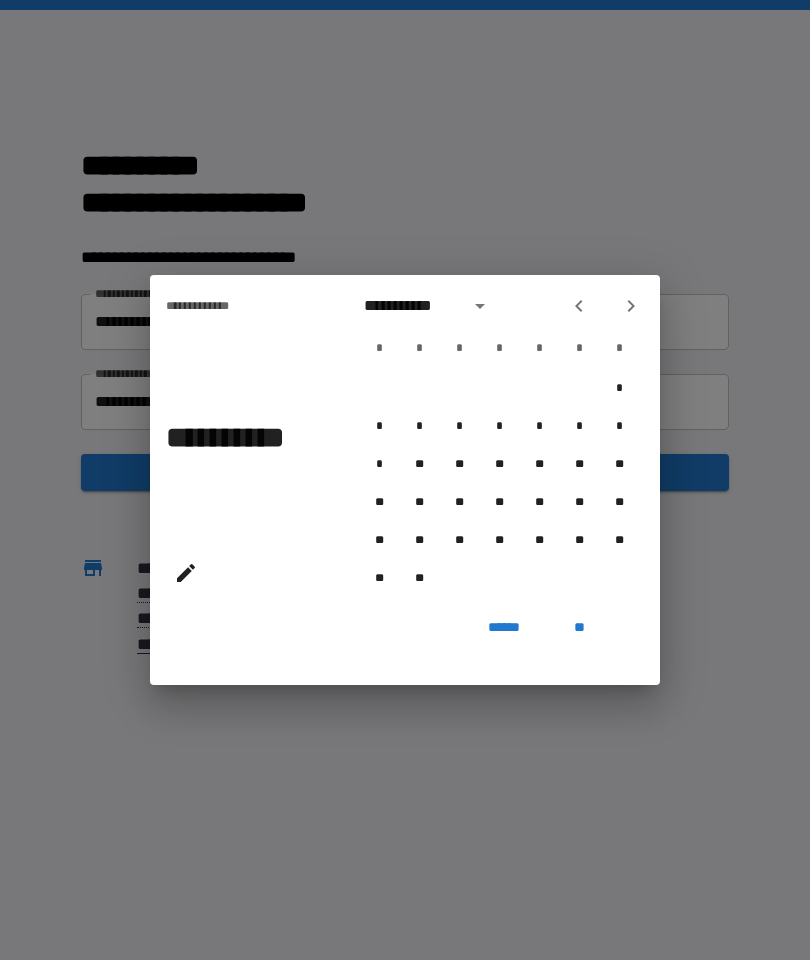 click 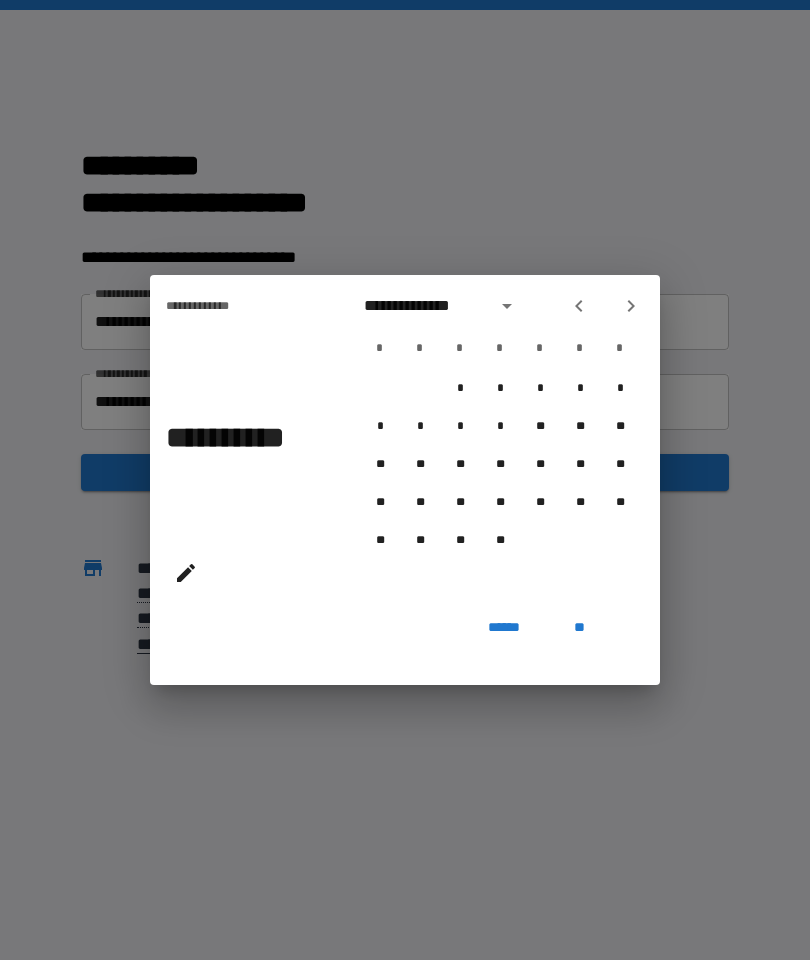 click 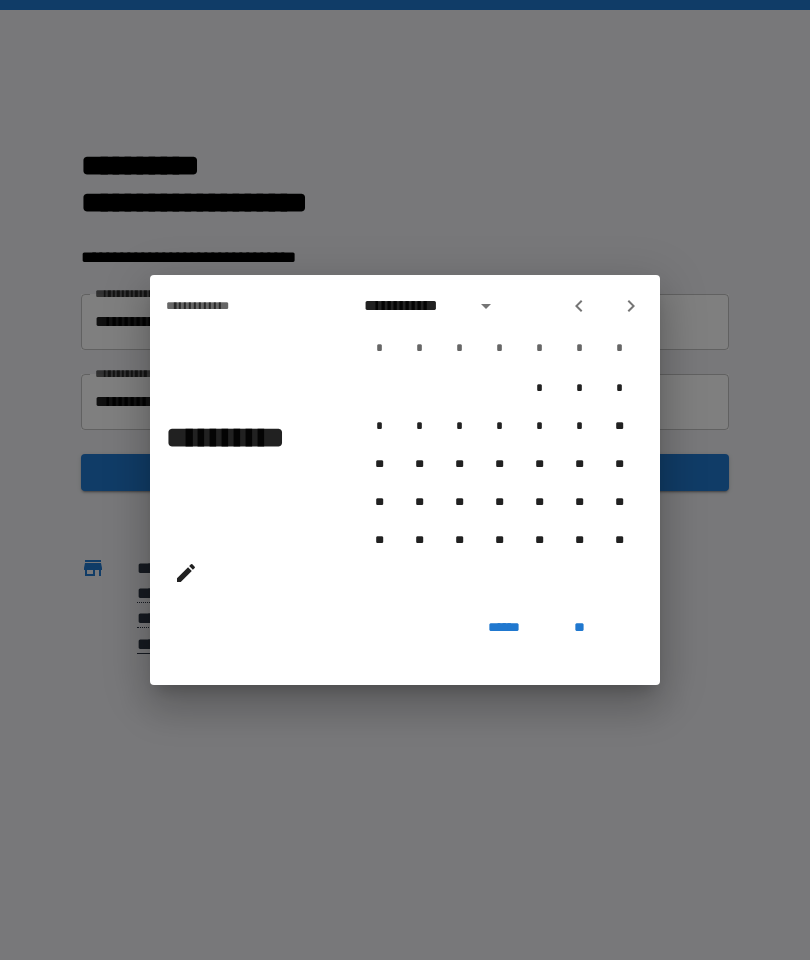 click 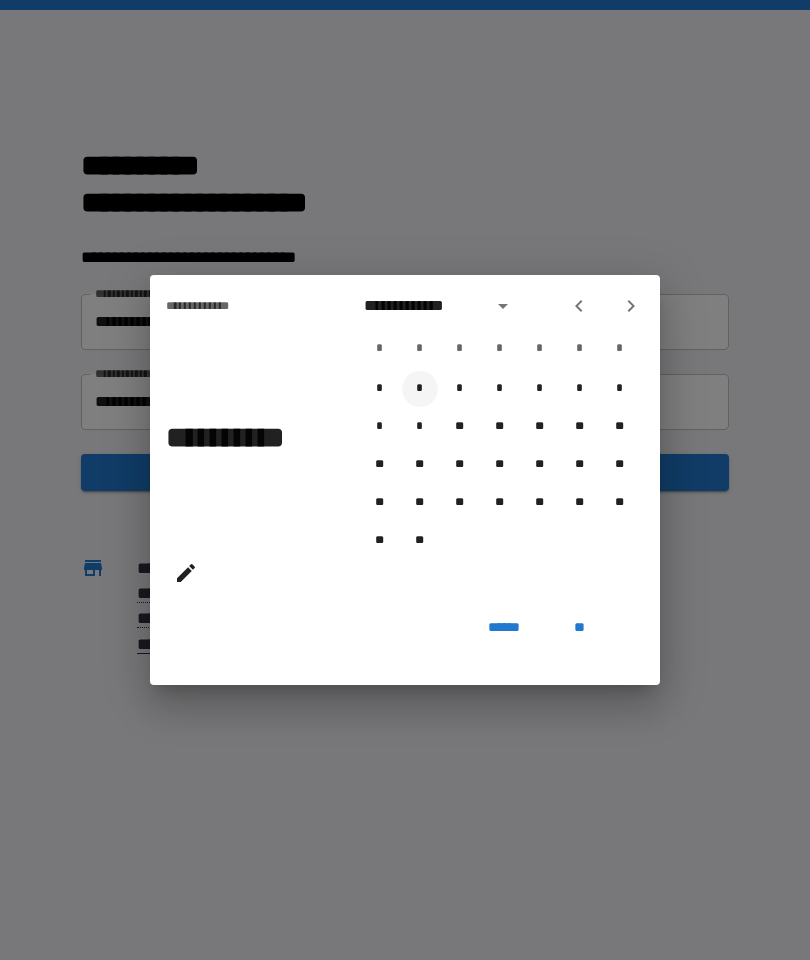 click on "*" at bounding box center (420, 389) 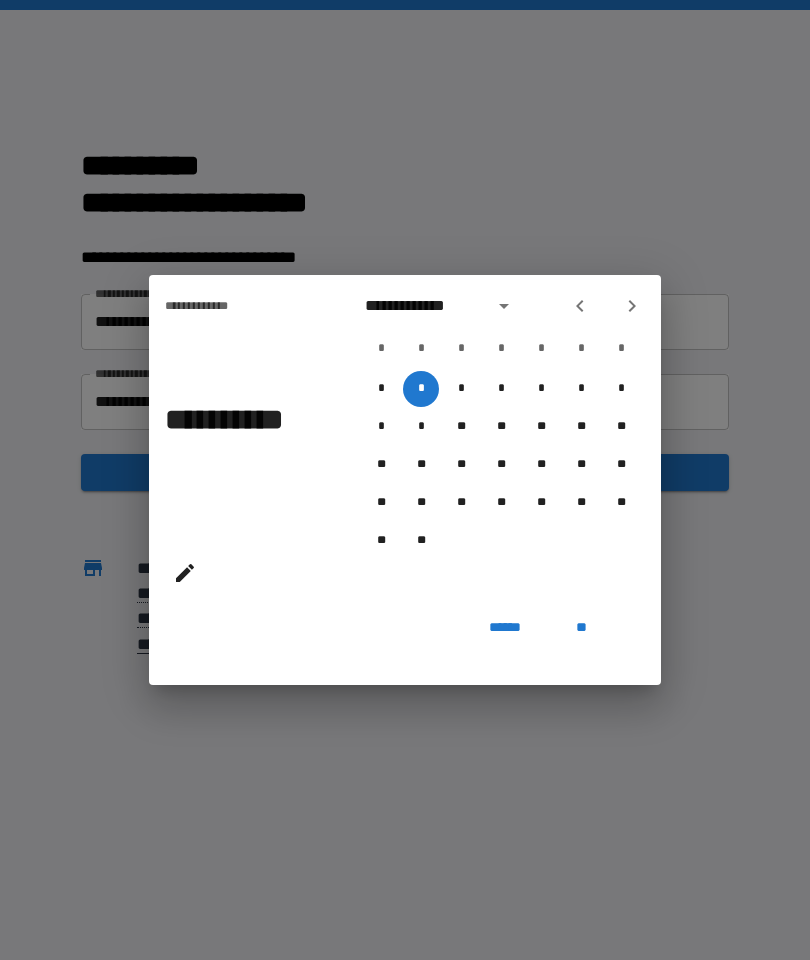 click on "**" at bounding box center (581, 627) 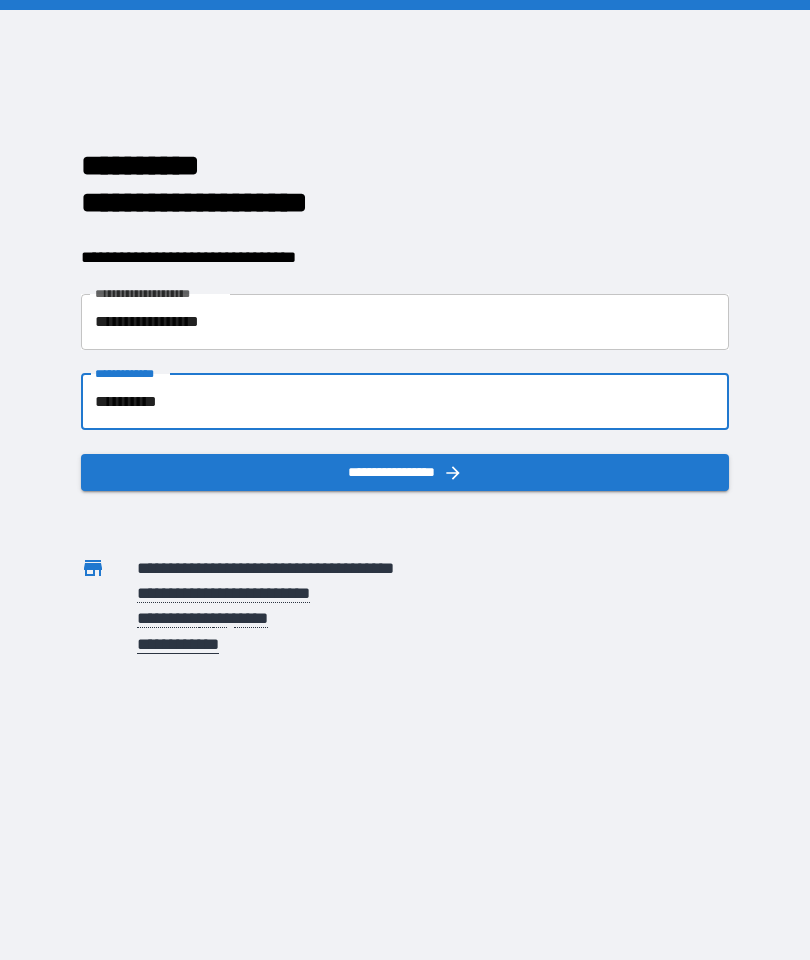 click on "**********" at bounding box center [405, 472] 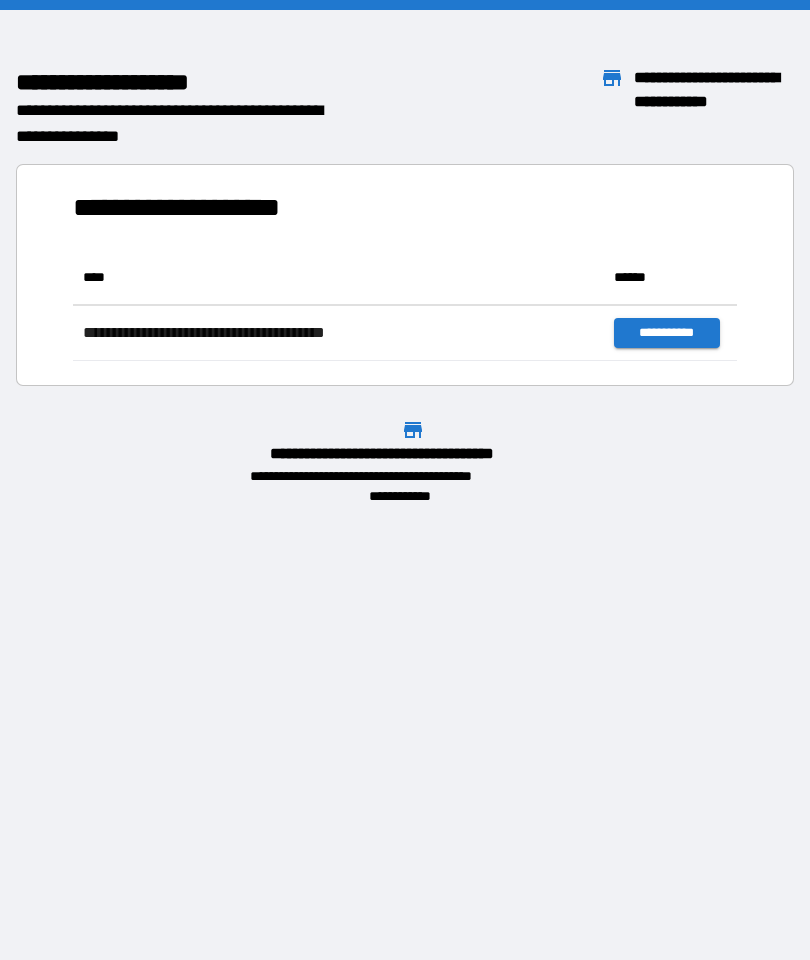 scroll, scrollTop: 111, scrollLeft: 664, axis: both 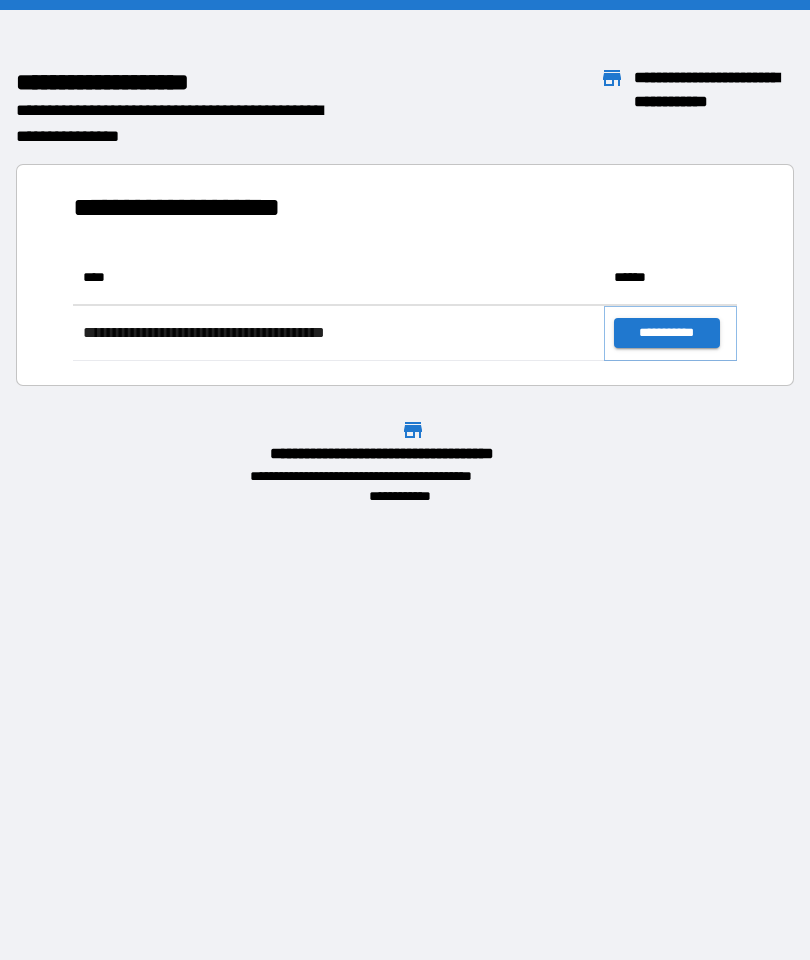 click on "**********" at bounding box center [666, 333] 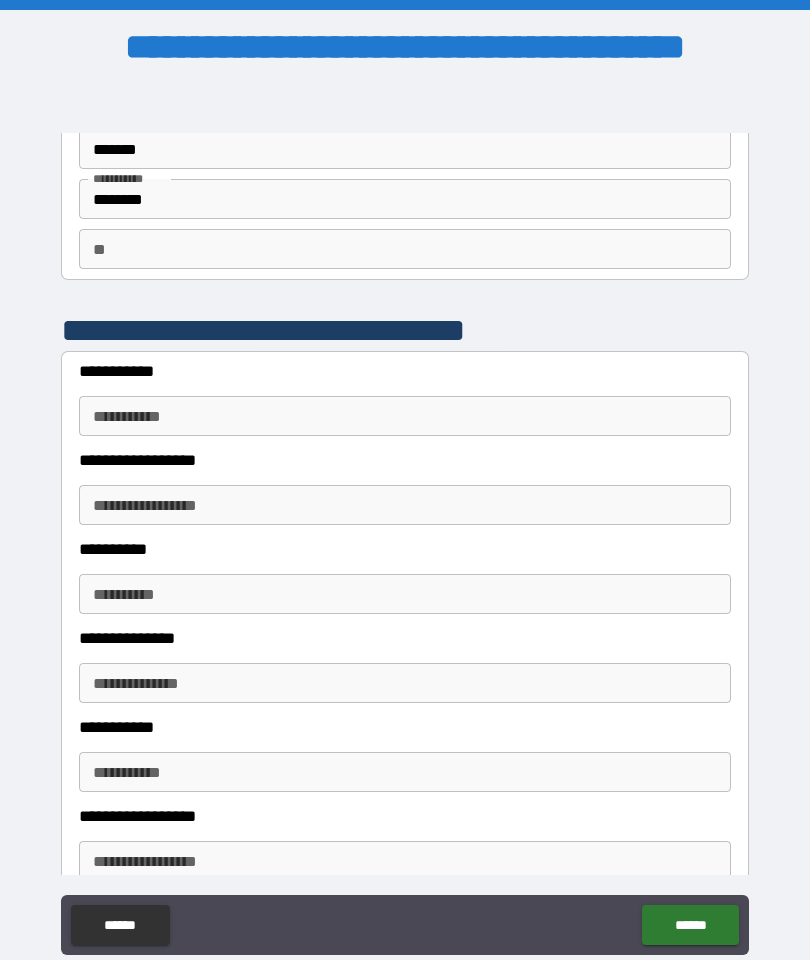 scroll, scrollTop: 9, scrollLeft: 0, axis: vertical 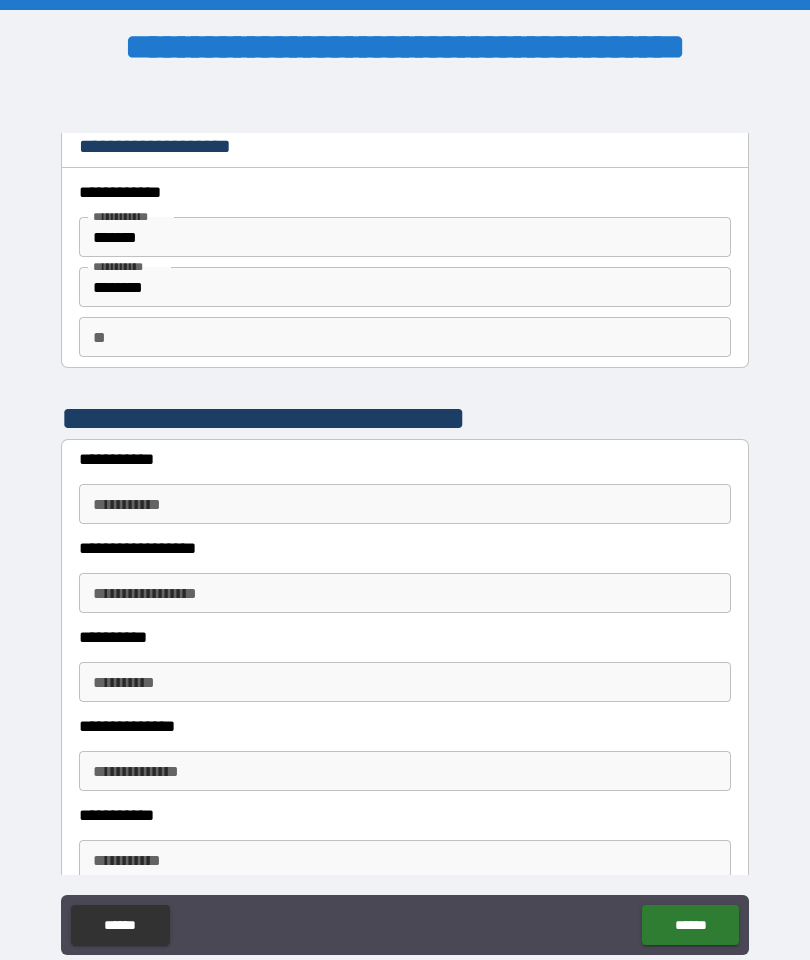 click on "**" at bounding box center (405, 337) 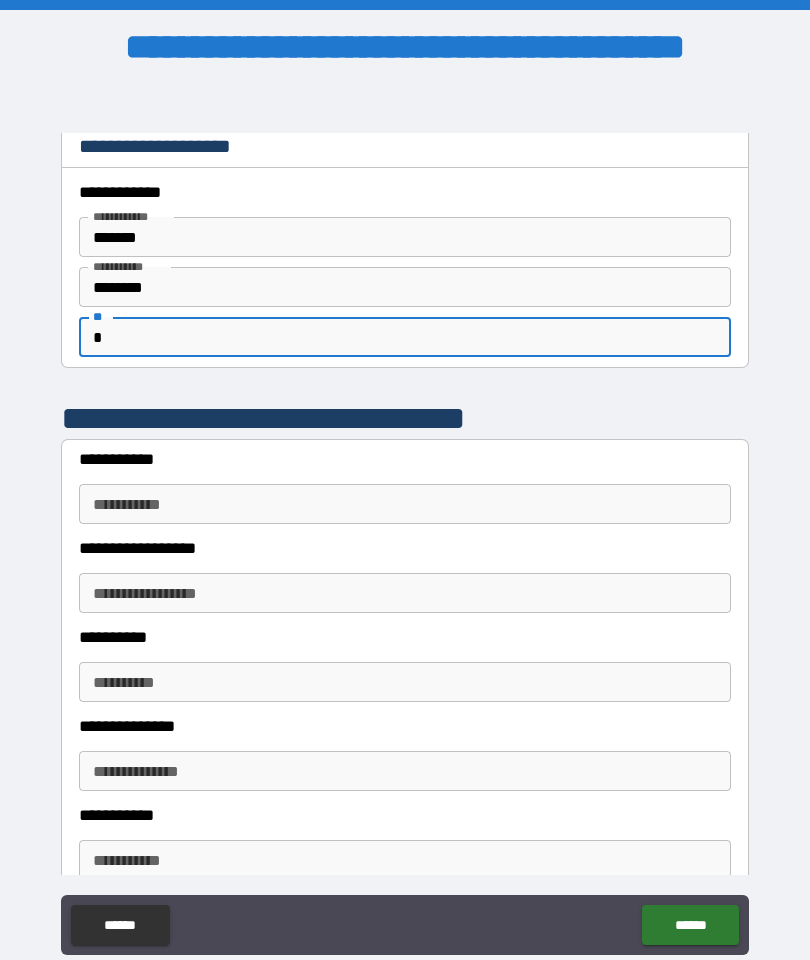 type on "*" 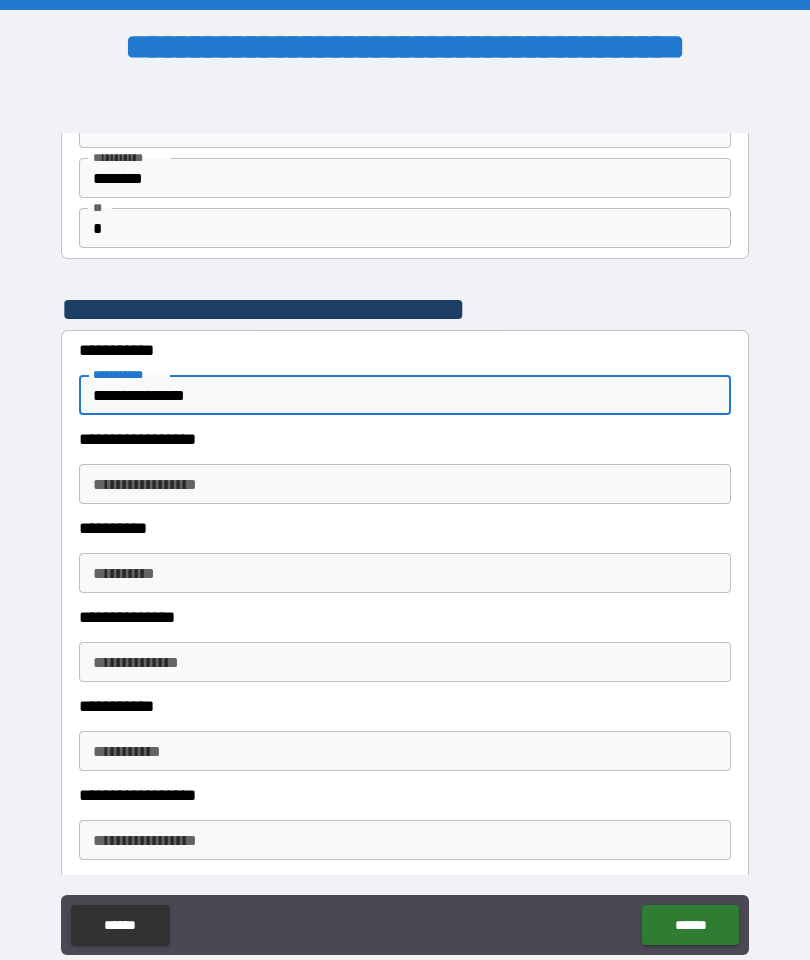 scroll, scrollTop: 123, scrollLeft: 0, axis: vertical 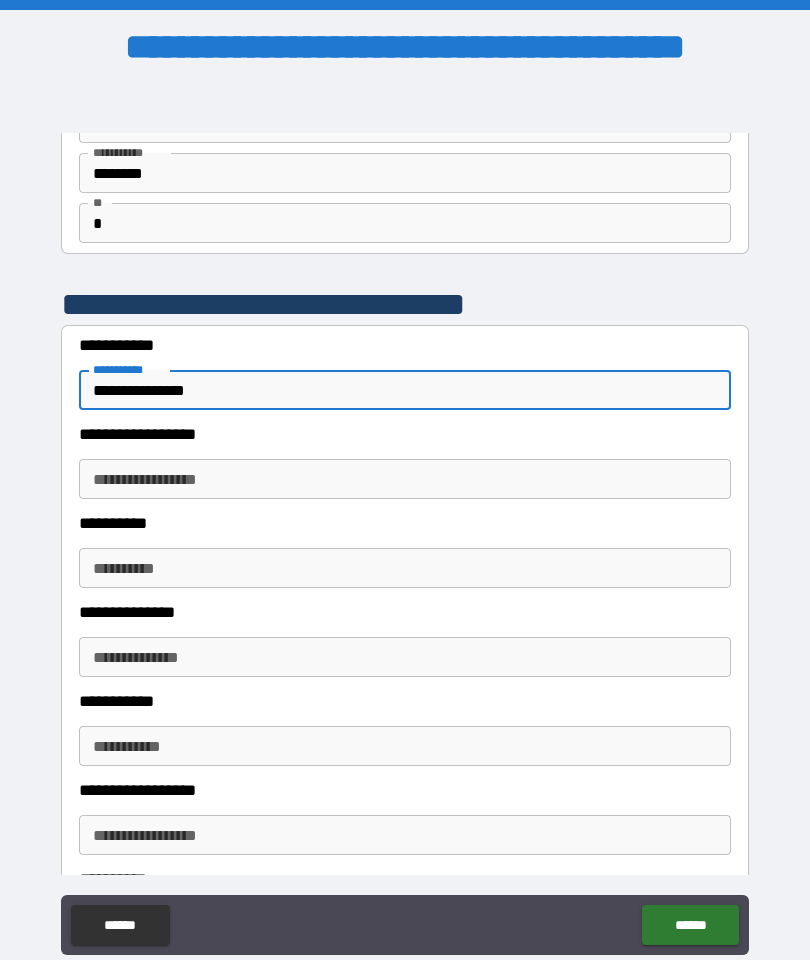 type on "**********" 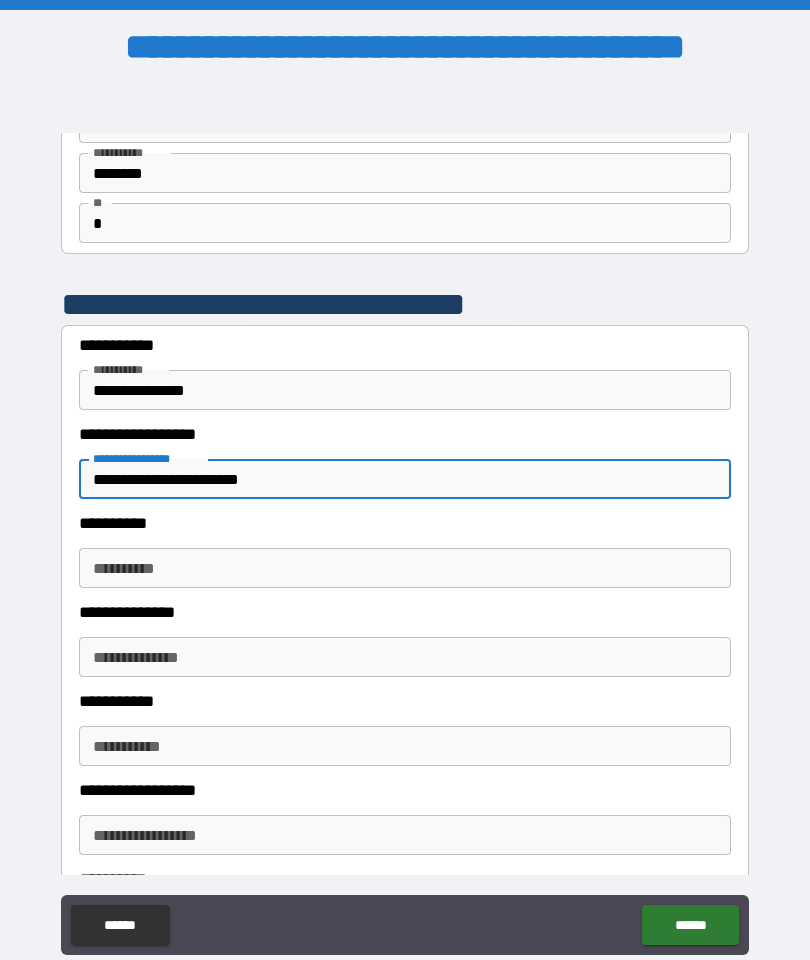 type on "**********" 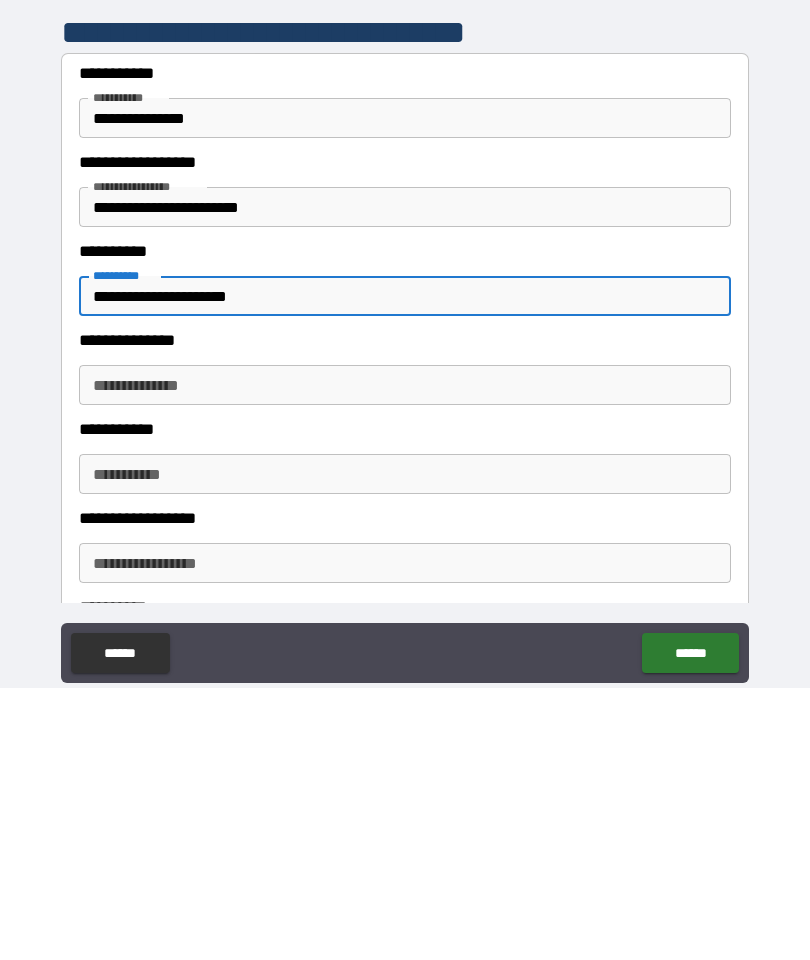 type on "**********" 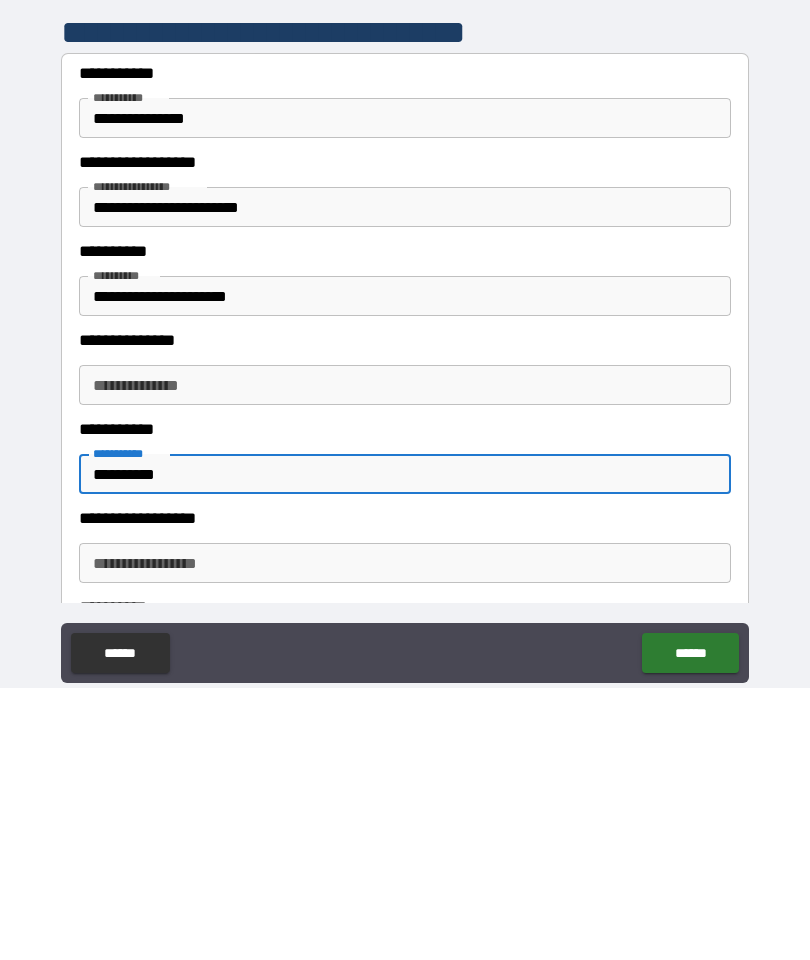 type on "**********" 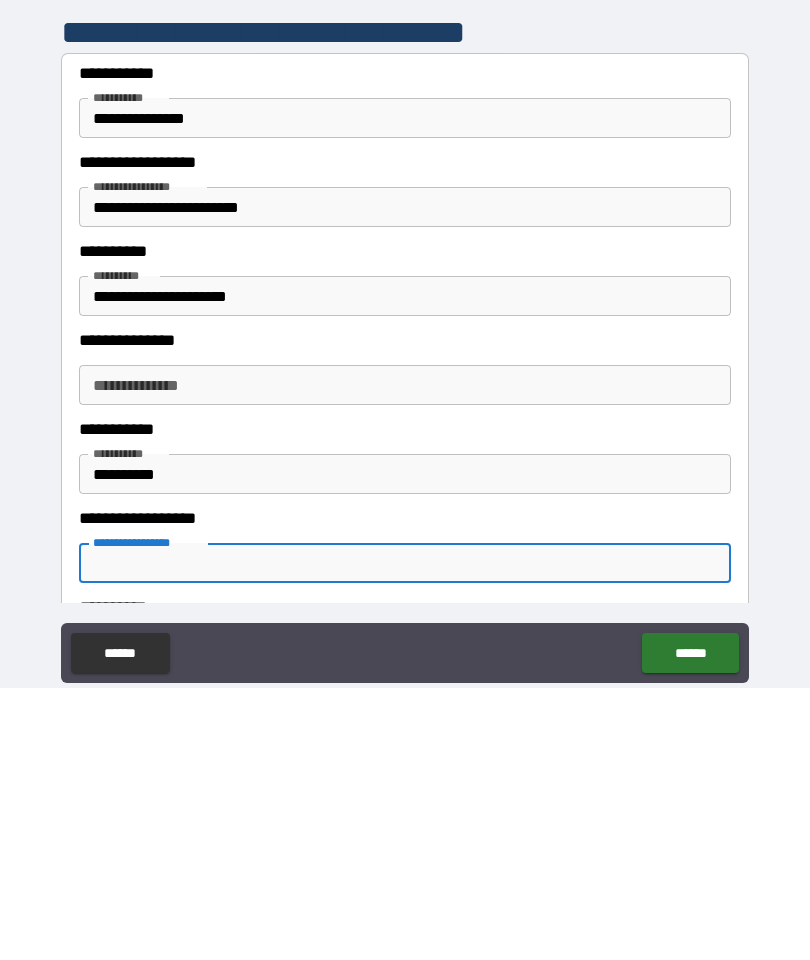 scroll, scrollTop: 80, scrollLeft: 0, axis: vertical 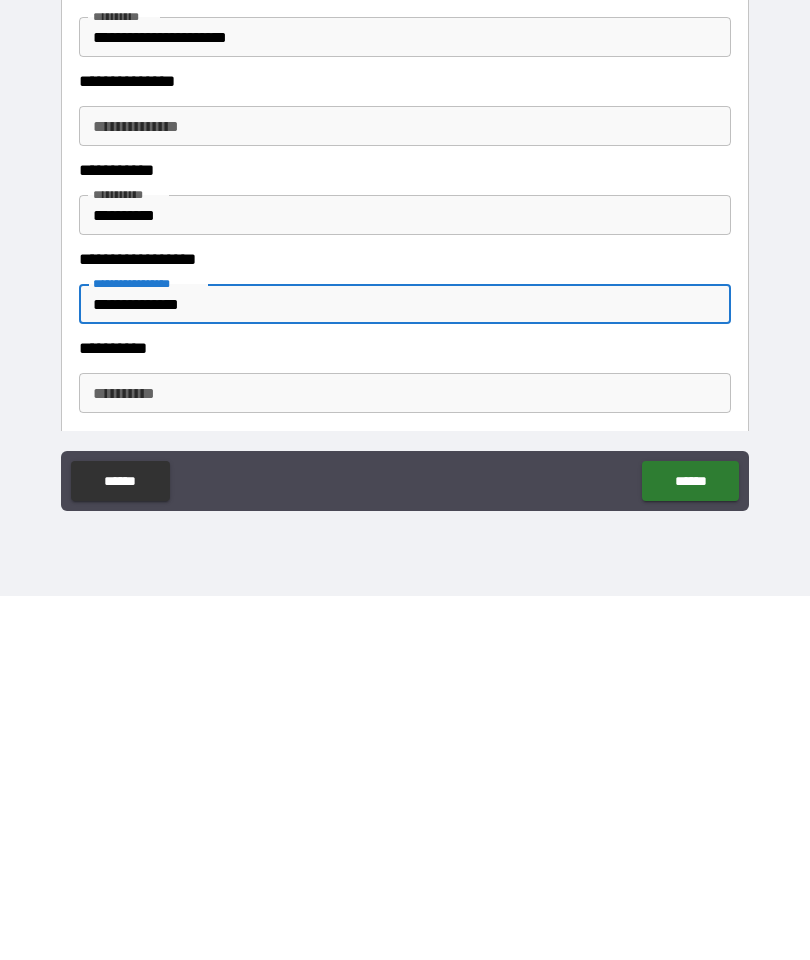 click on "**********" at bounding box center [405, 757] 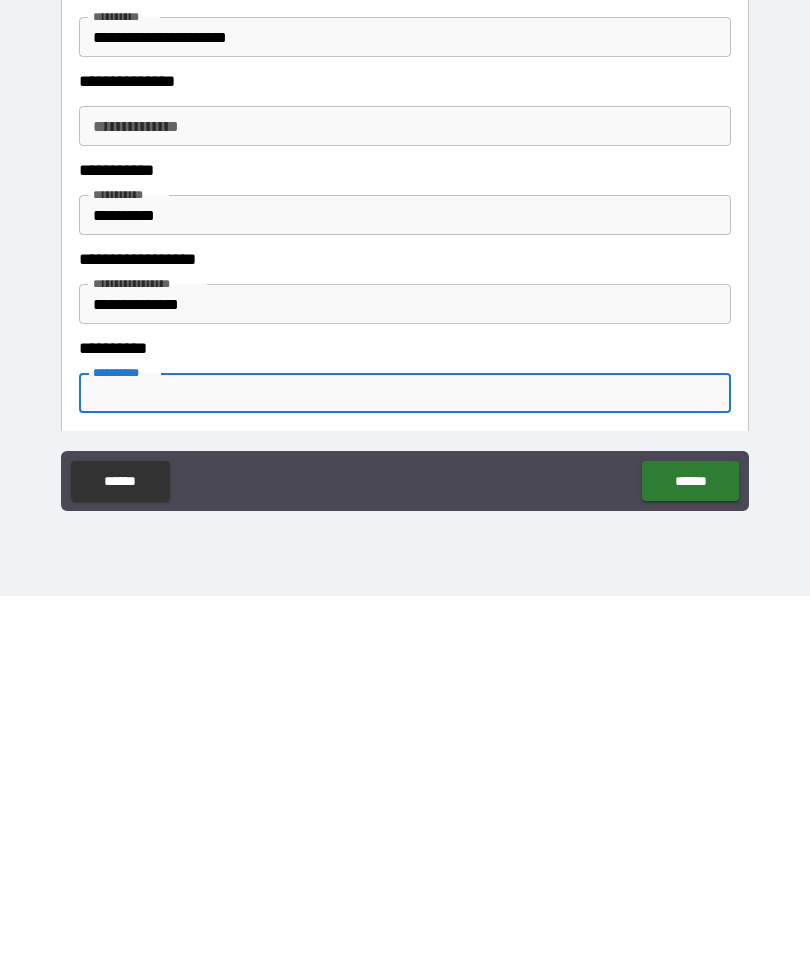 click on "**********" at bounding box center (405, 668) 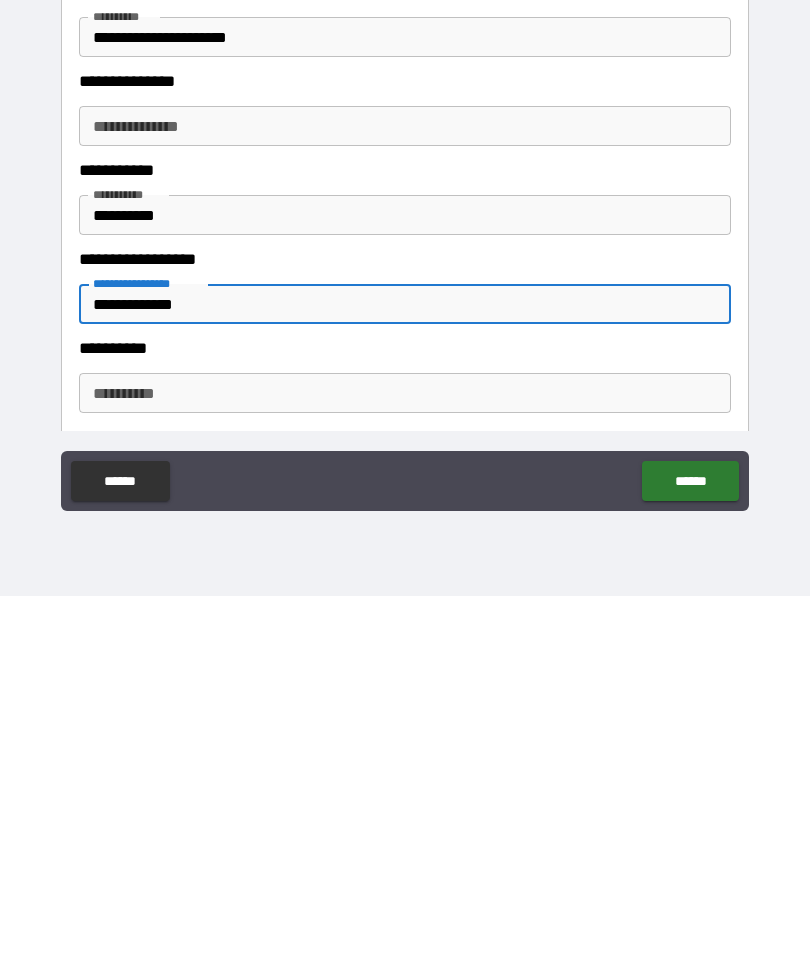 type on "**********" 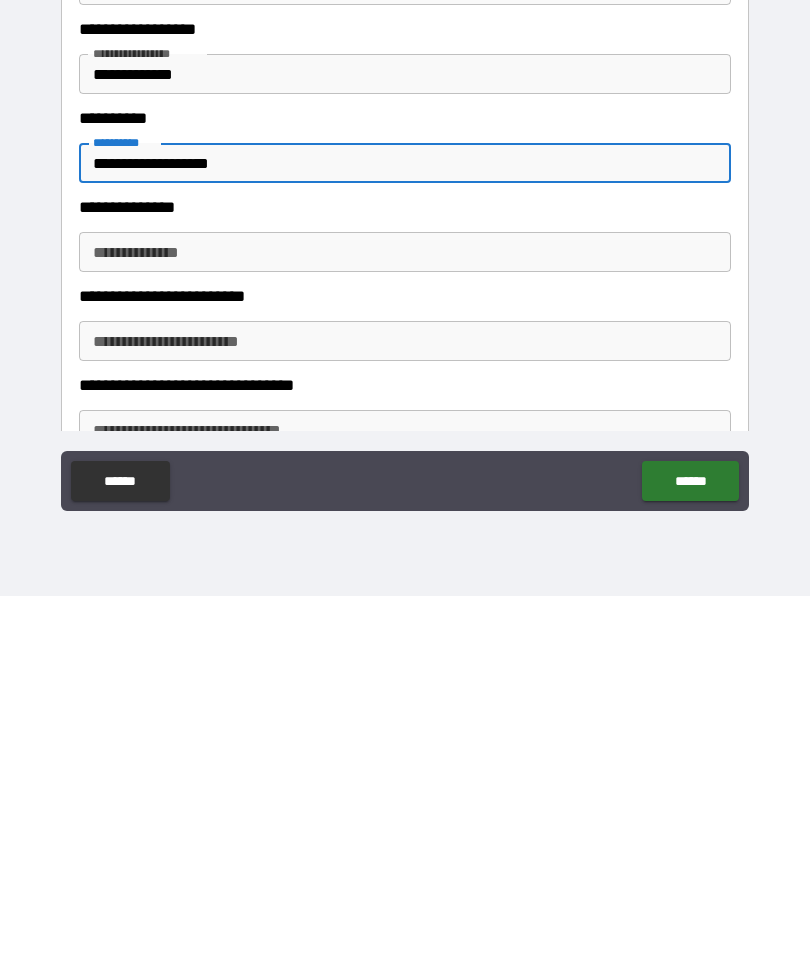 scroll, scrollTop: 441, scrollLeft: 0, axis: vertical 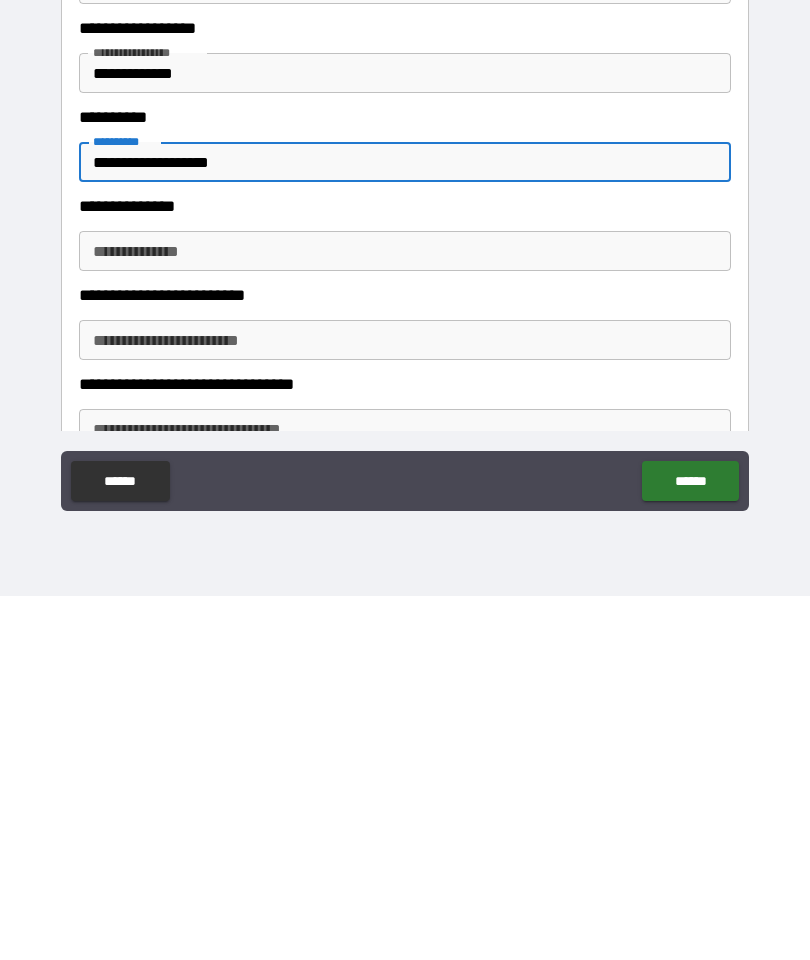 type on "**********" 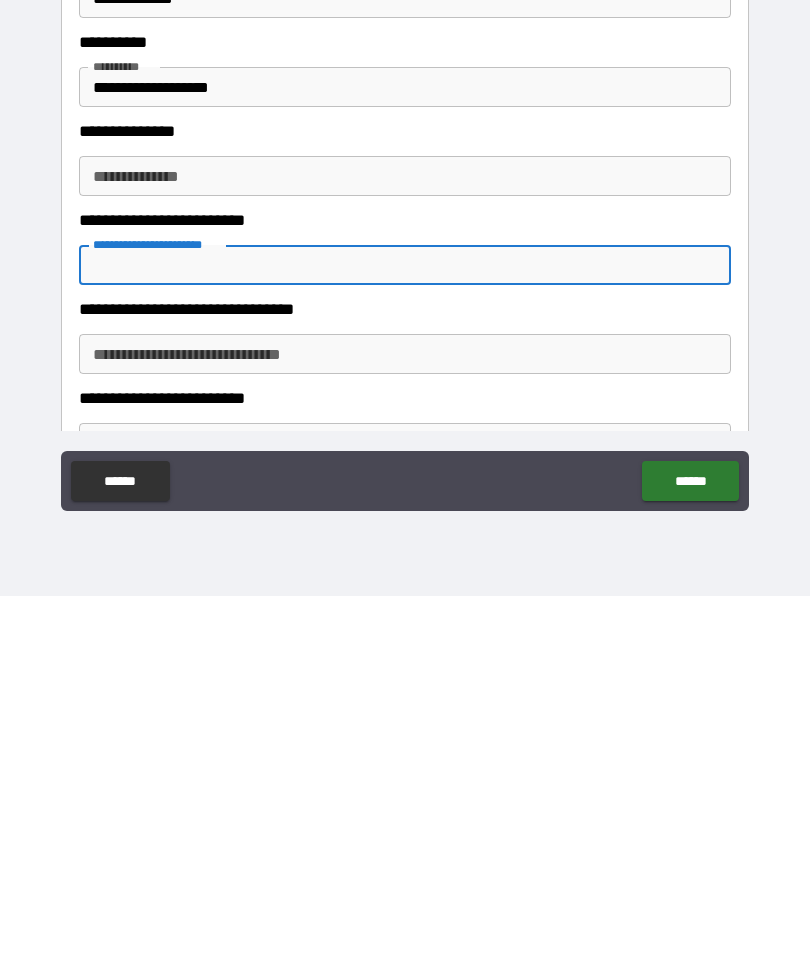 scroll, scrollTop: 518, scrollLeft: 0, axis: vertical 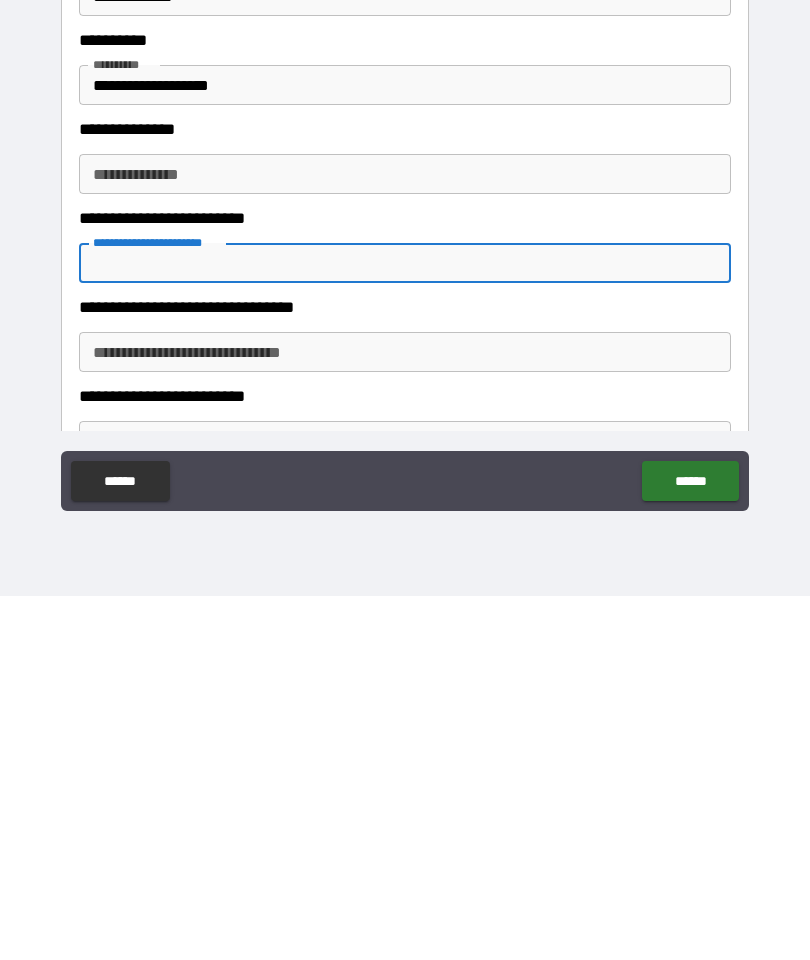 click on "**********" at bounding box center (405, 716) 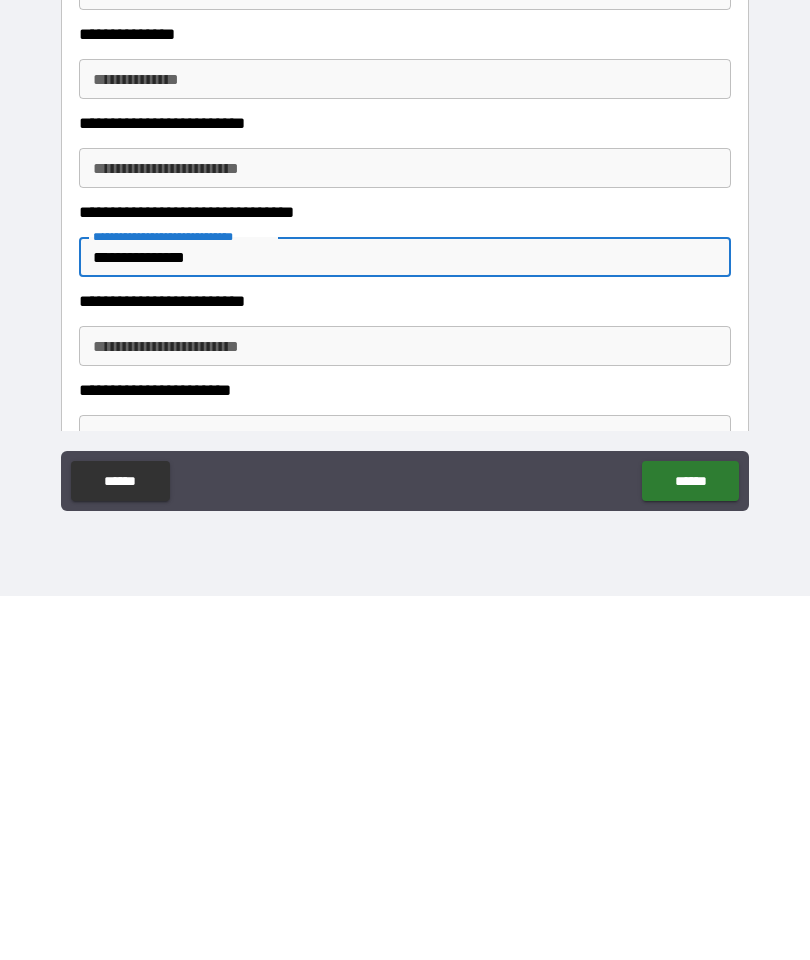 scroll, scrollTop: 627, scrollLeft: 0, axis: vertical 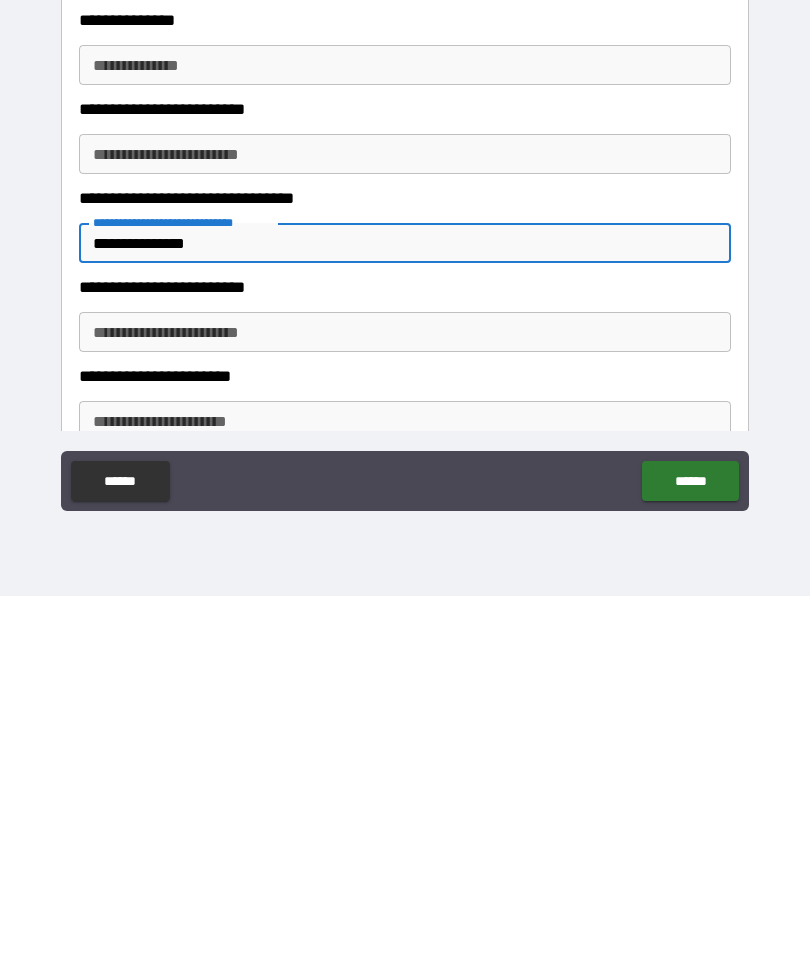 type on "**********" 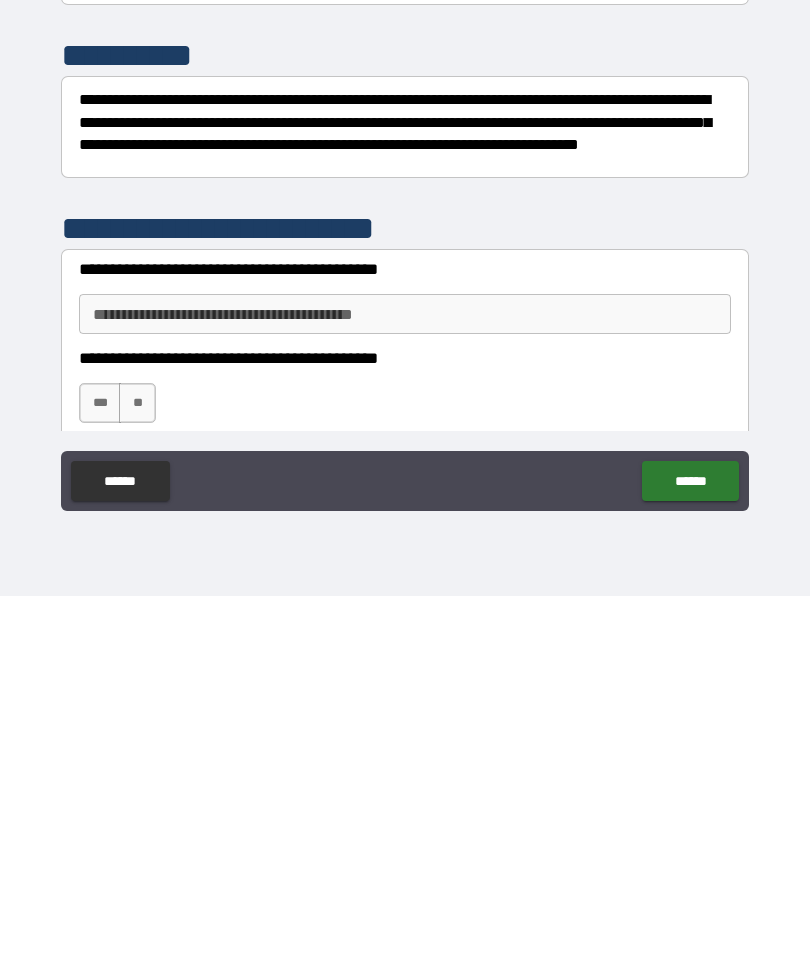 scroll, scrollTop: 1294, scrollLeft: 0, axis: vertical 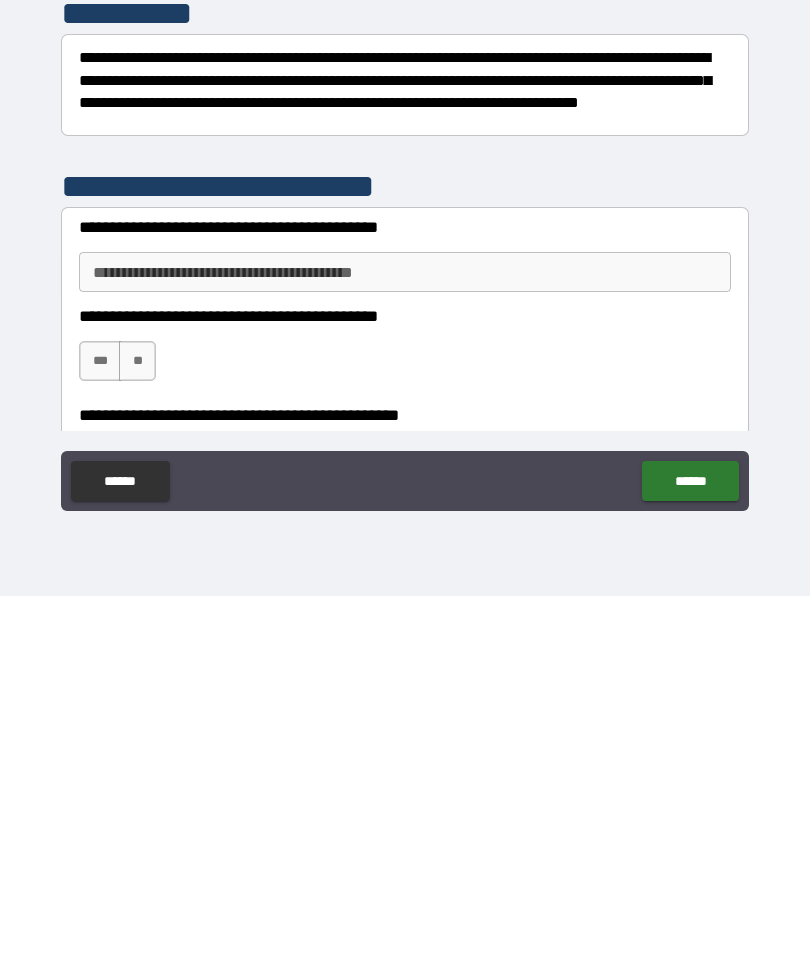 type on "*********" 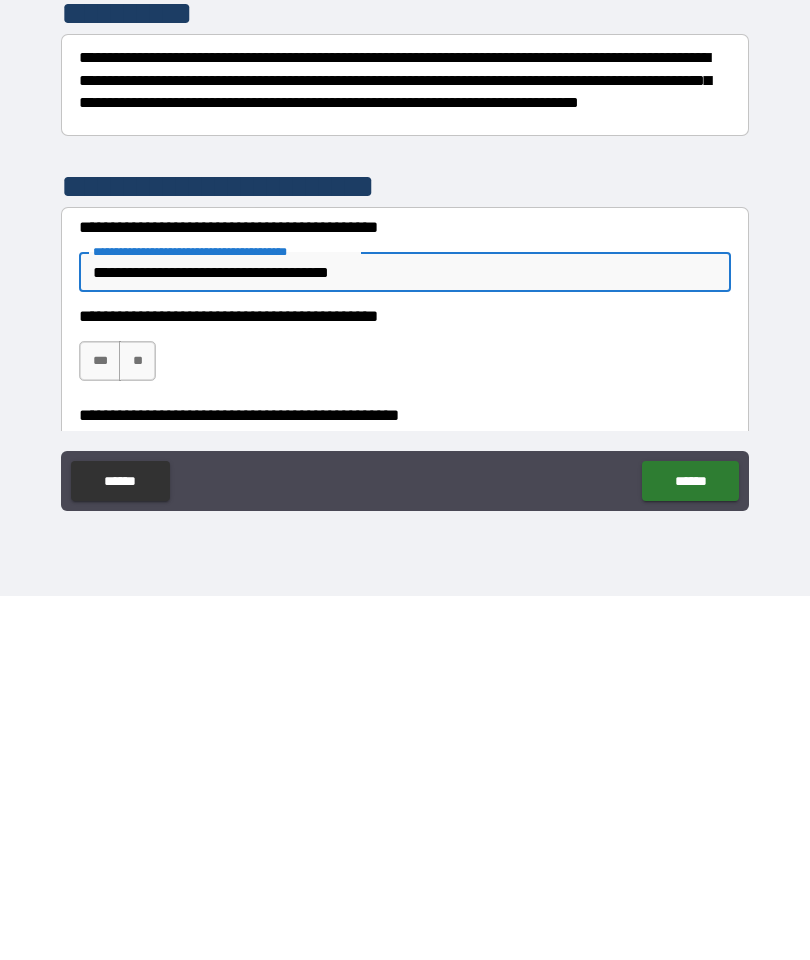 type on "**********" 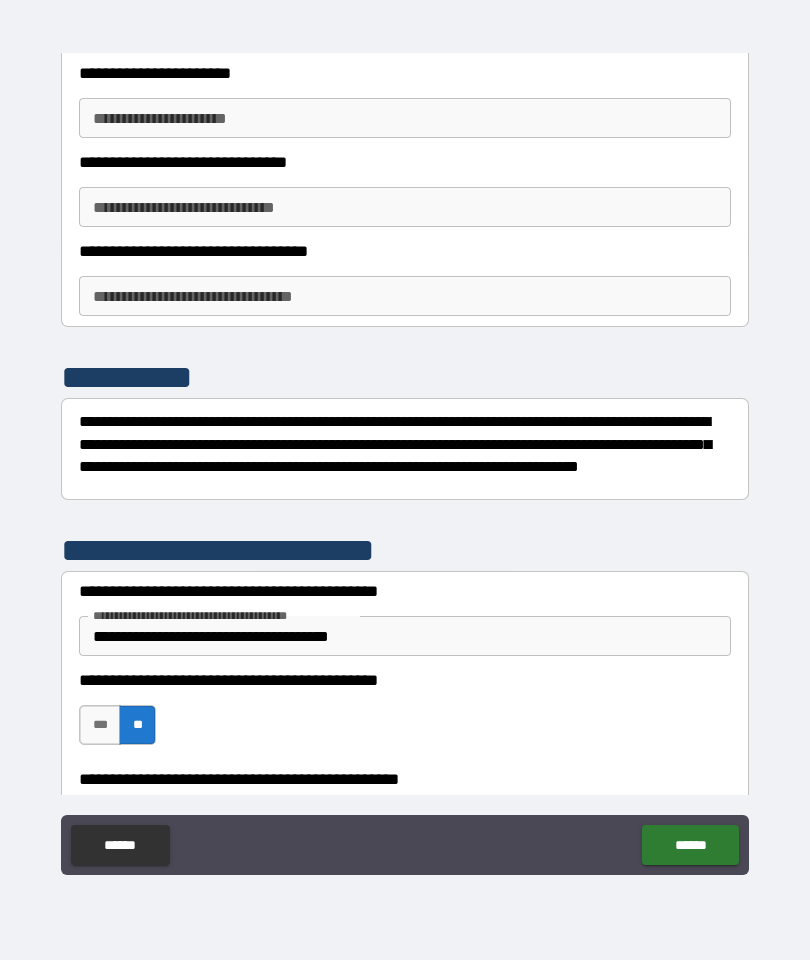 click on "***" at bounding box center [100, 725] 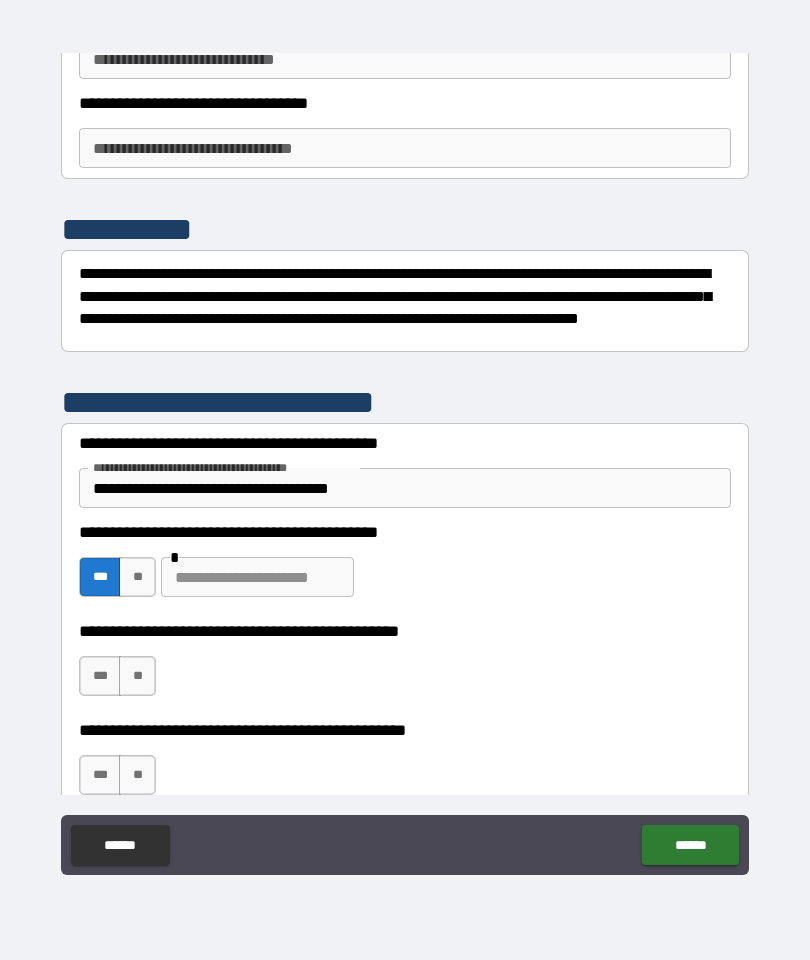 scroll, scrollTop: 1485, scrollLeft: 0, axis: vertical 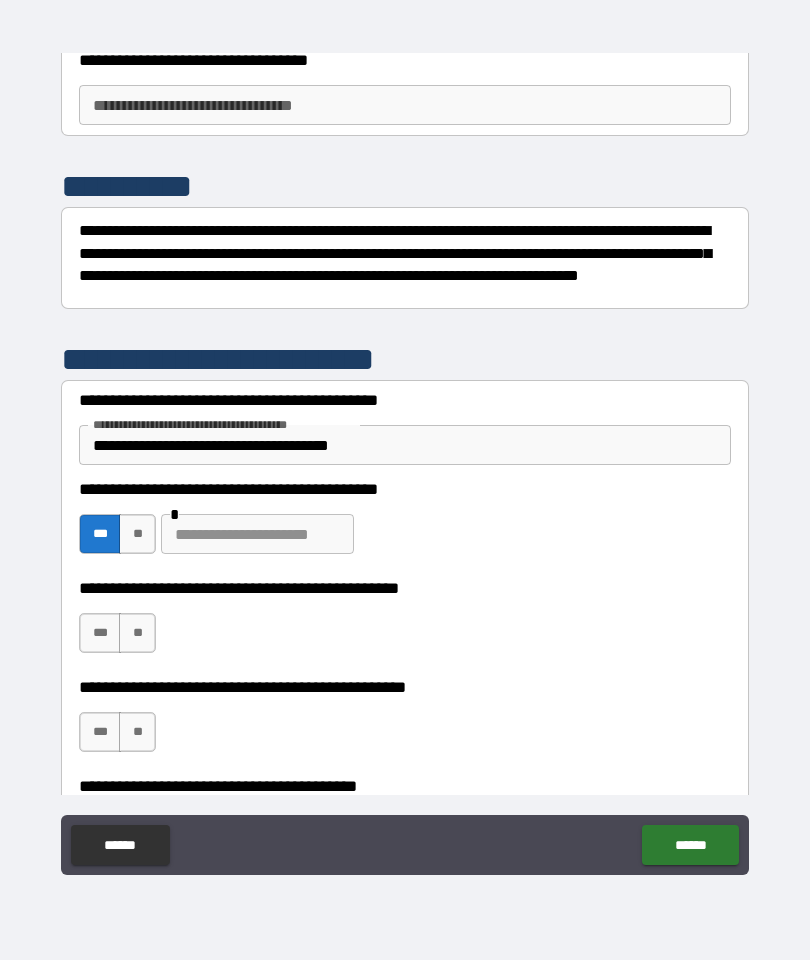 click on "**" at bounding box center [137, 534] 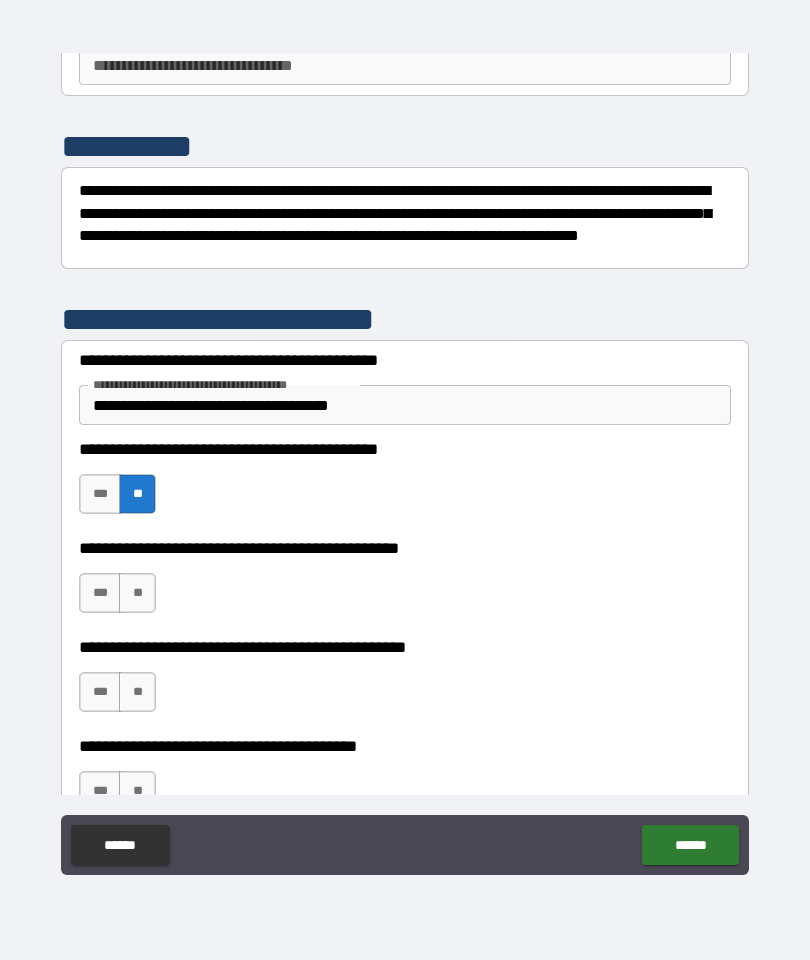 scroll, scrollTop: 1526, scrollLeft: 0, axis: vertical 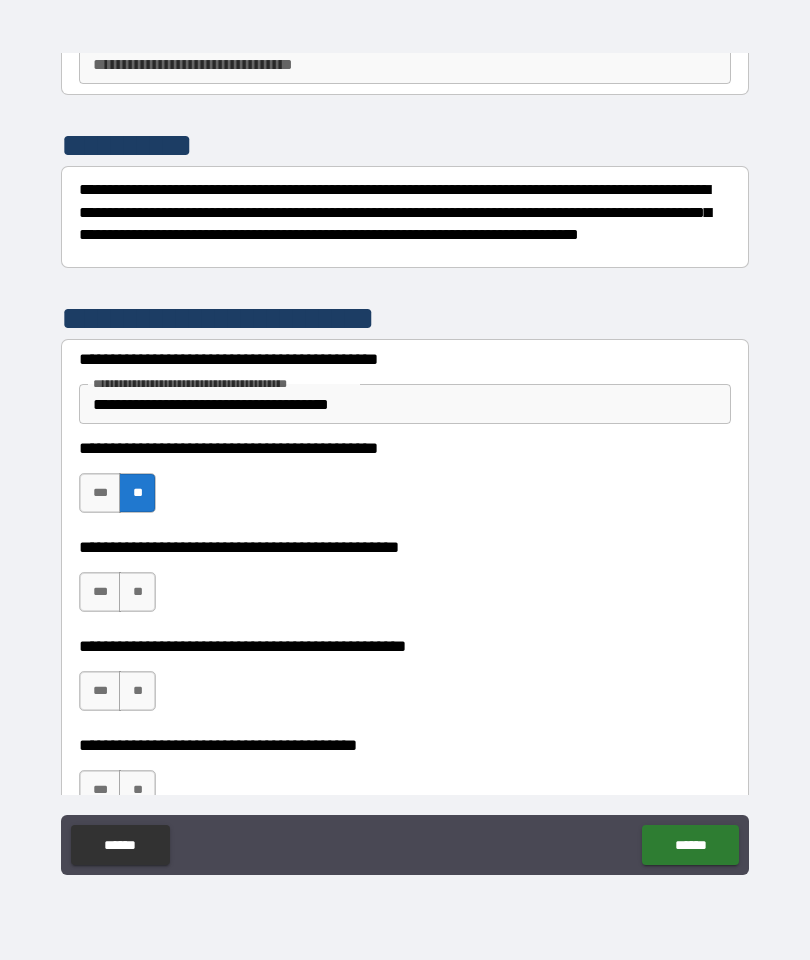 click on "***" at bounding box center [100, 493] 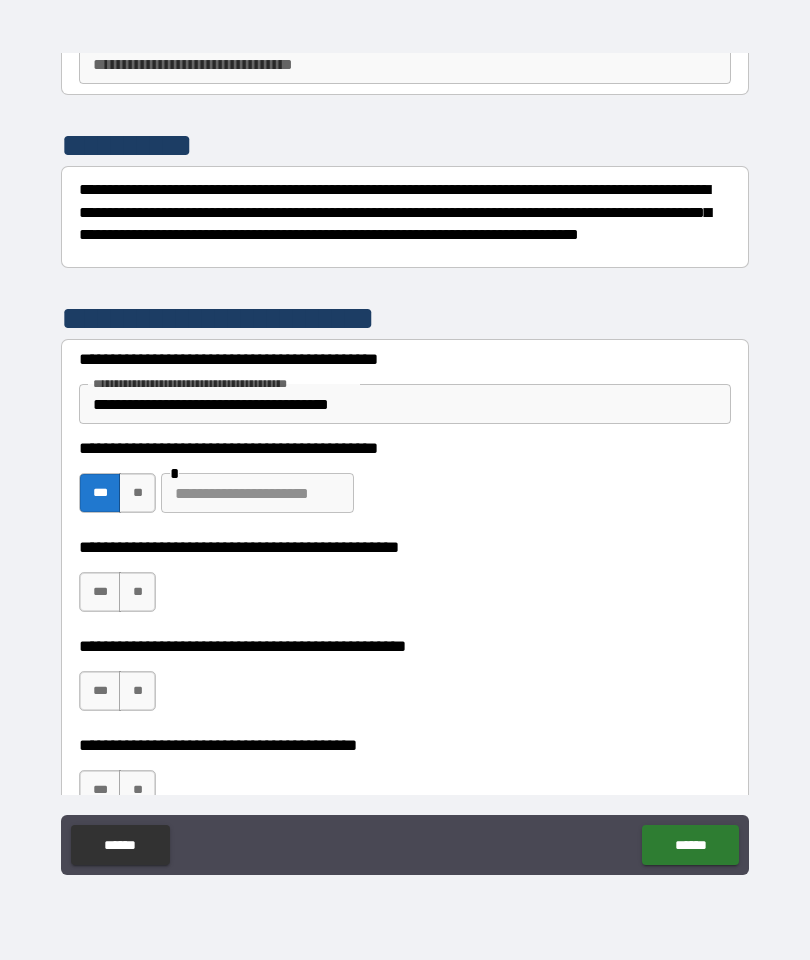click at bounding box center (257, 493) 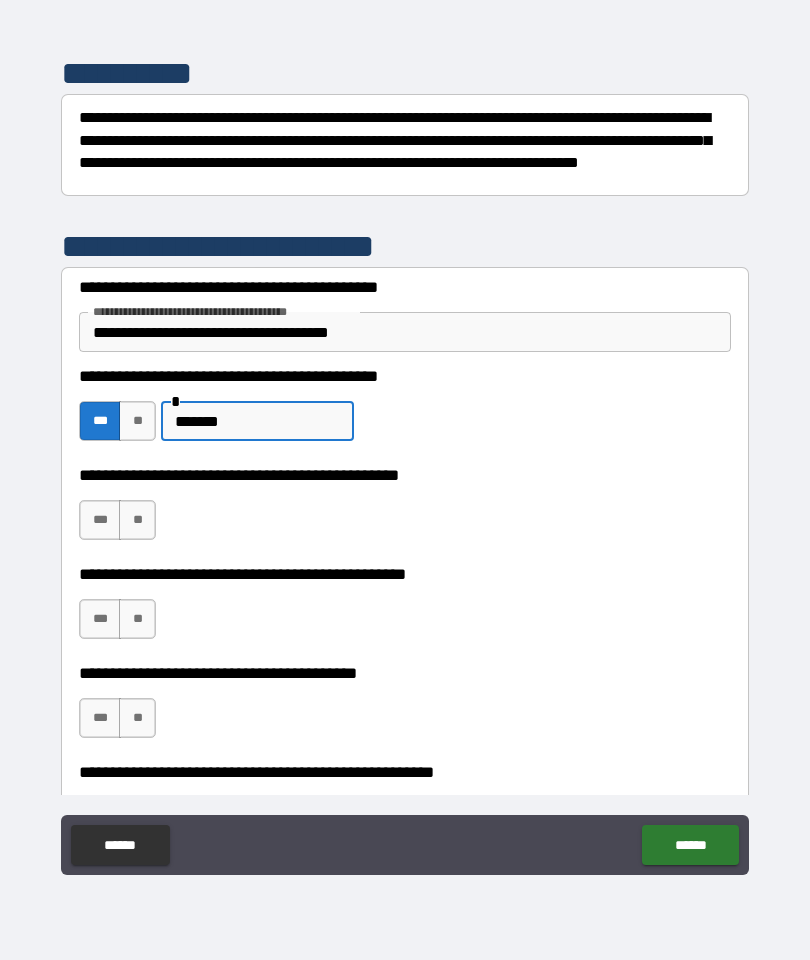 scroll, scrollTop: 1597, scrollLeft: 0, axis: vertical 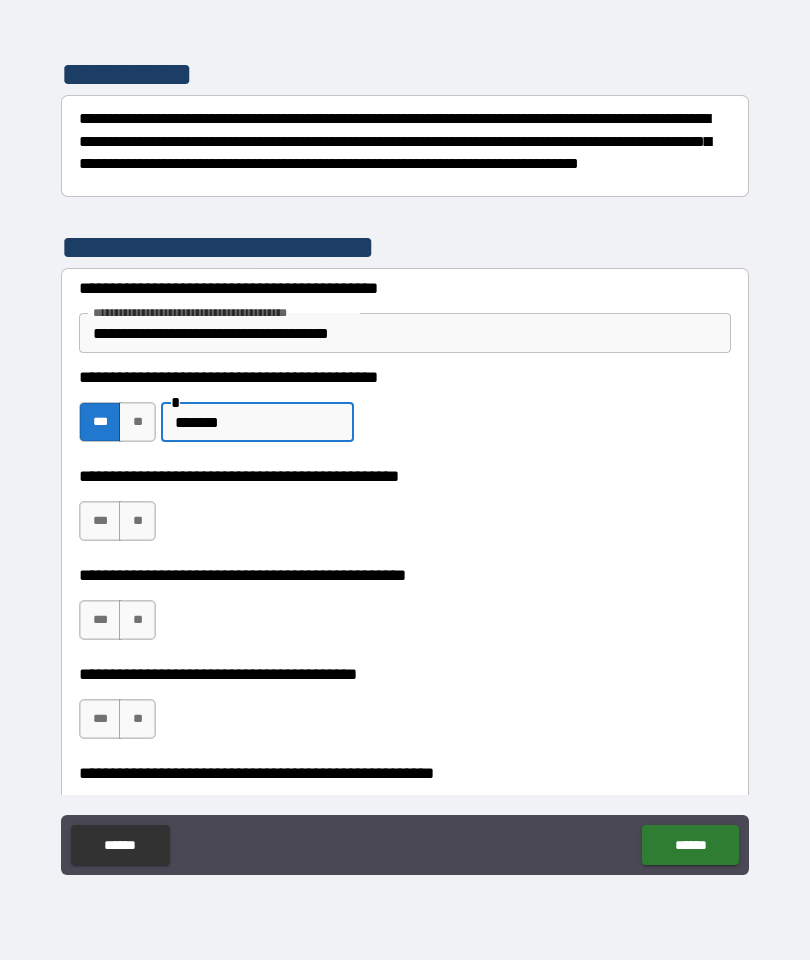 type on "*******" 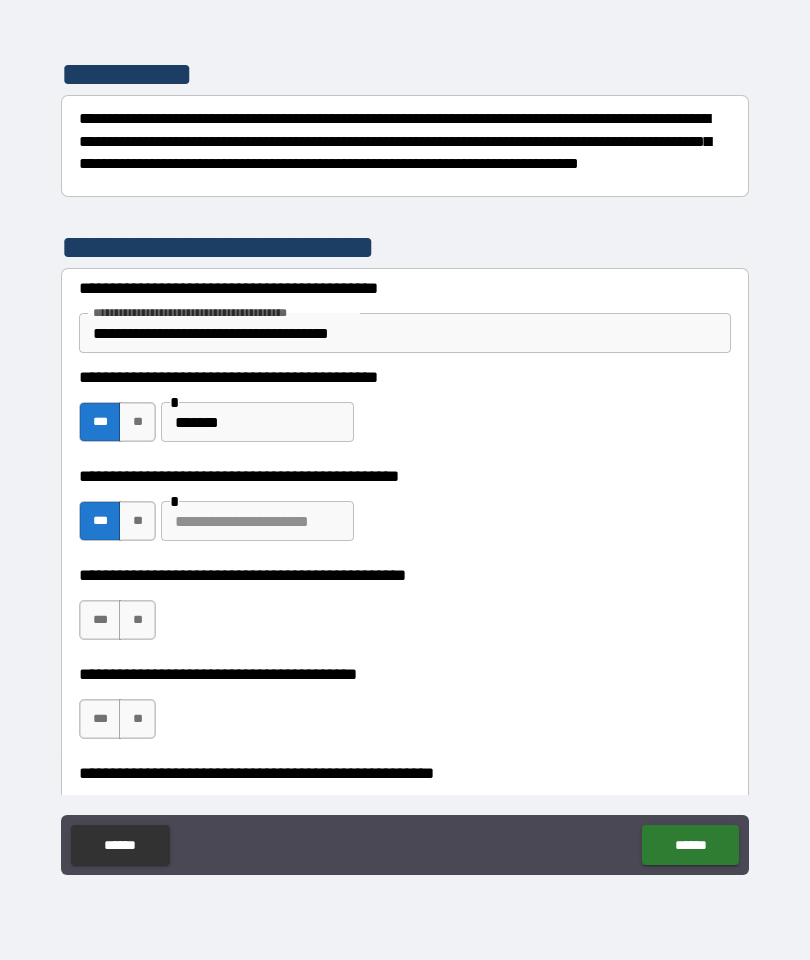 click on "***" at bounding box center [100, 620] 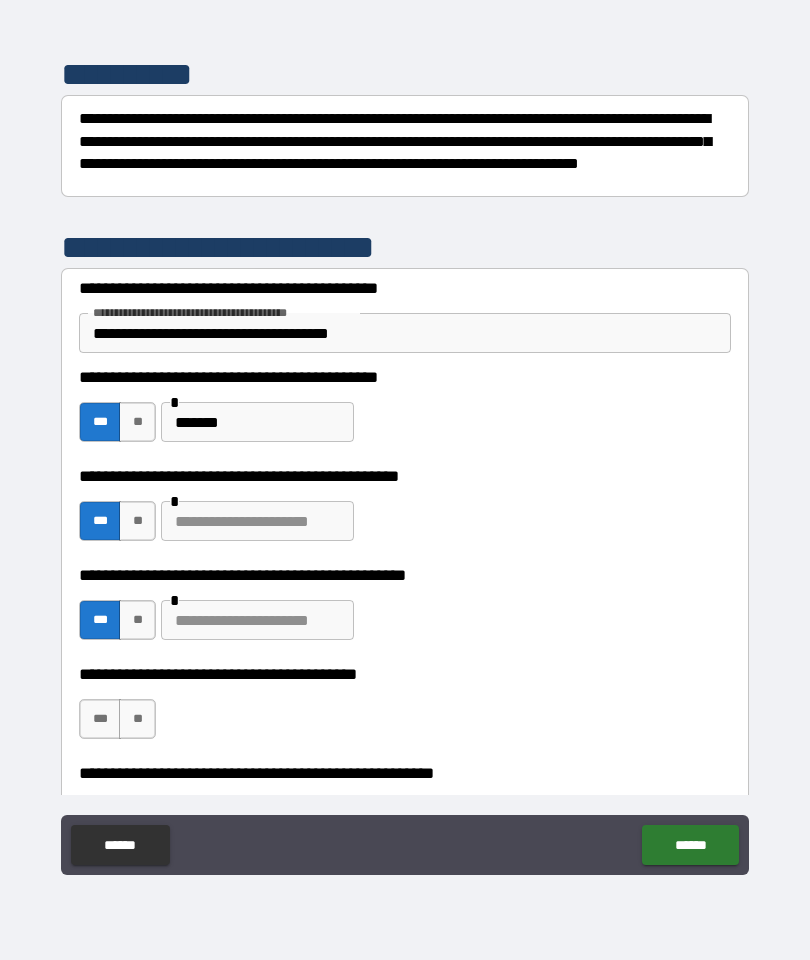 click at bounding box center [257, 620] 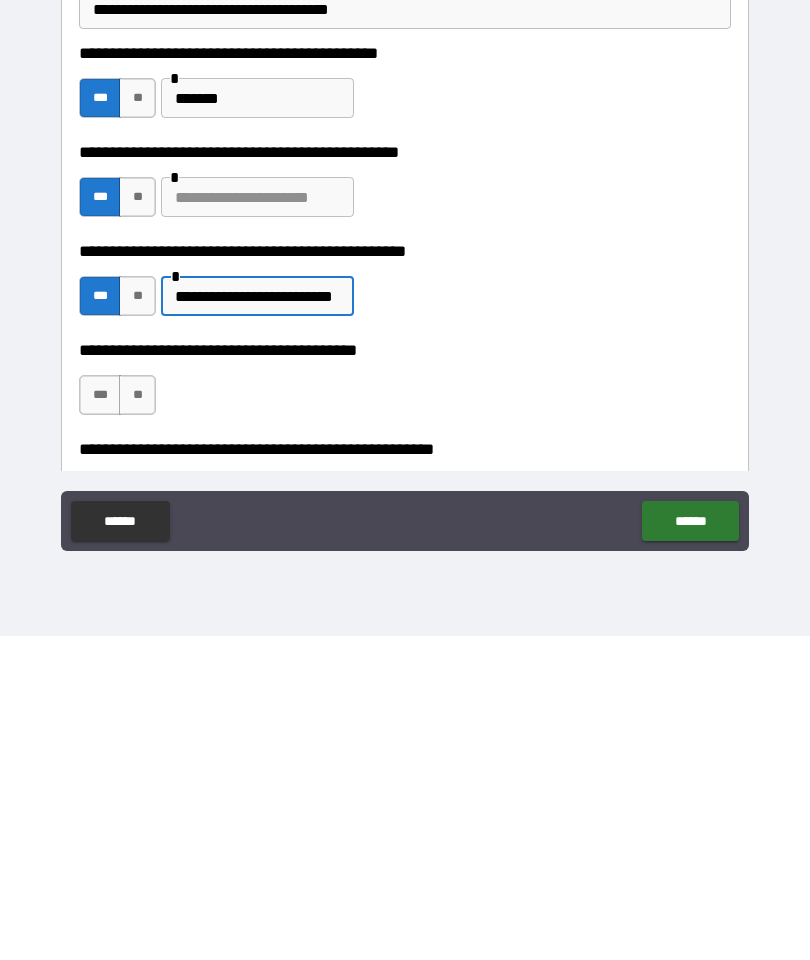 type on "**********" 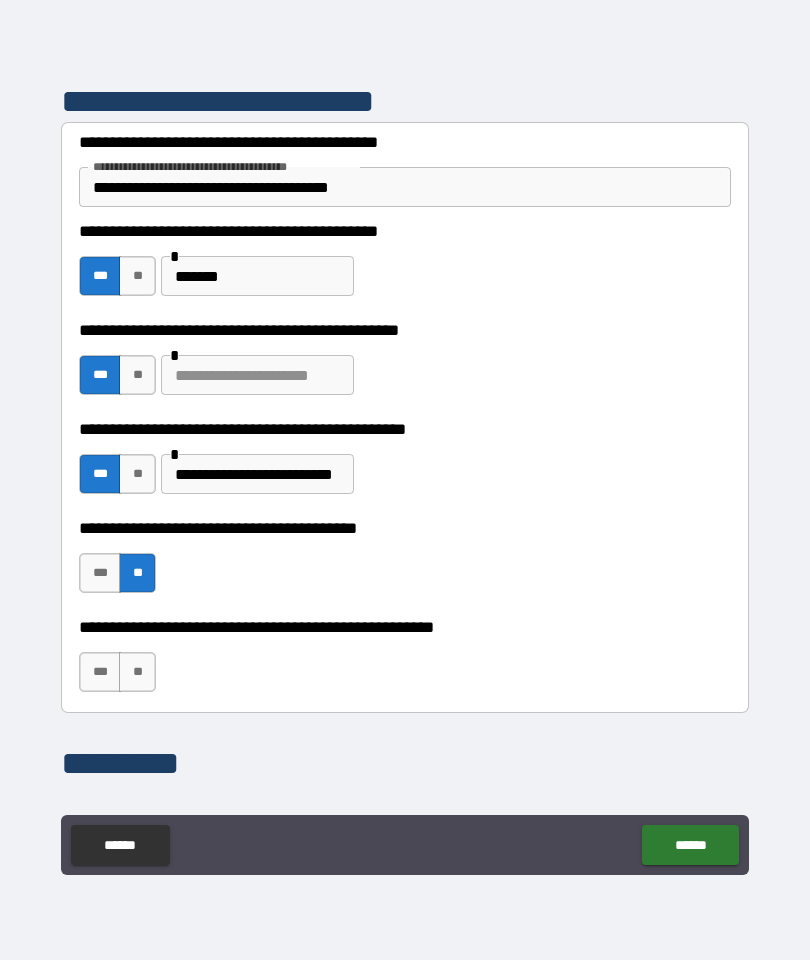 scroll, scrollTop: 1748, scrollLeft: 0, axis: vertical 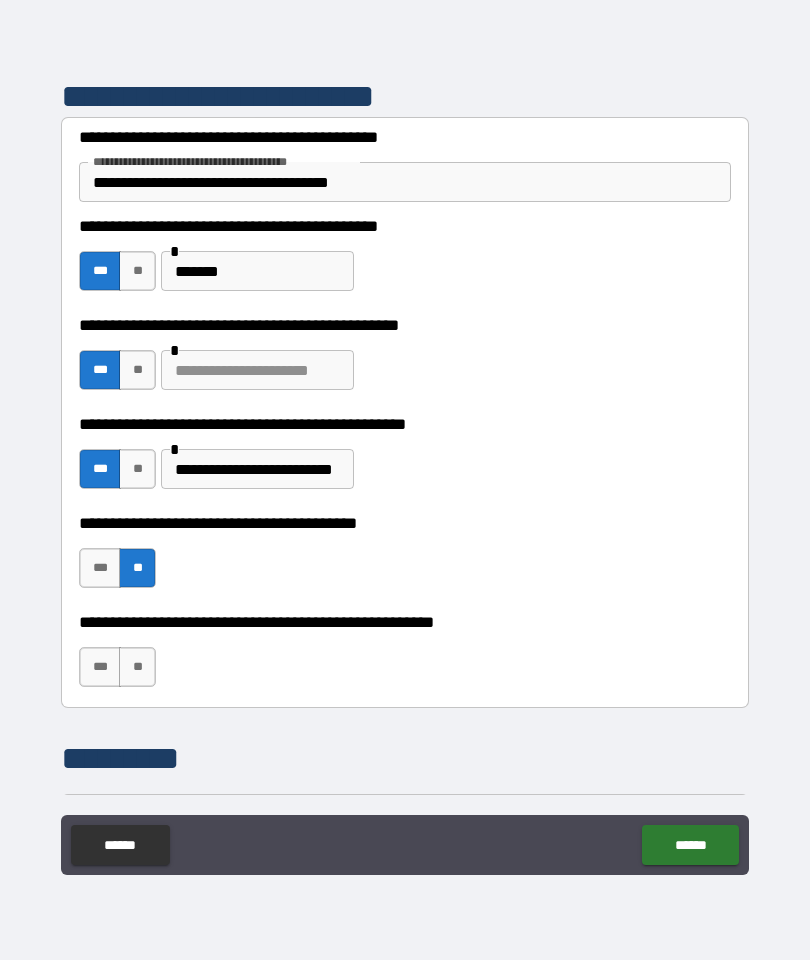 click on "***" at bounding box center (100, 667) 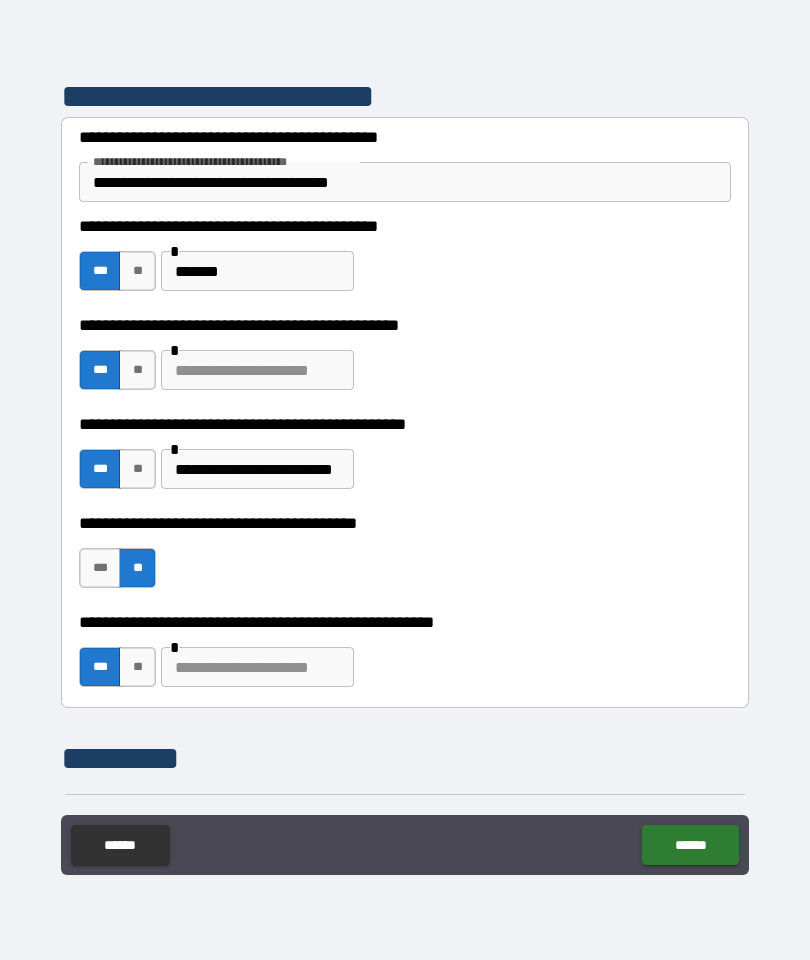 click at bounding box center (257, 667) 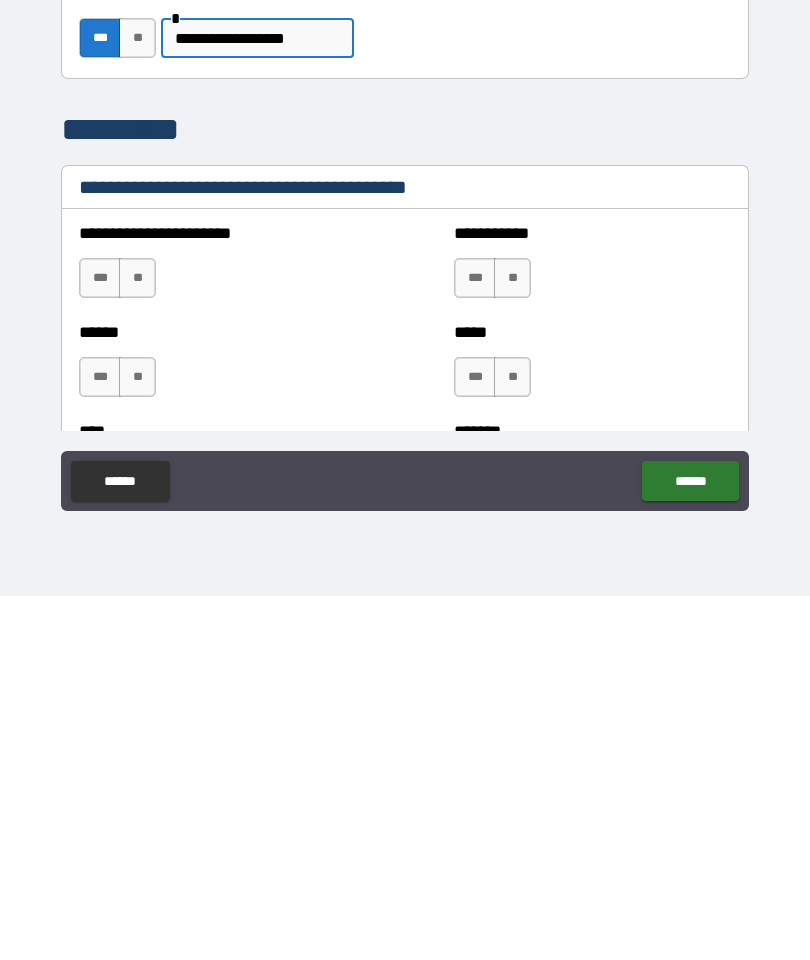 scroll, scrollTop: 2021, scrollLeft: 0, axis: vertical 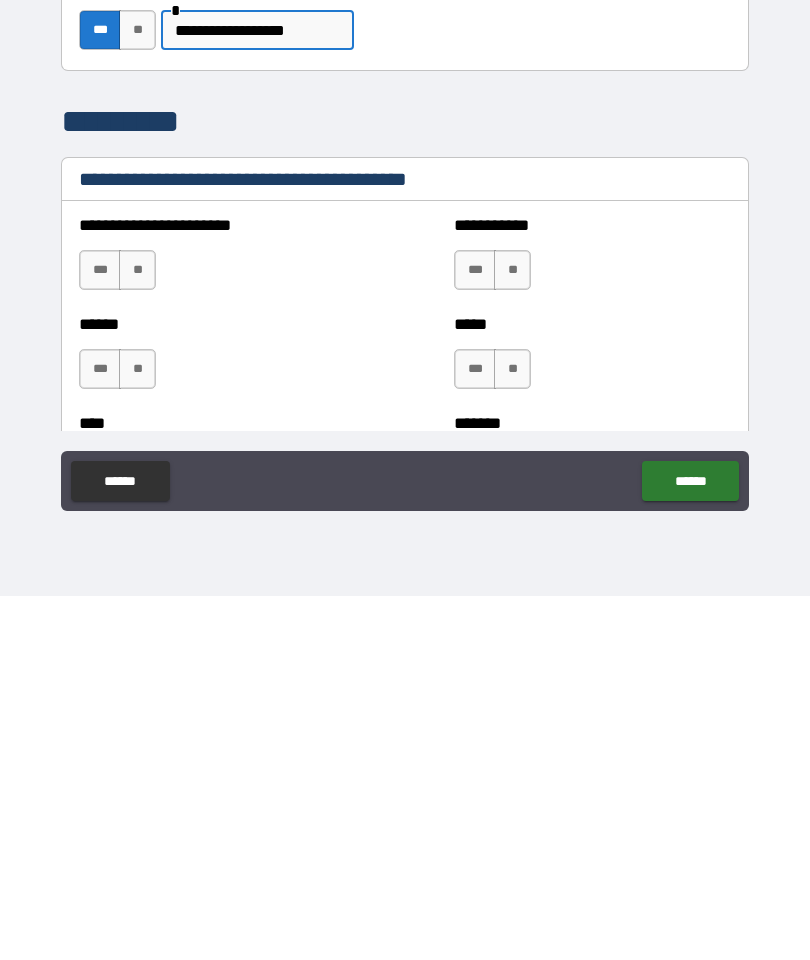 type on "**********" 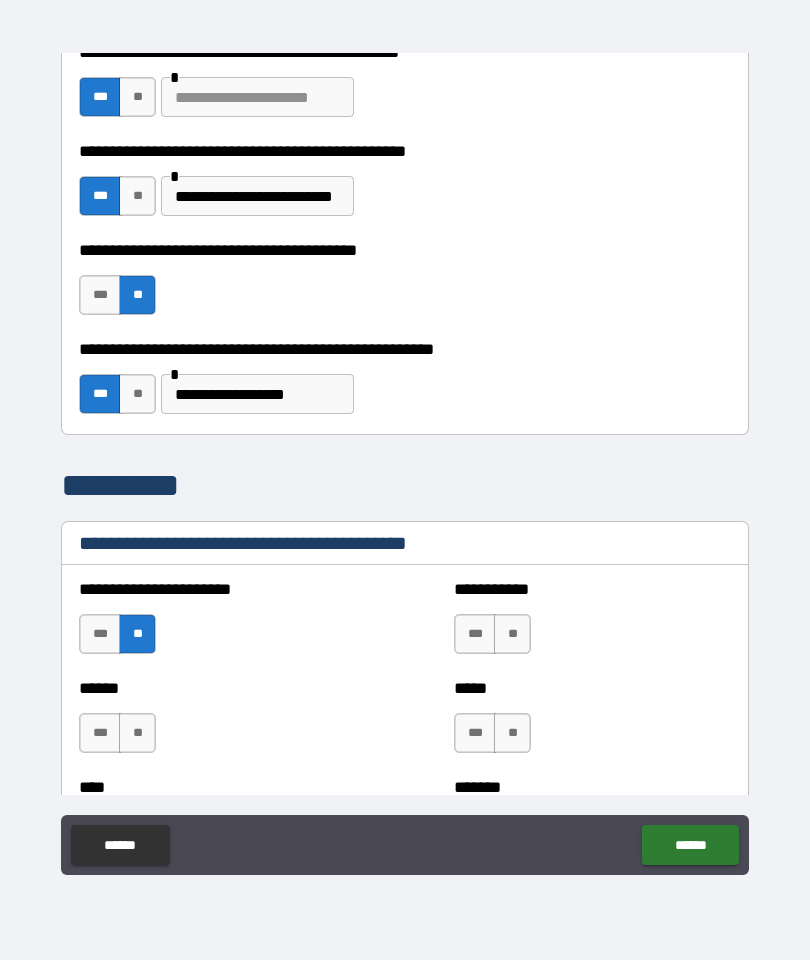 click on "**" at bounding box center (137, 733) 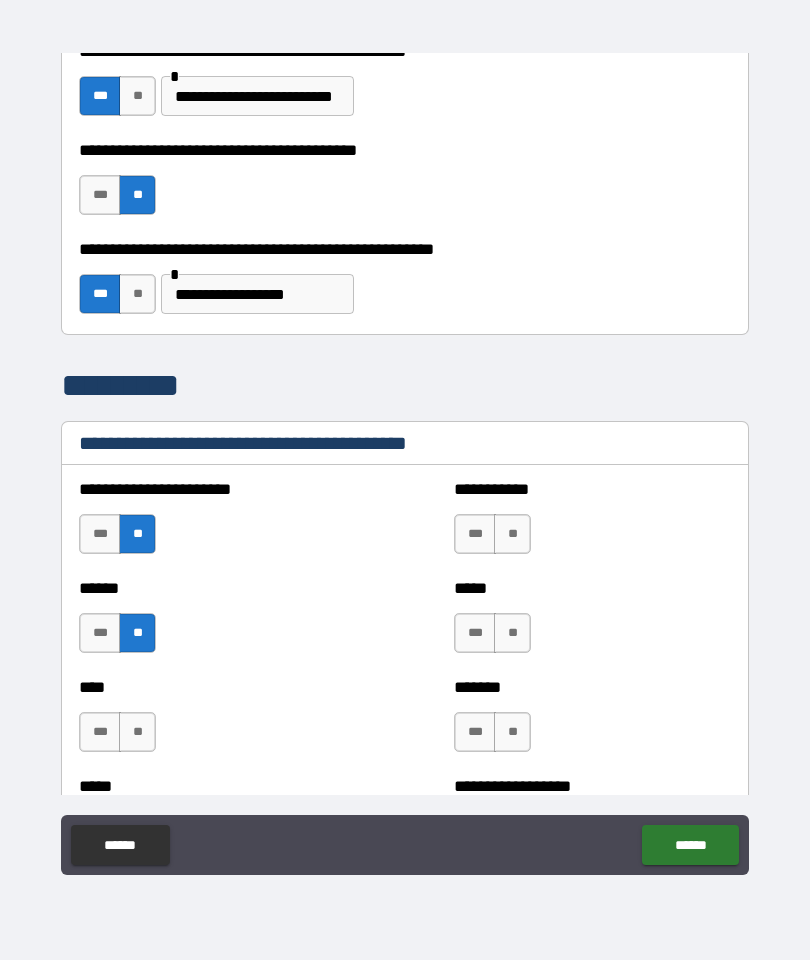 scroll, scrollTop: 2220, scrollLeft: 0, axis: vertical 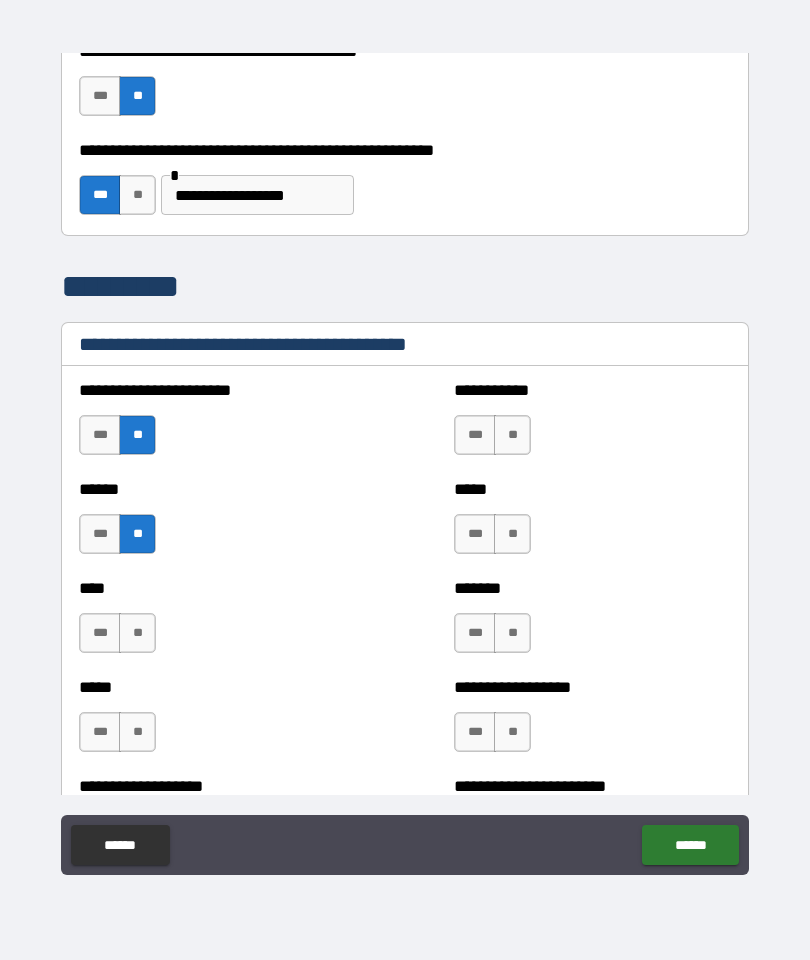 click on "**" at bounding box center [137, 633] 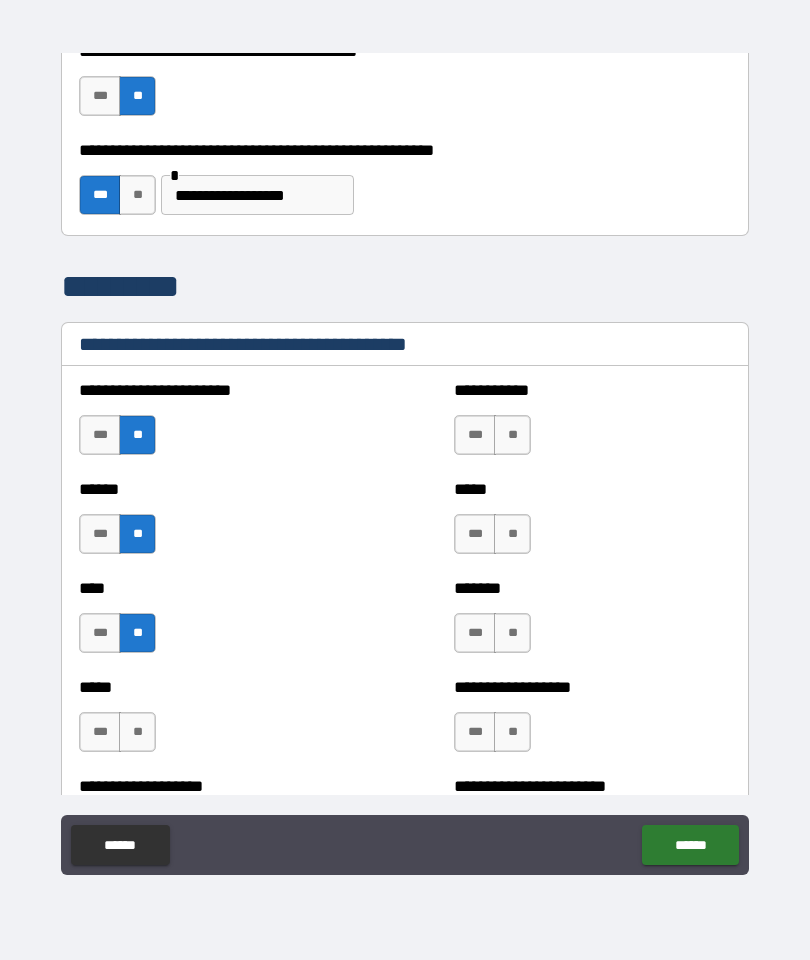 click on "**" at bounding box center [137, 732] 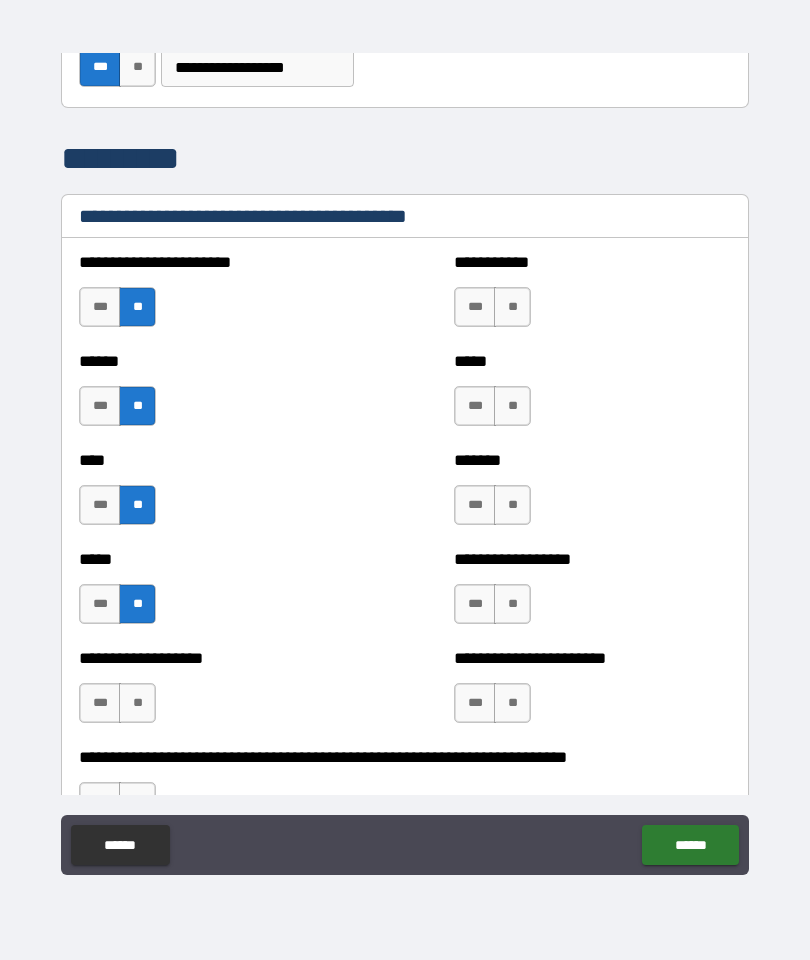 scroll, scrollTop: 2380, scrollLeft: 0, axis: vertical 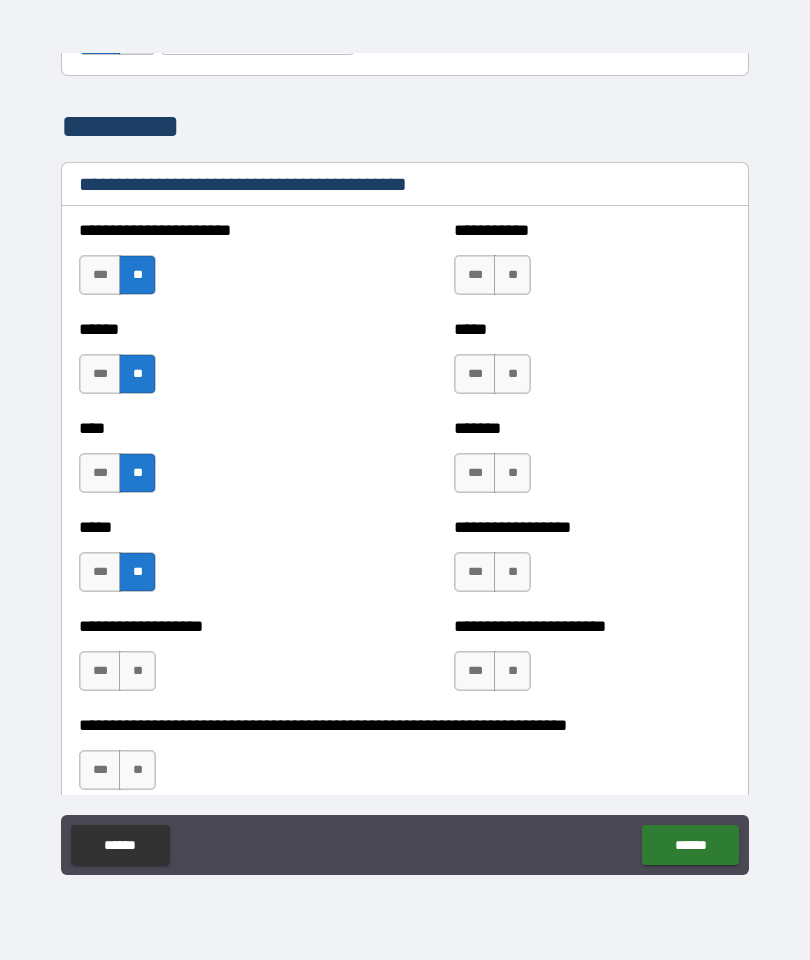 click on "**" at bounding box center (137, 671) 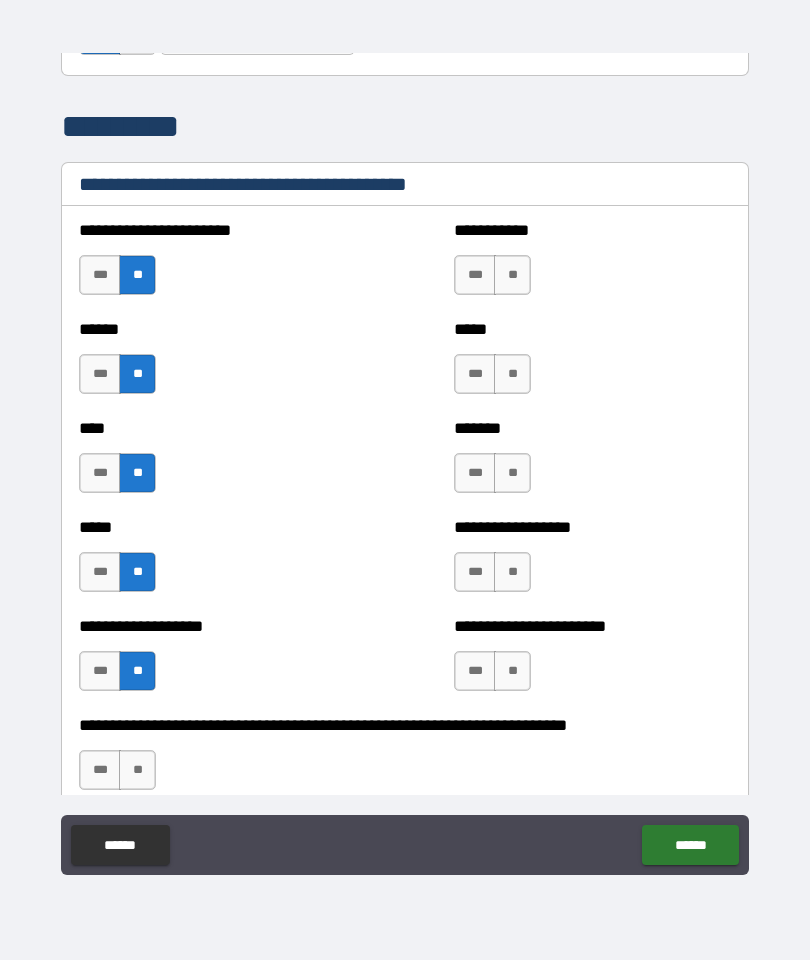 click on "**" at bounding box center [137, 770] 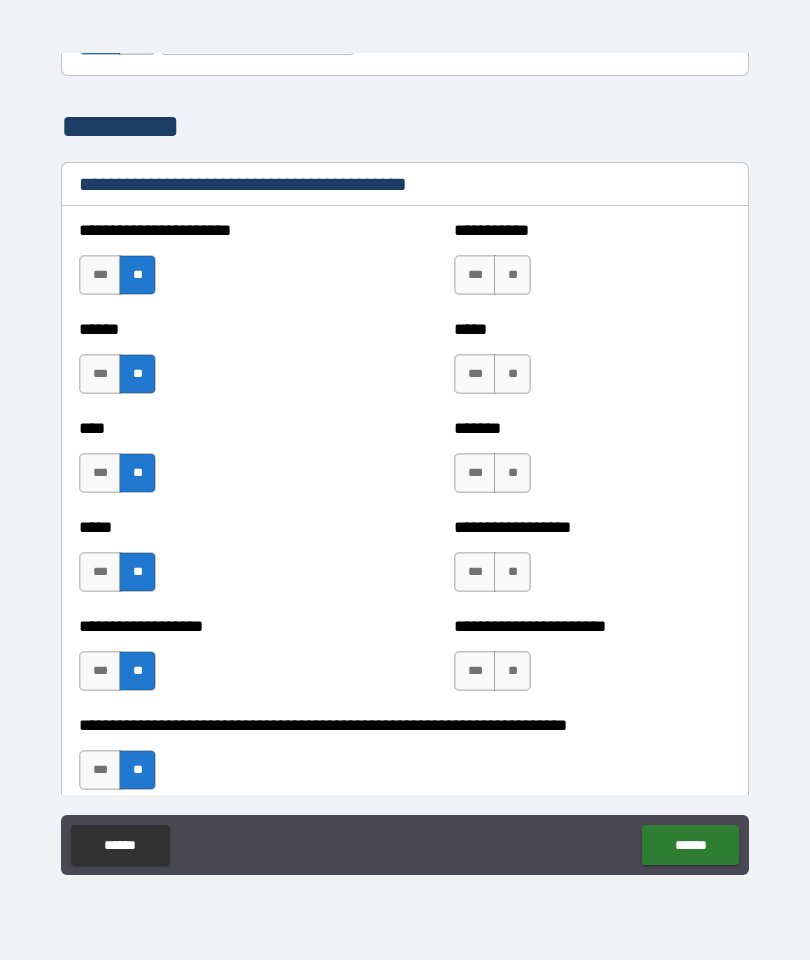 click on "**" at bounding box center (512, 671) 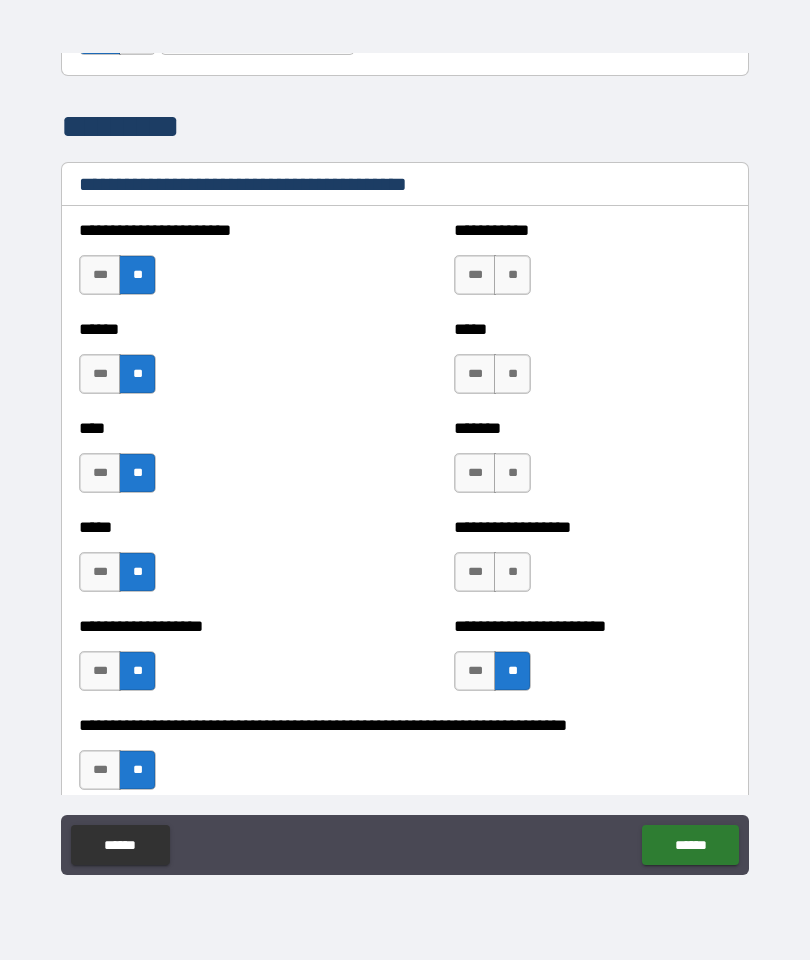 click on "***" at bounding box center (475, 671) 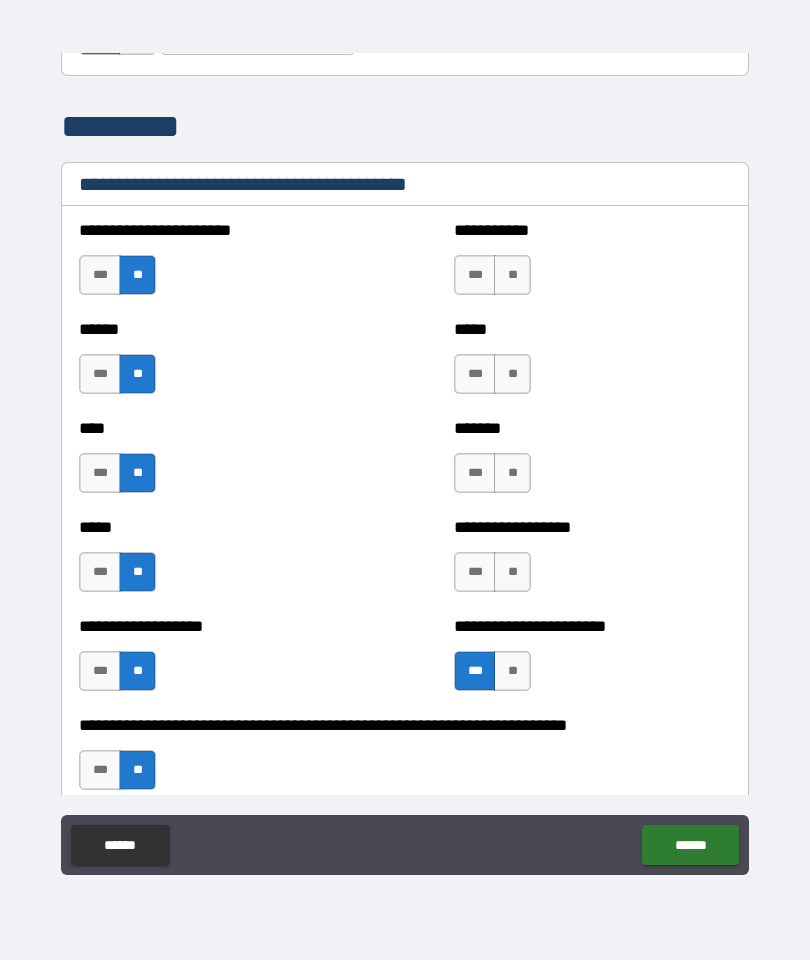 click on "**" at bounding box center [512, 572] 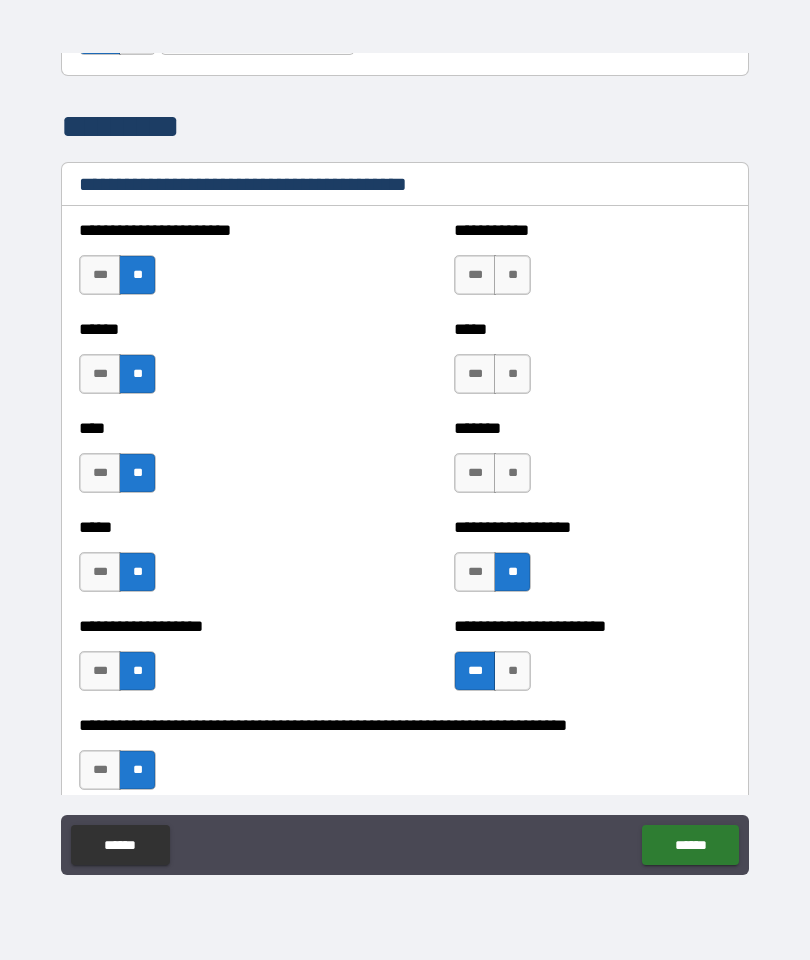 click on "**" at bounding box center [512, 473] 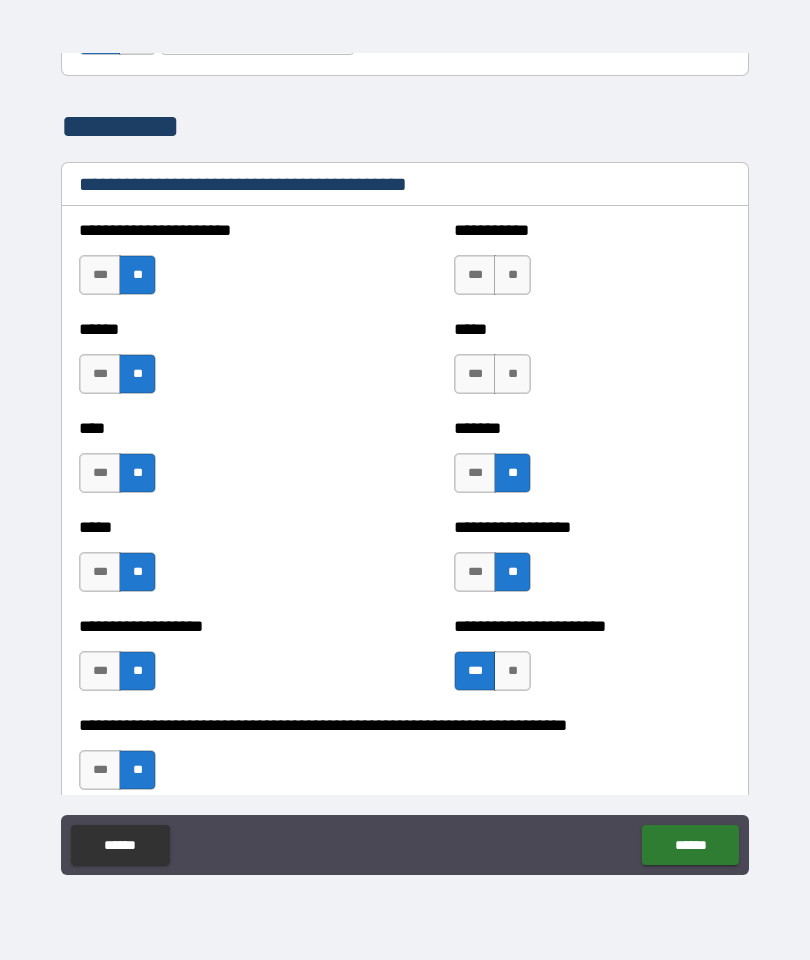 click on "**" at bounding box center (512, 374) 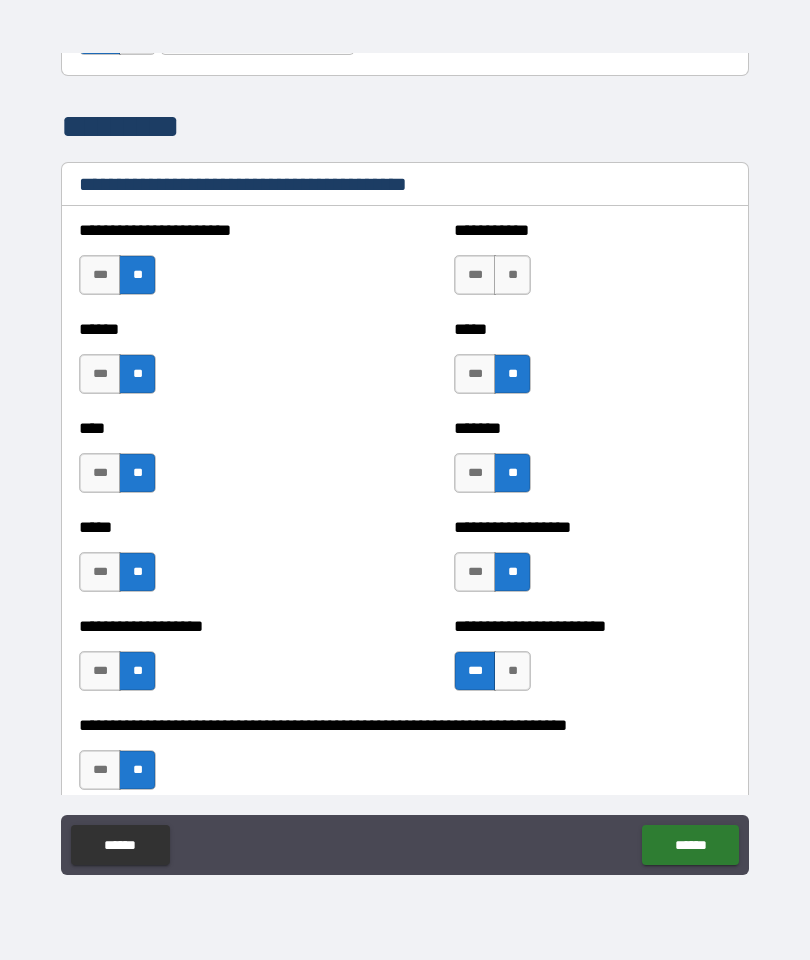 click on "**" at bounding box center [512, 275] 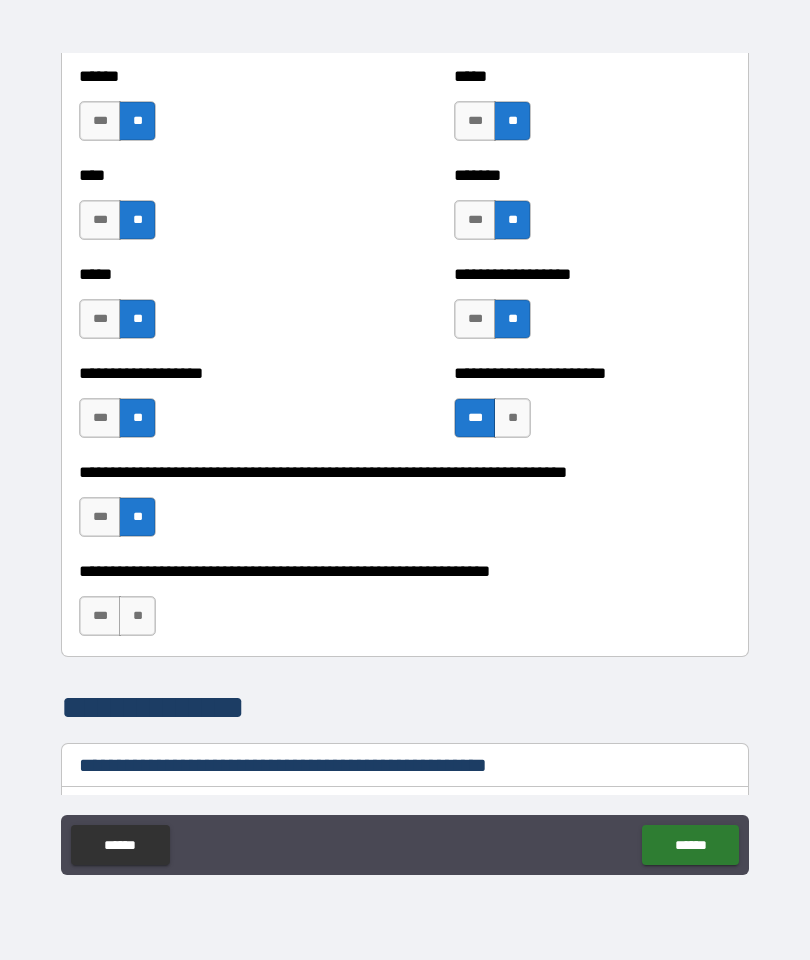 scroll, scrollTop: 2639, scrollLeft: 0, axis: vertical 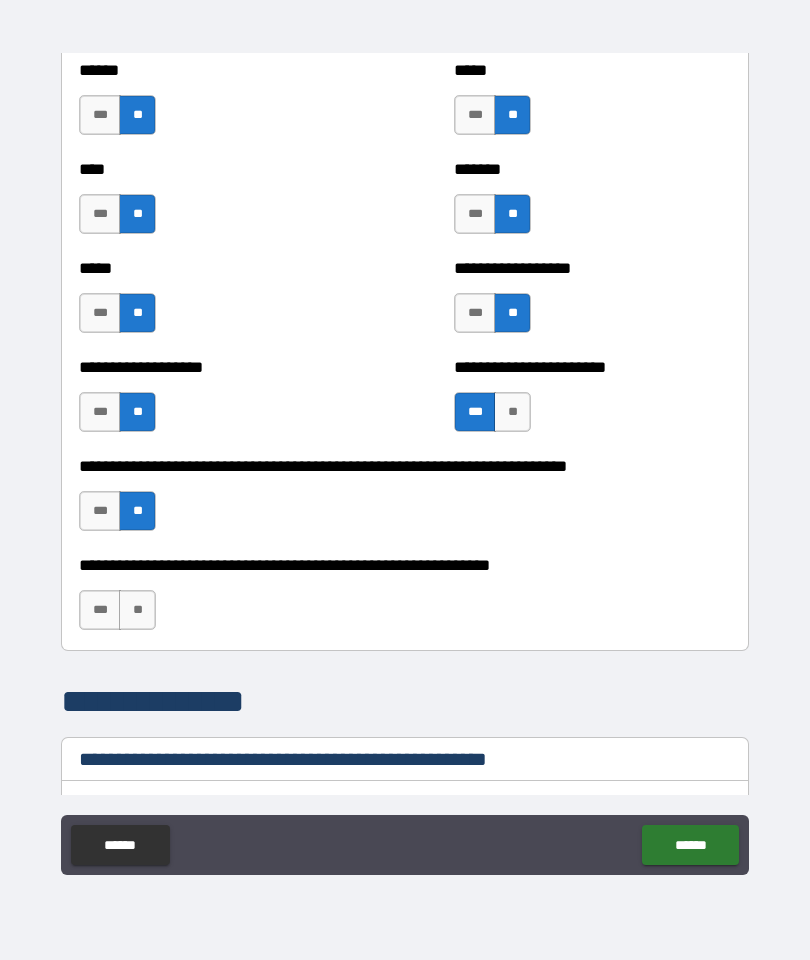 click on "**" at bounding box center (137, 610) 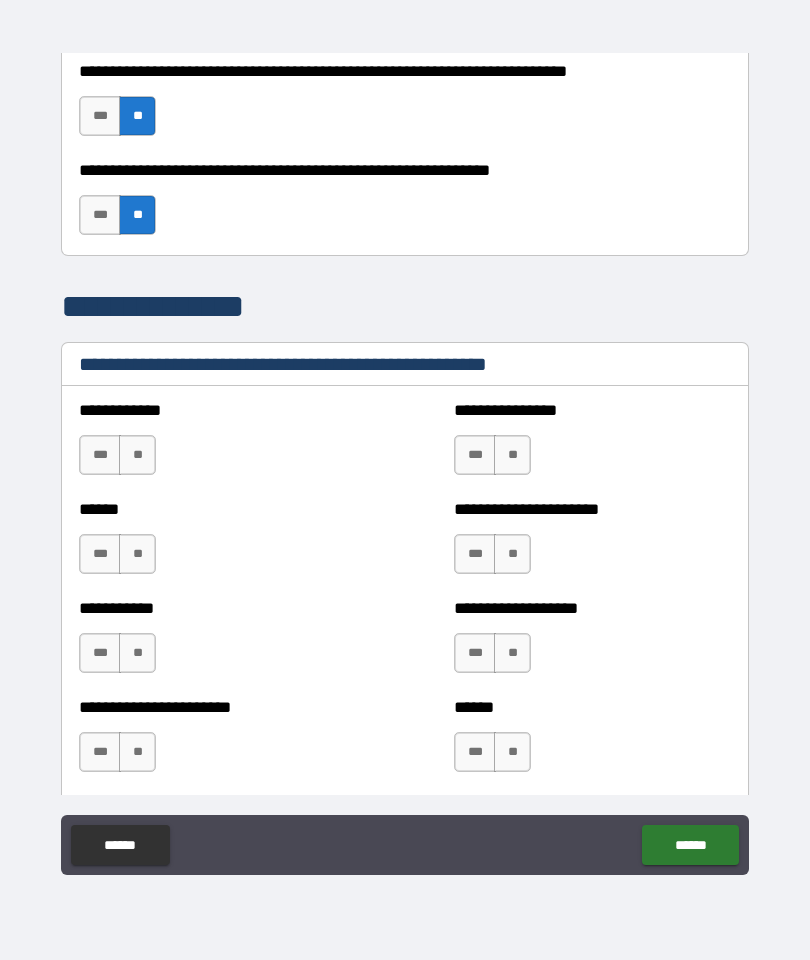 scroll, scrollTop: 3138, scrollLeft: 0, axis: vertical 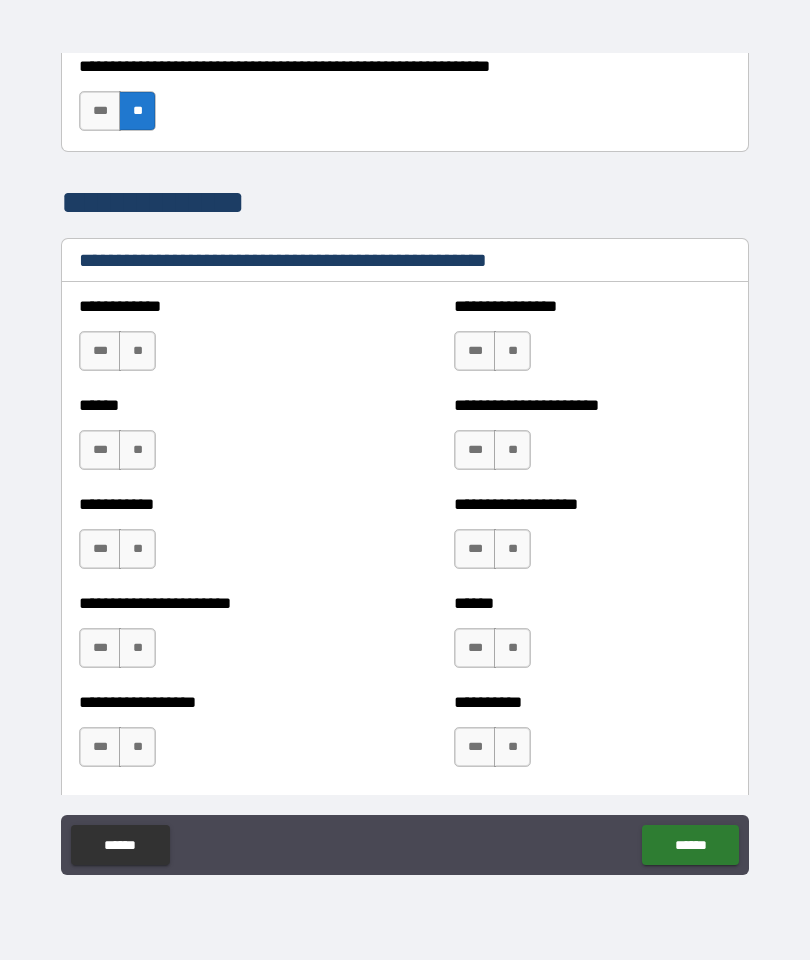 click on "**" at bounding box center (137, 351) 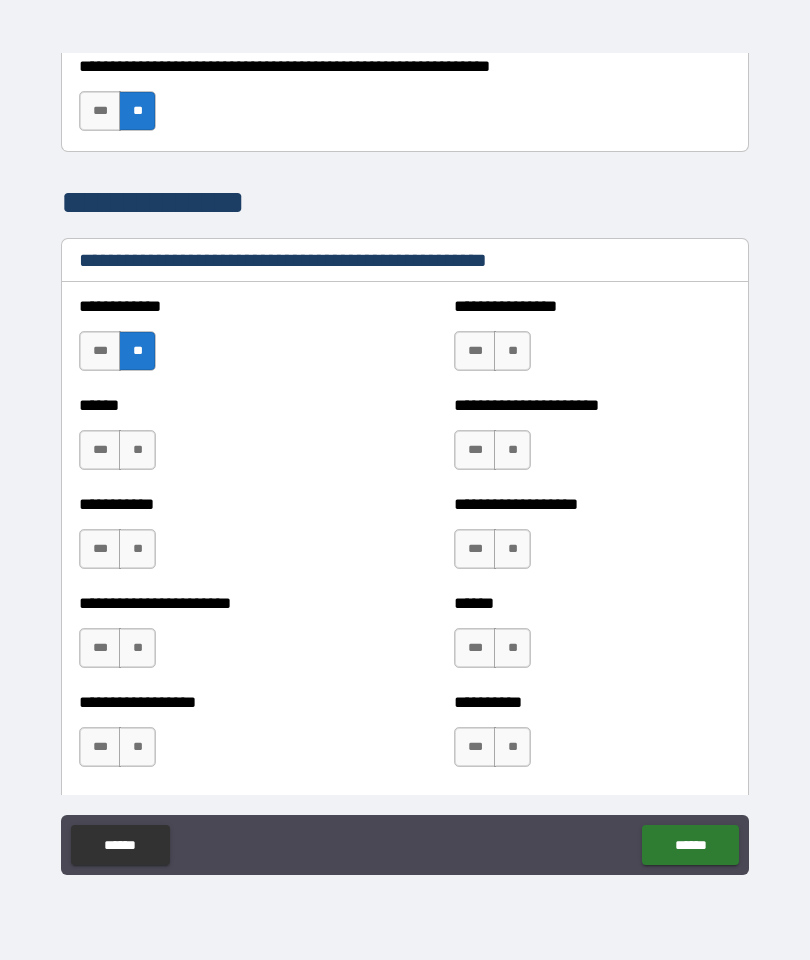 click on "**" at bounding box center [137, 450] 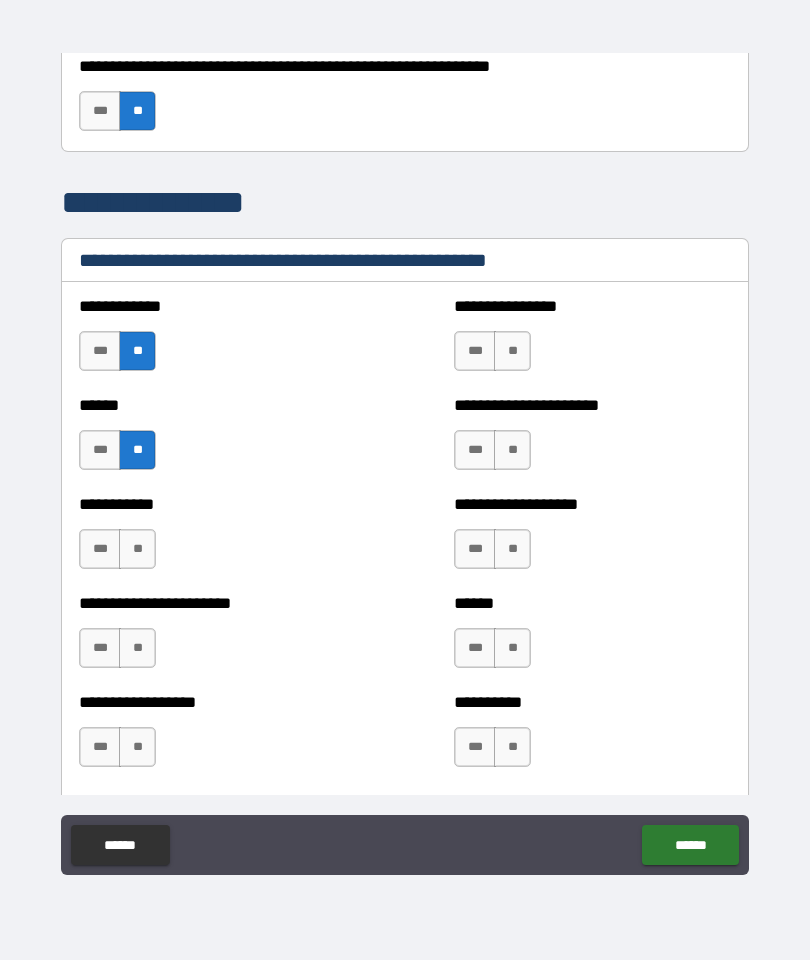 click on "**" at bounding box center [137, 549] 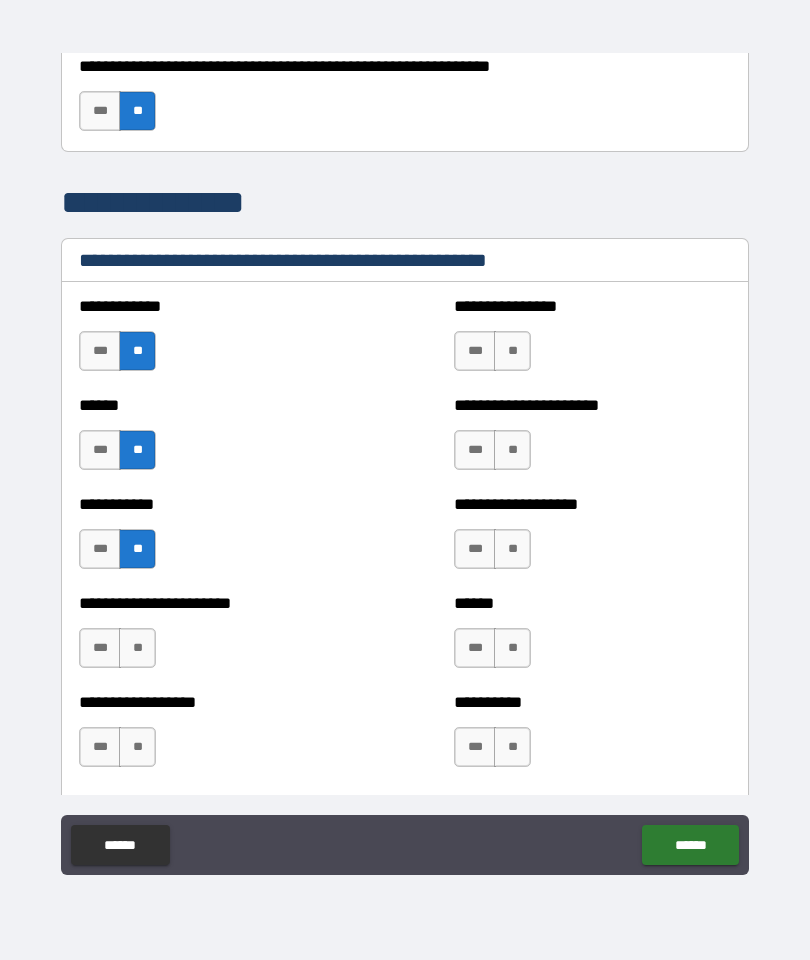 scroll, scrollTop: 3196, scrollLeft: 0, axis: vertical 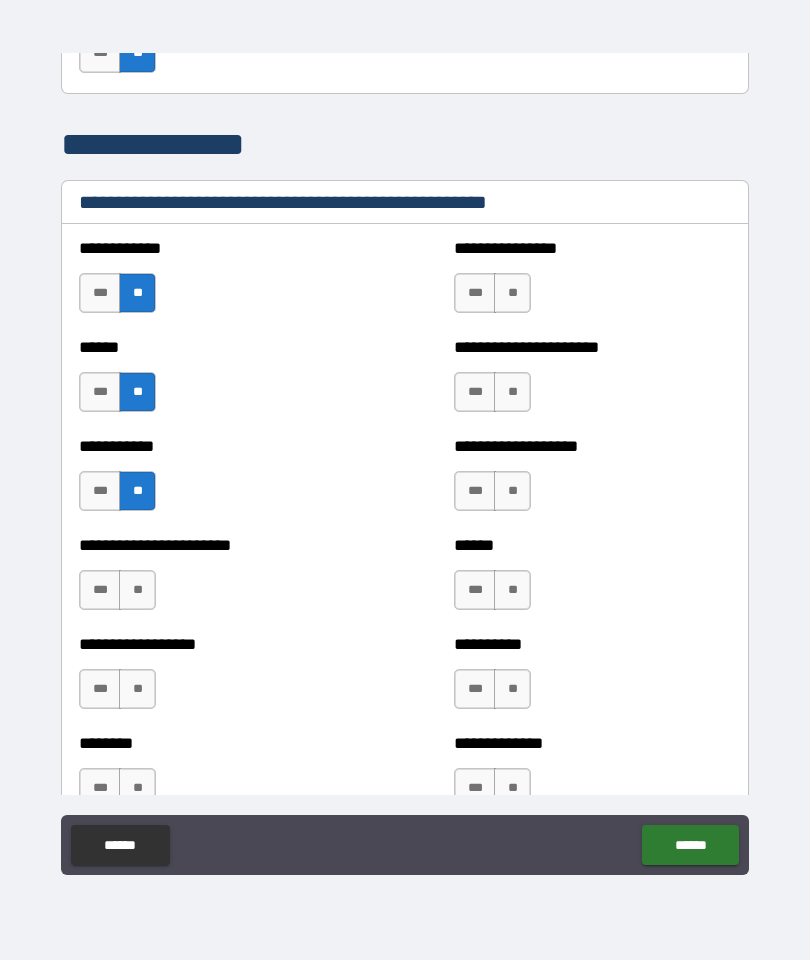 click on "**" at bounding box center [137, 590] 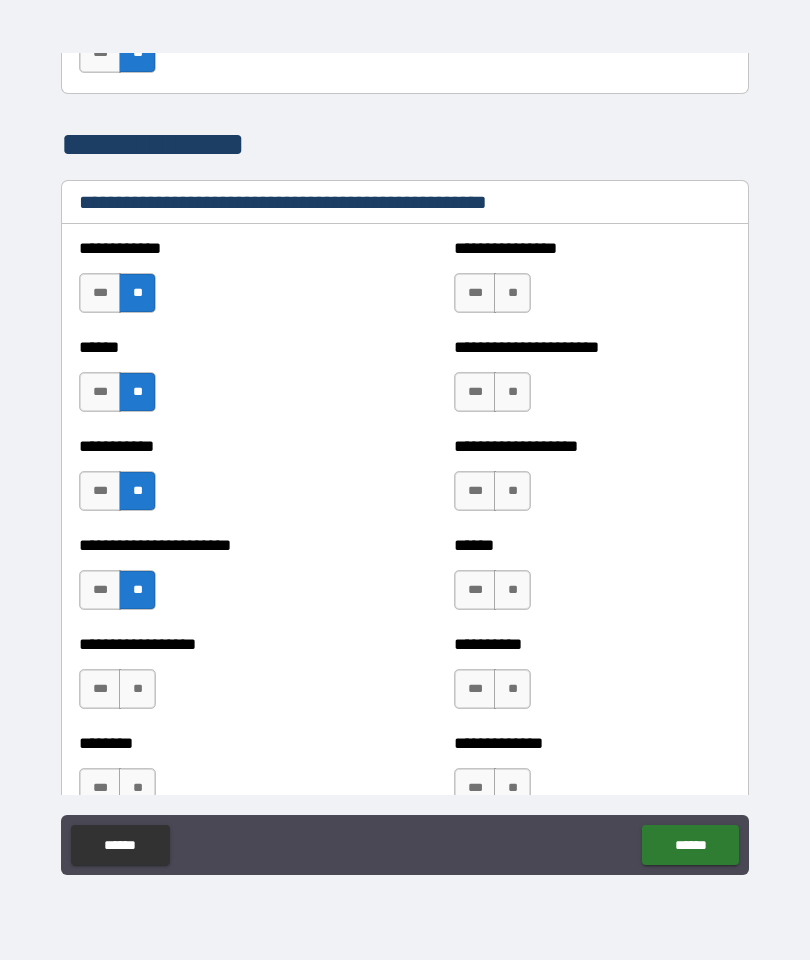 click on "**" at bounding box center [137, 689] 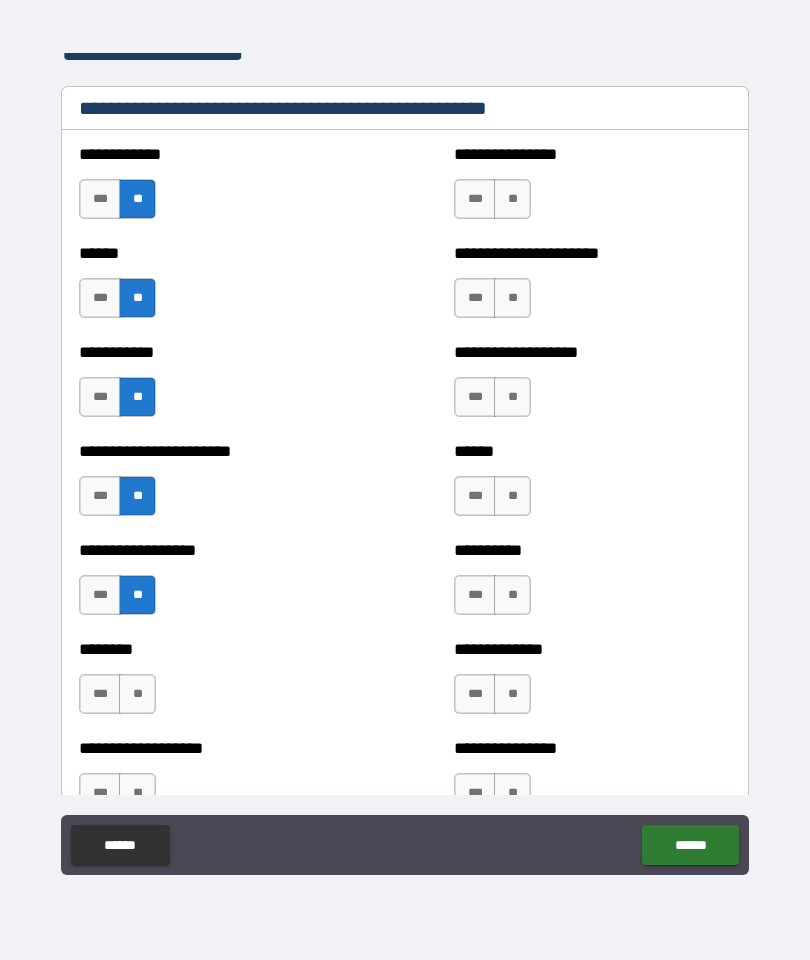 click on "**" at bounding box center (137, 694) 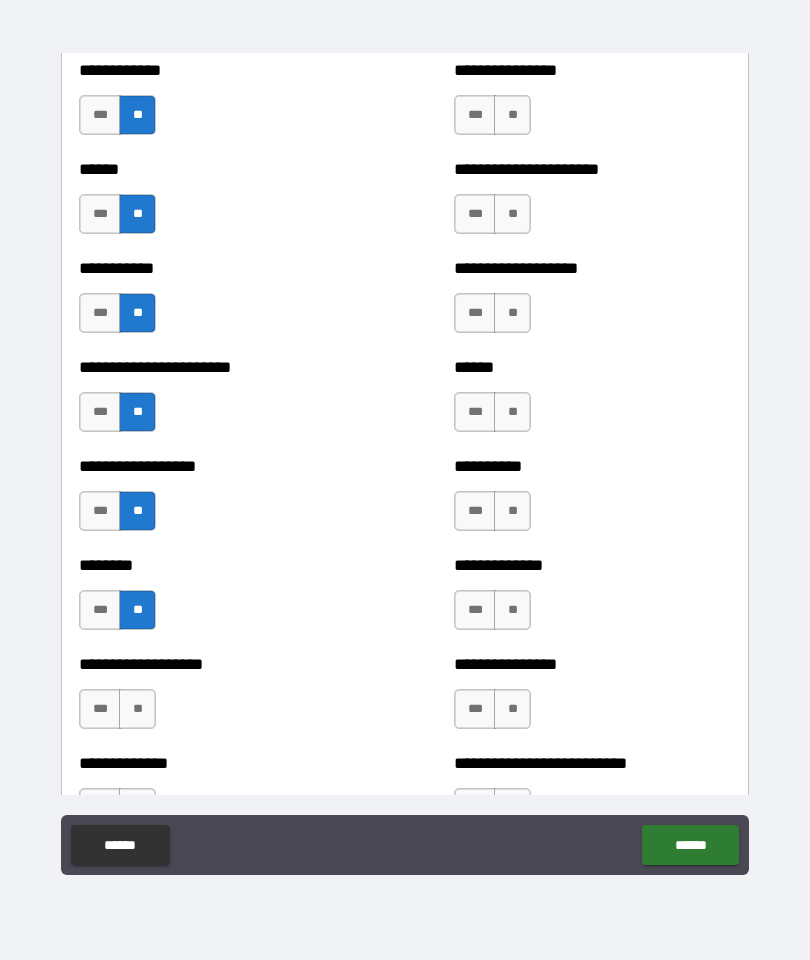 click on "**" at bounding box center (137, 709) 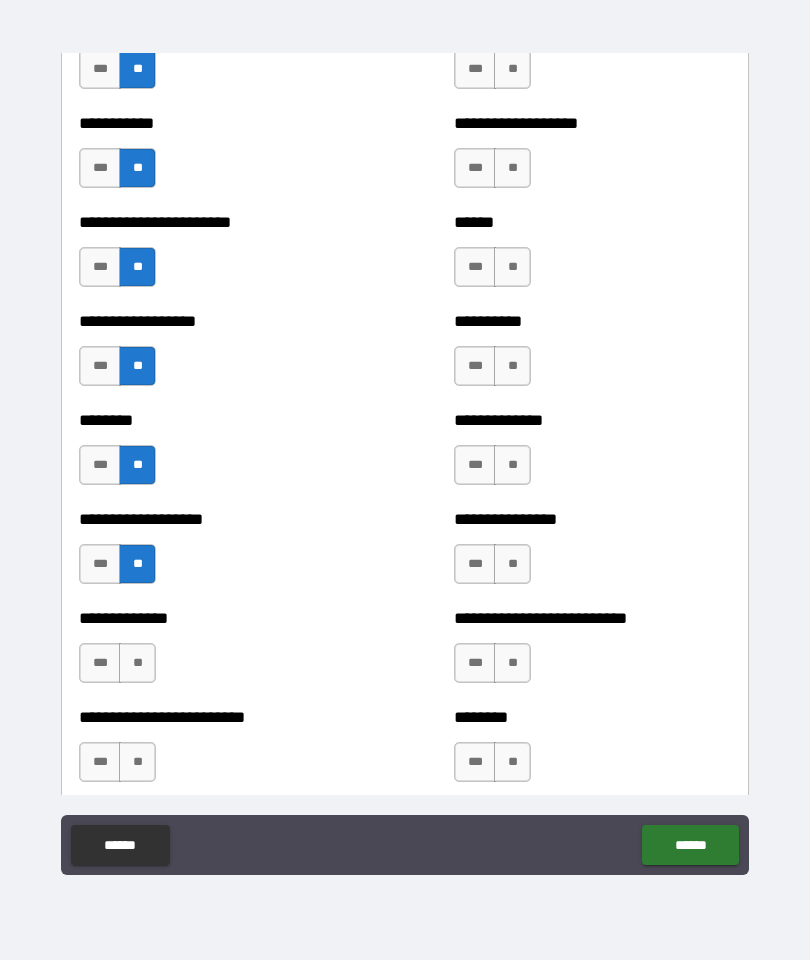 click on "**" at bounding box center (137, 663) 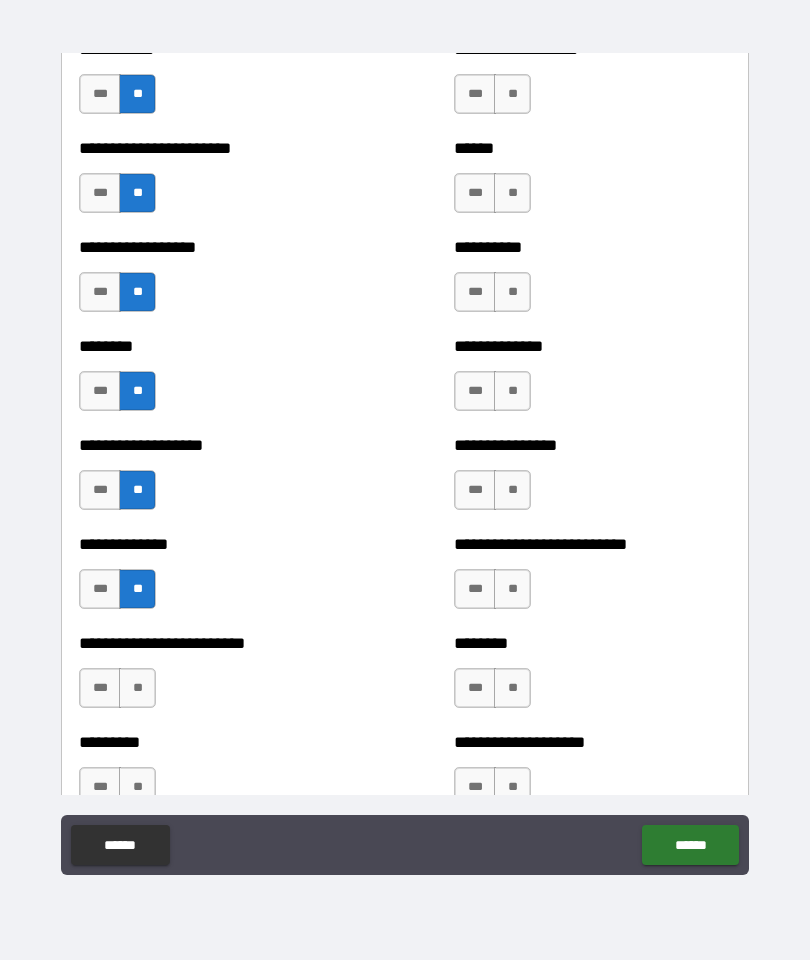 click on "**" at bounding box center (137, 688) 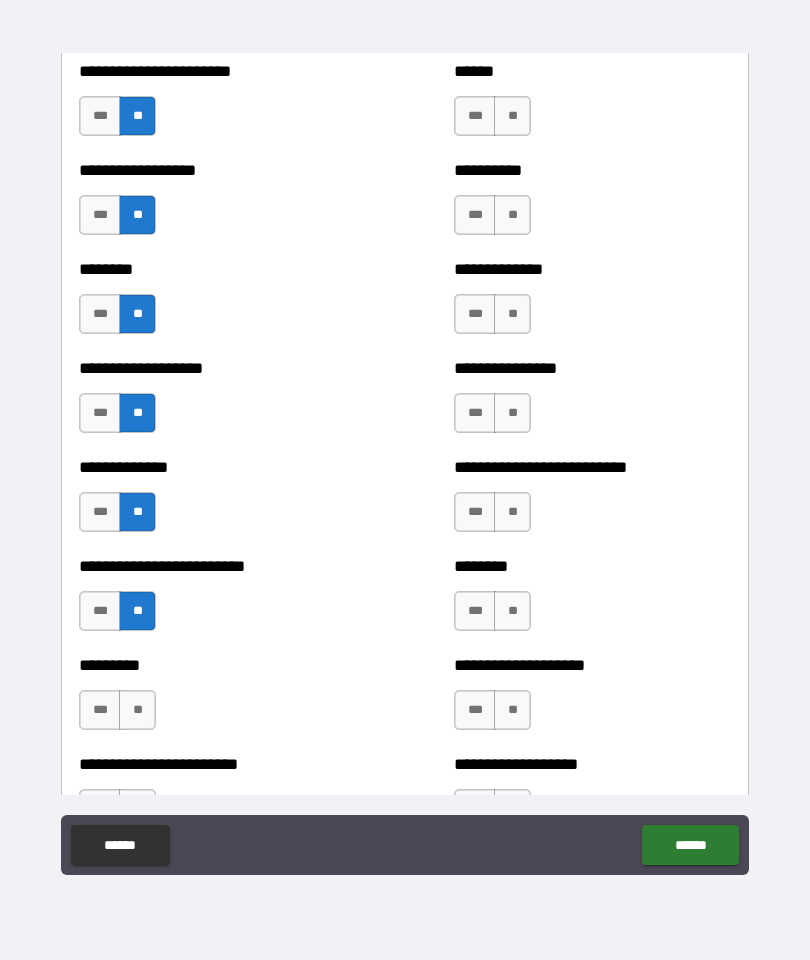 click on "**" at bounding box center (137, 710) 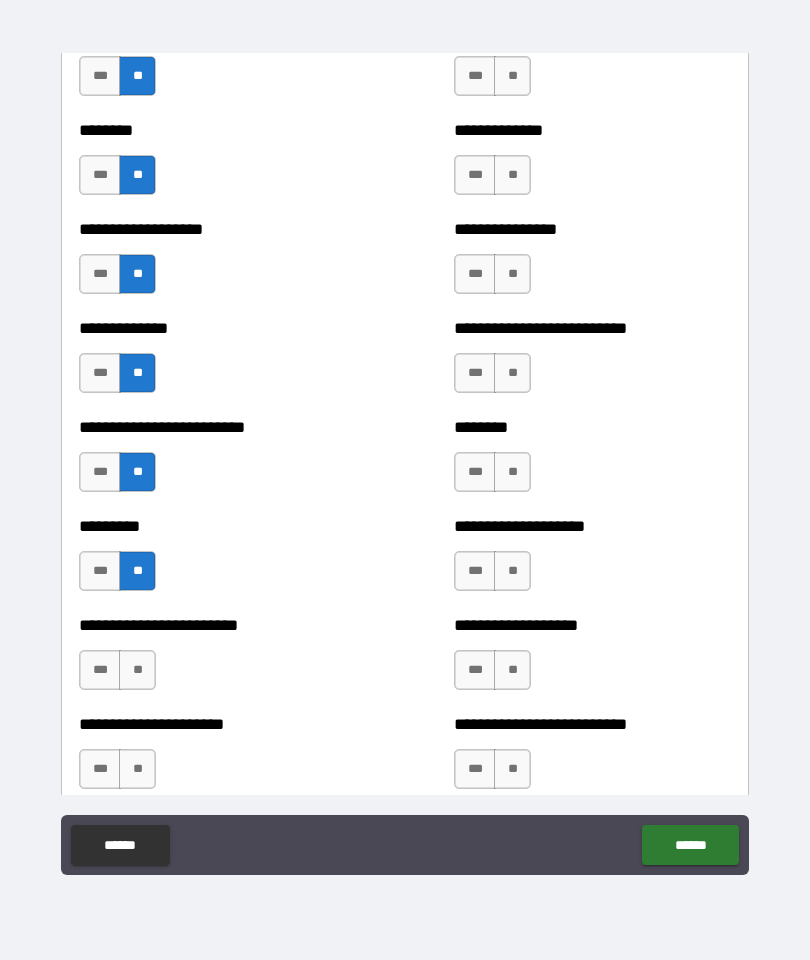 click on "**" at bounding box center (137, 670) 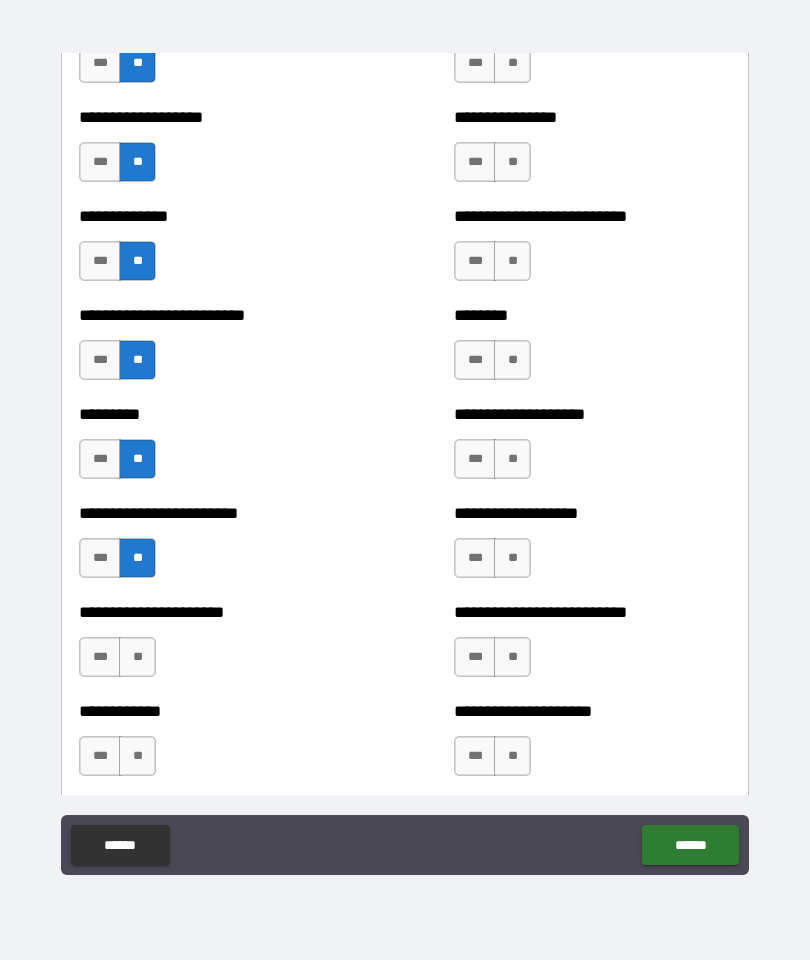 click on "**" at bounding box center (137, 657) 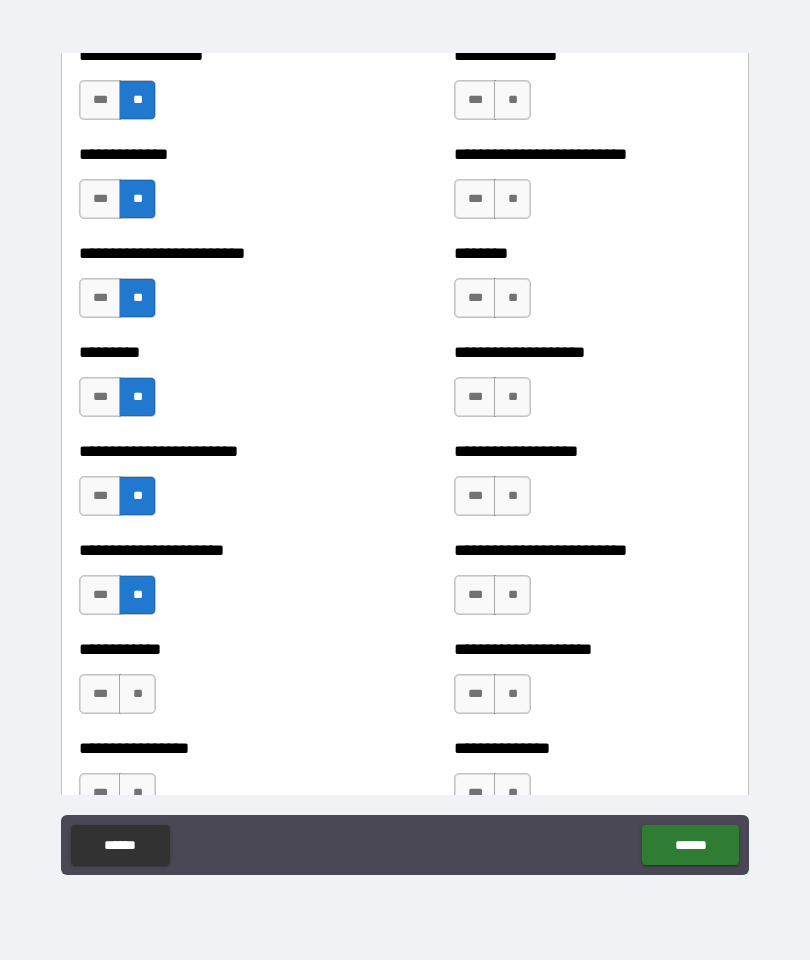click on "**" at bounding box center [137, 694] 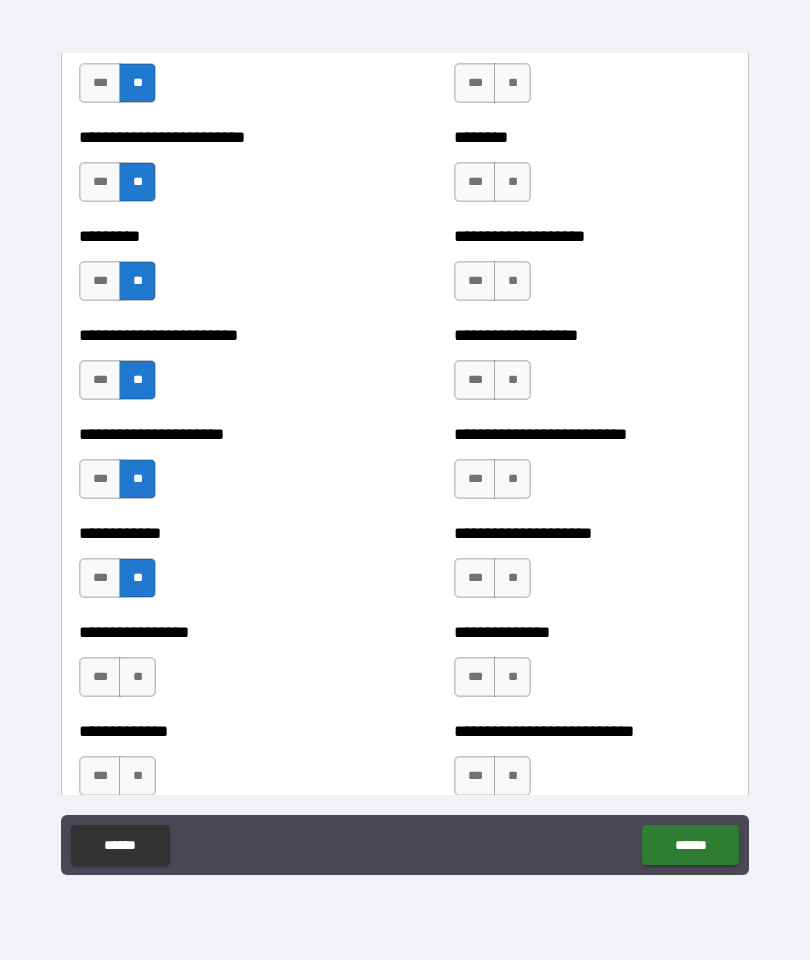click on "**" at bounding box center (137, 677) 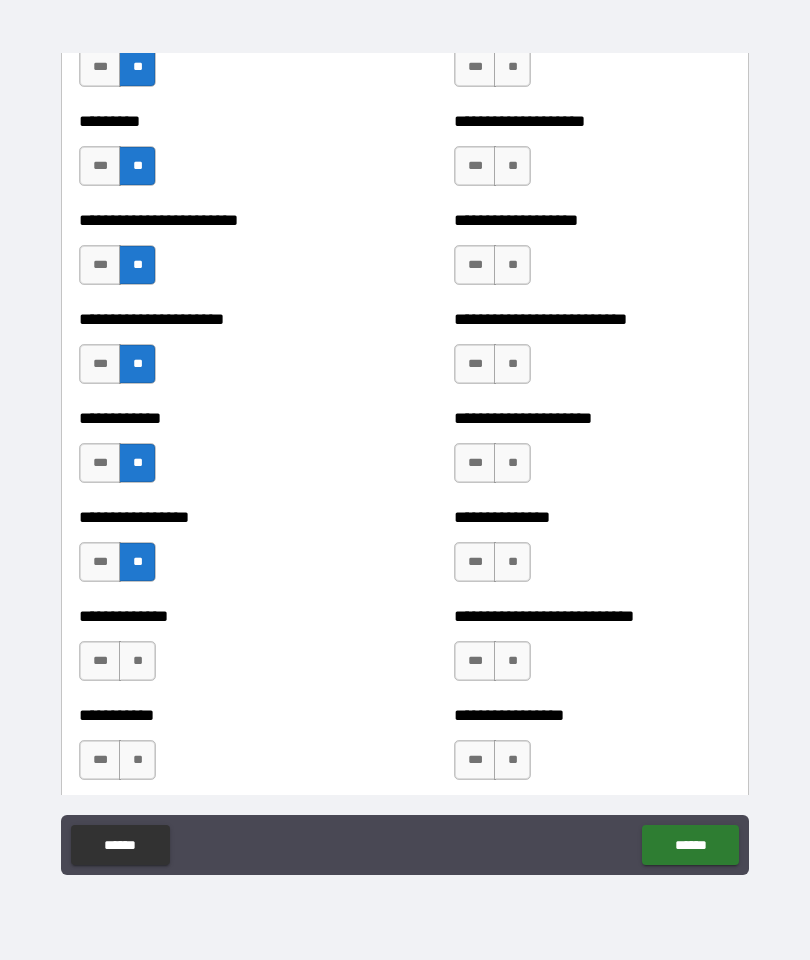 click on "**" at bounding box center (137, 661) 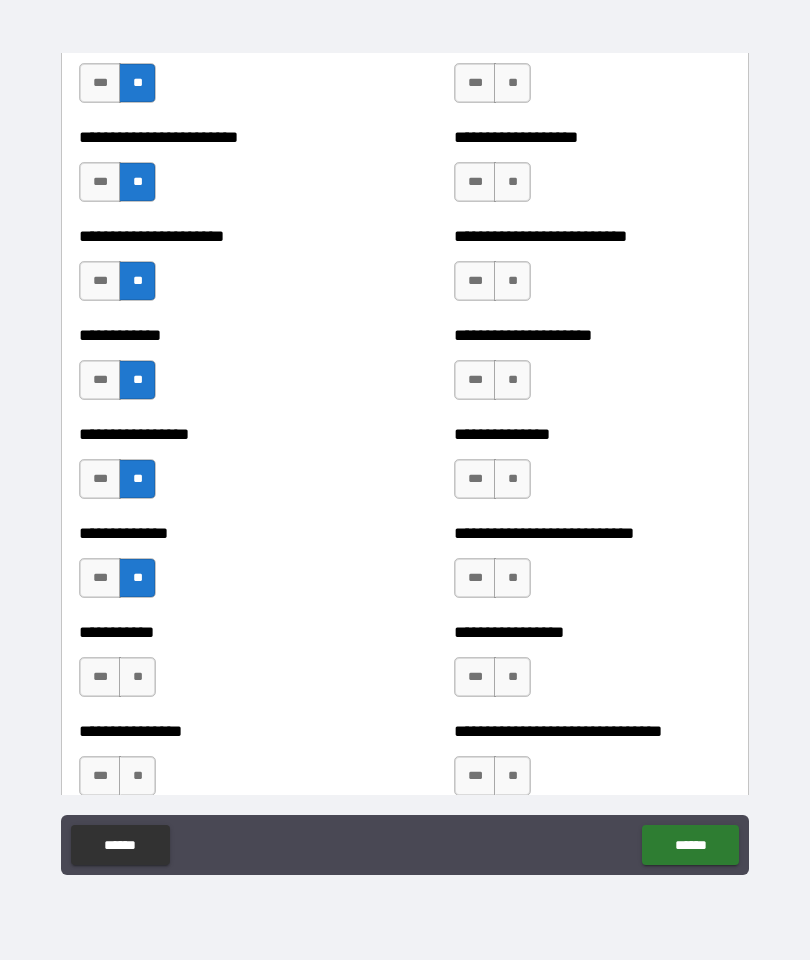 click on "**" at bounding box center [137, 677] 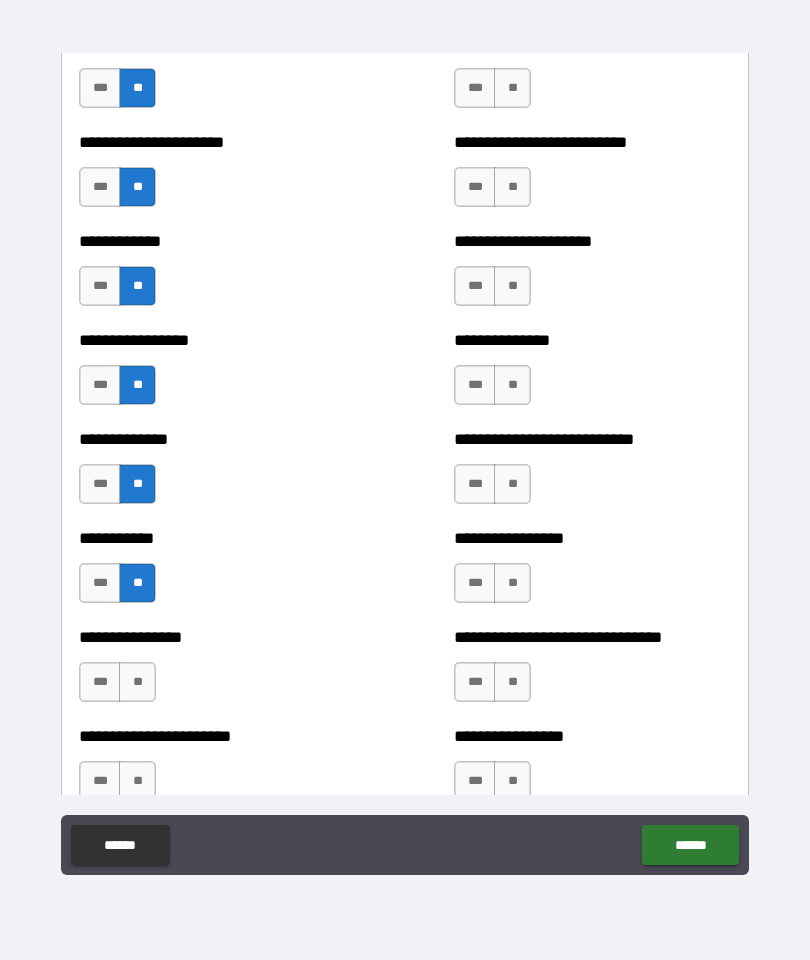 click on "**" at bounding box center (137, 682) 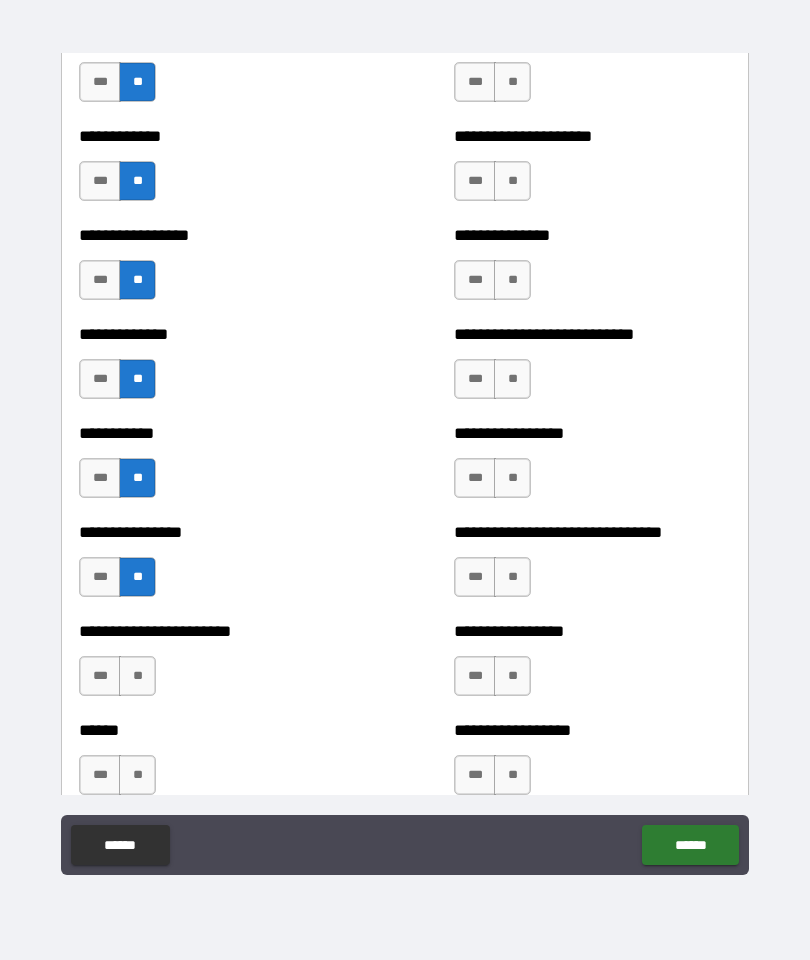click on "**" at bounding box center (137, 676) 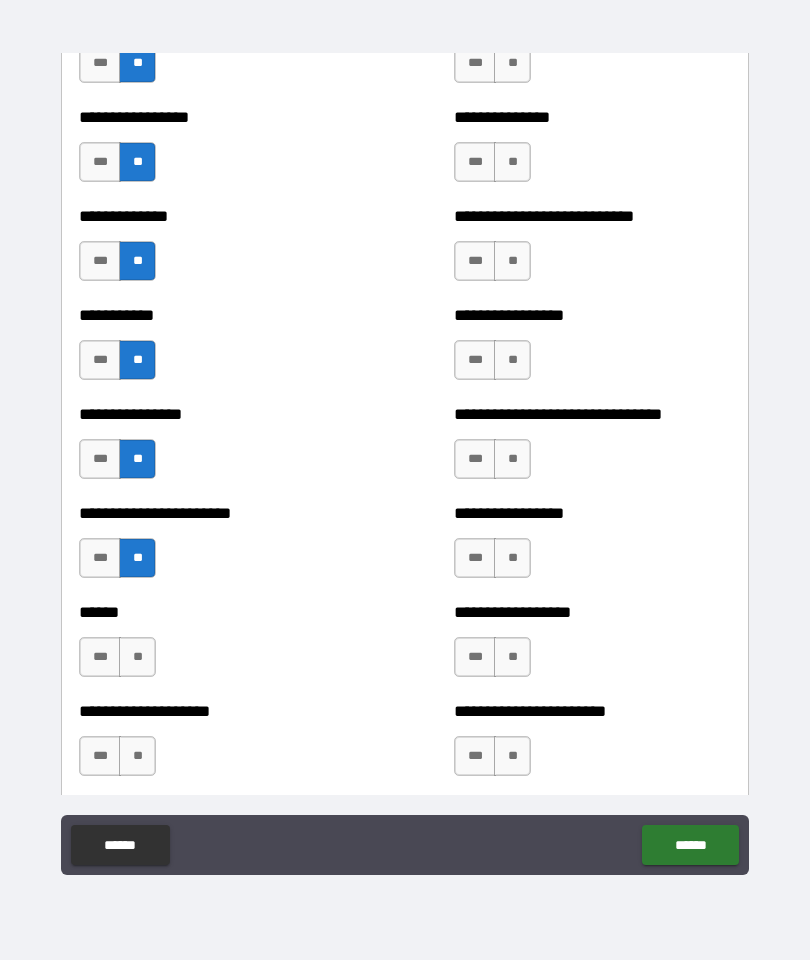 scroll, scrollTop: 4656, scrollLeft: 0, axis: vertical 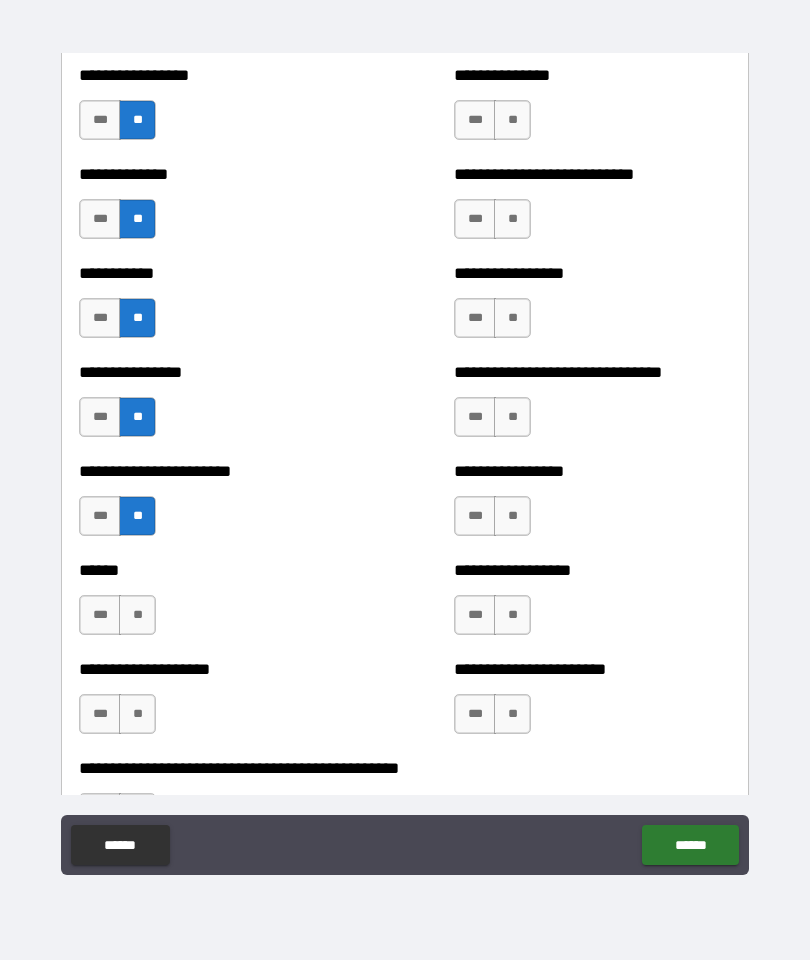 click on "**" at bounding box center (137, 615) 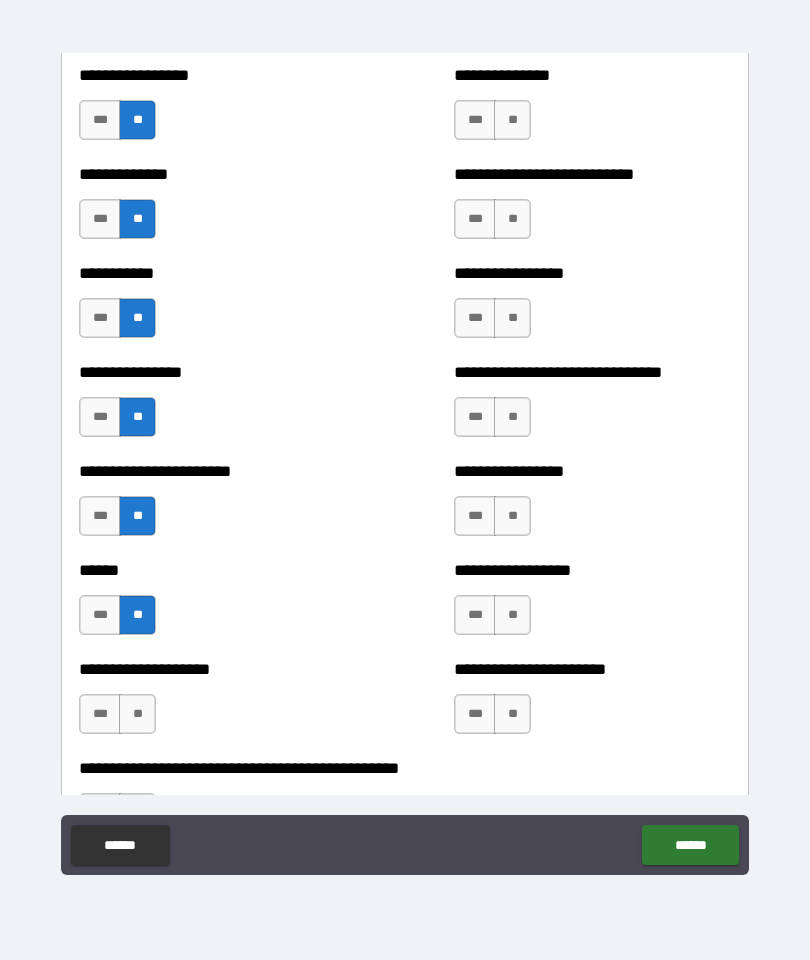 click on "**" at bounding box center (512, 615) 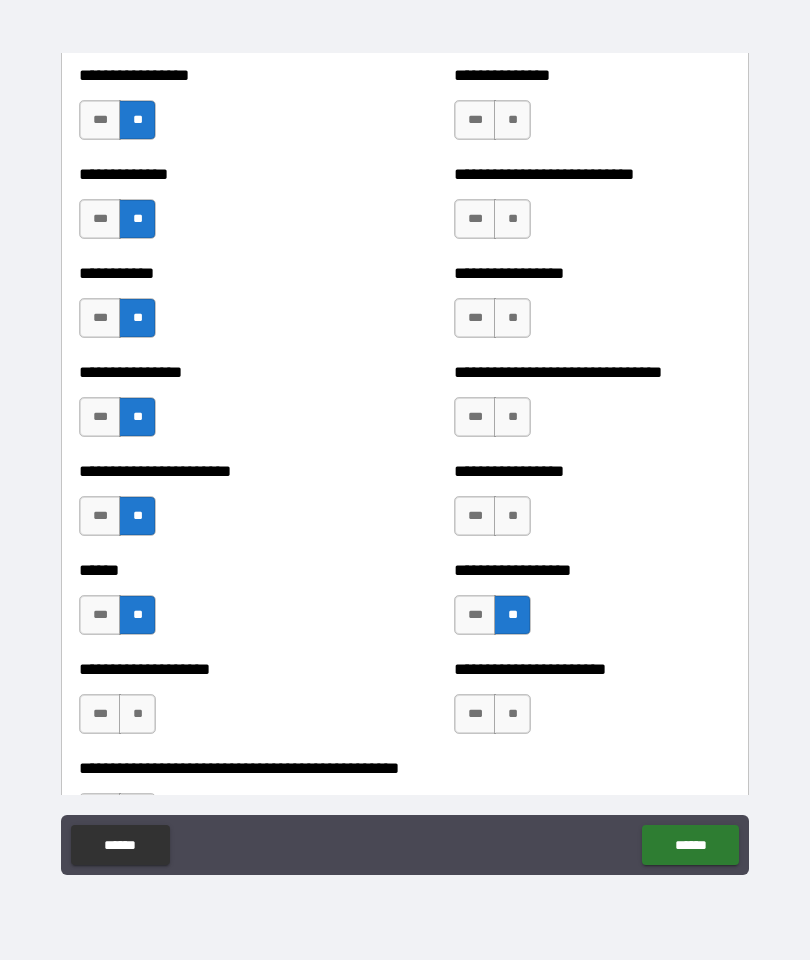 click on "**" at bounding box center (512, 714) 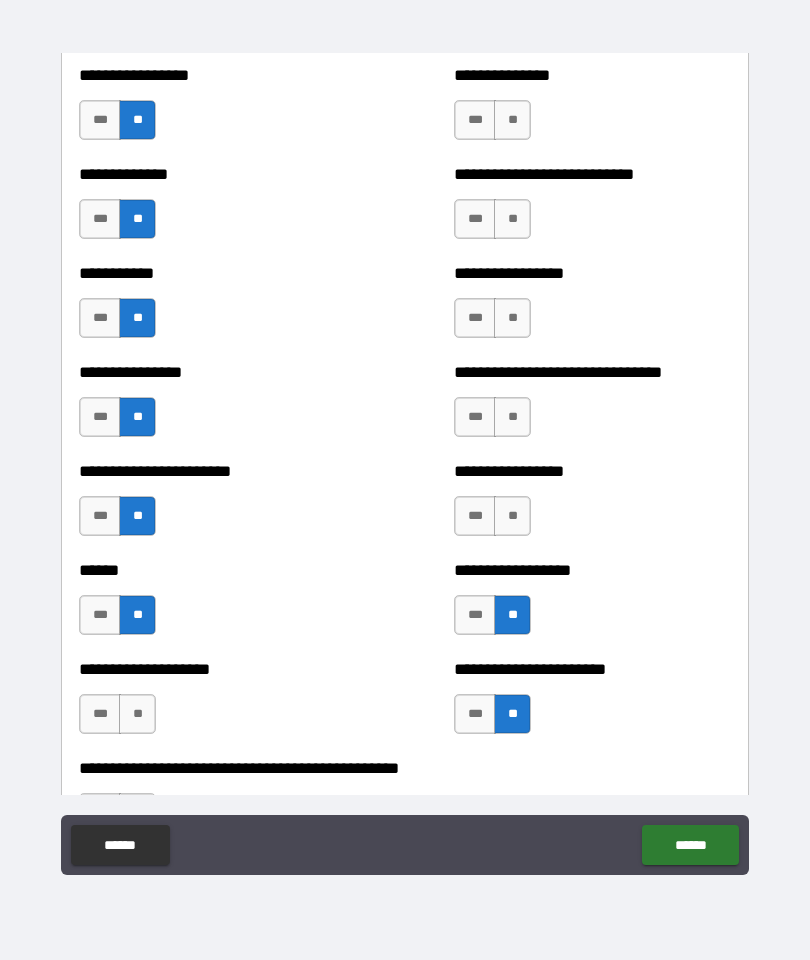 click on "**" at bounding box center (512, 516) 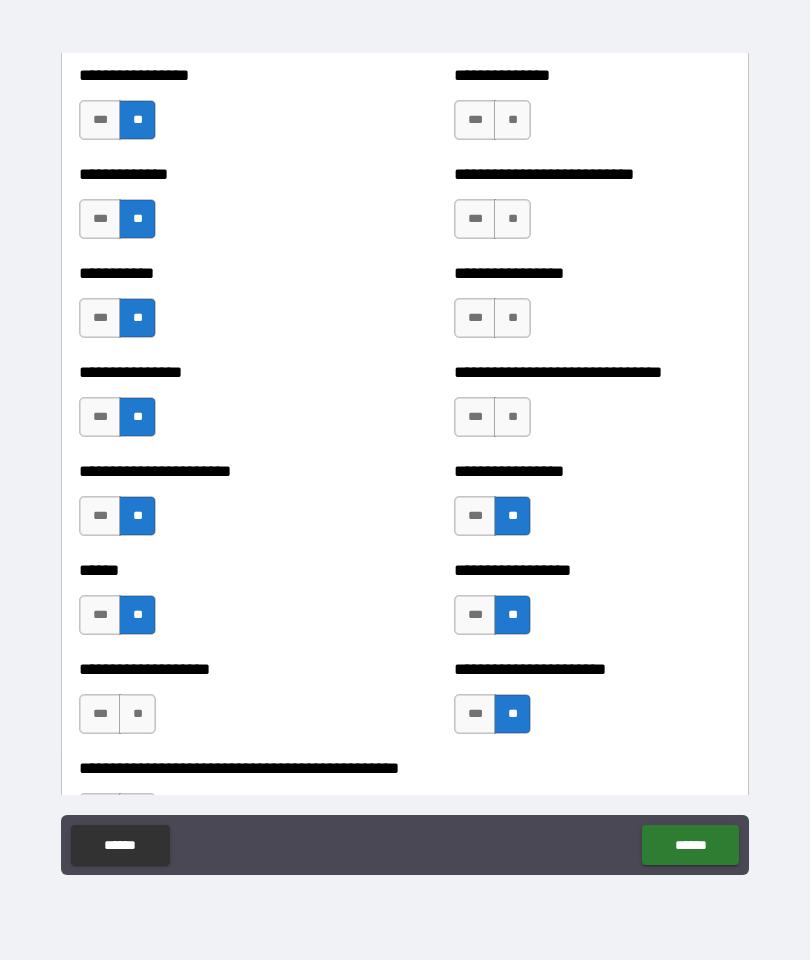 click on "**" at bounding box center [512, 417] 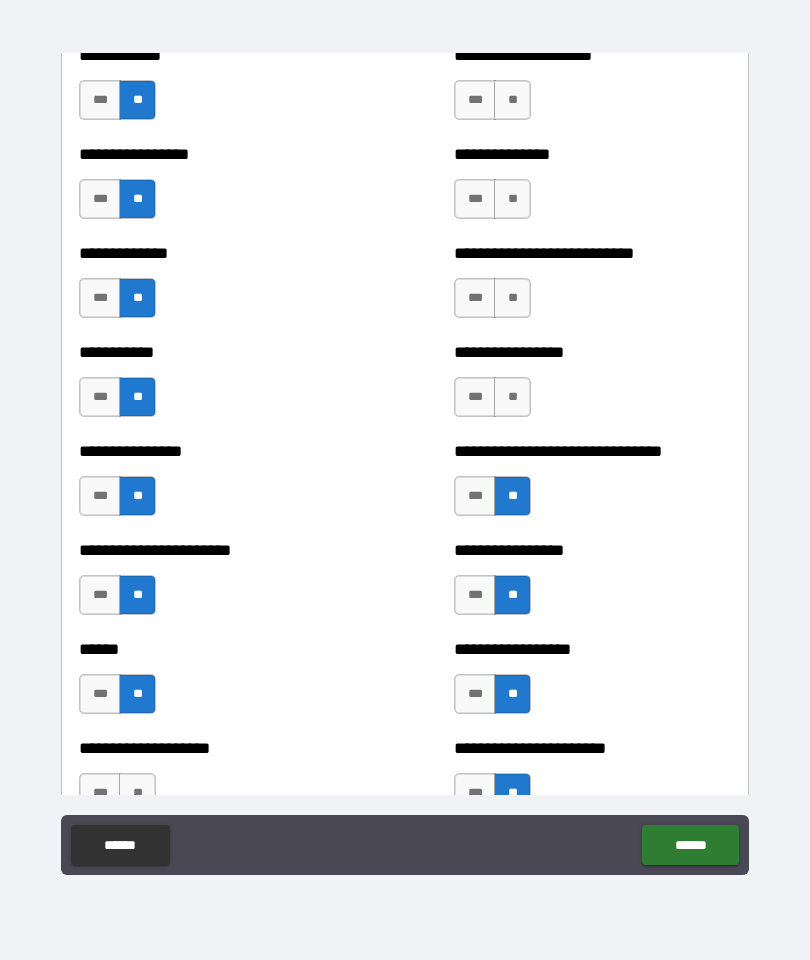 scroll, scrollTop: 4487, scrollLeft: 0, axis: vertical 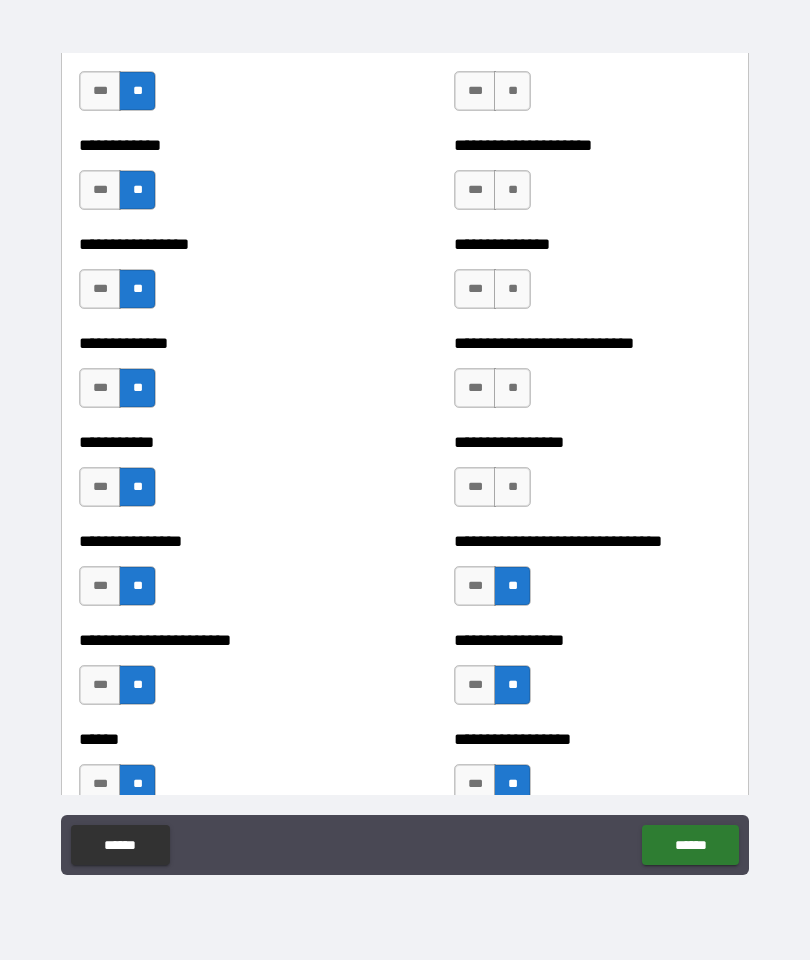 click on "**" at bounding box center [512, 487] 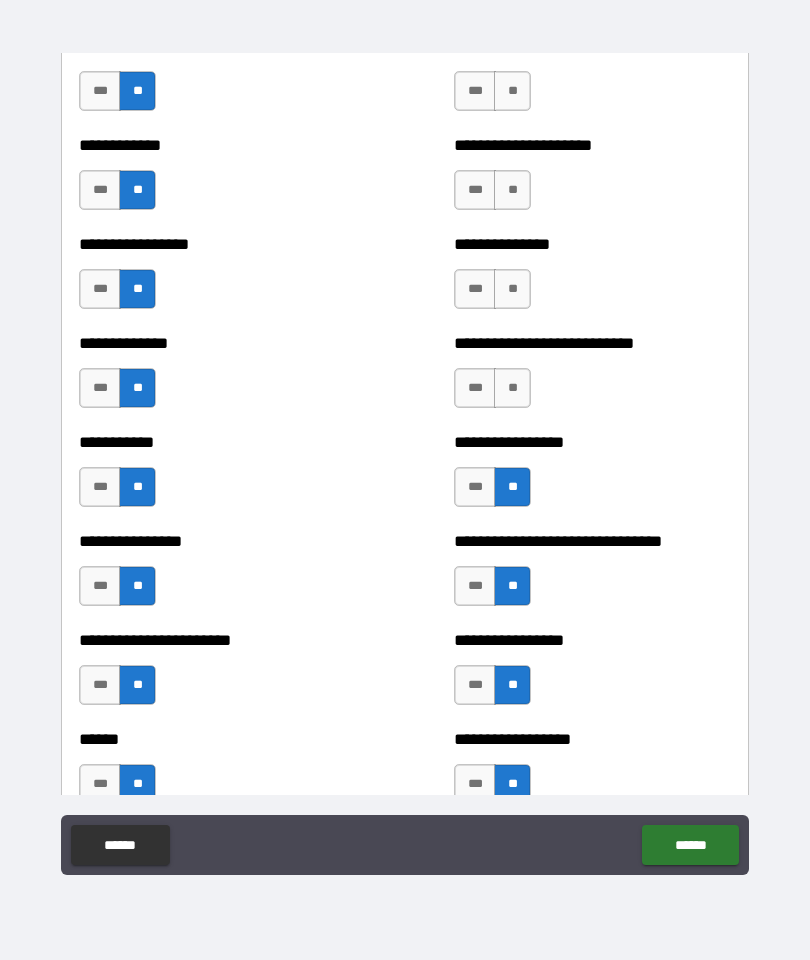 click on "*** **" at bounding box center (492, 388) 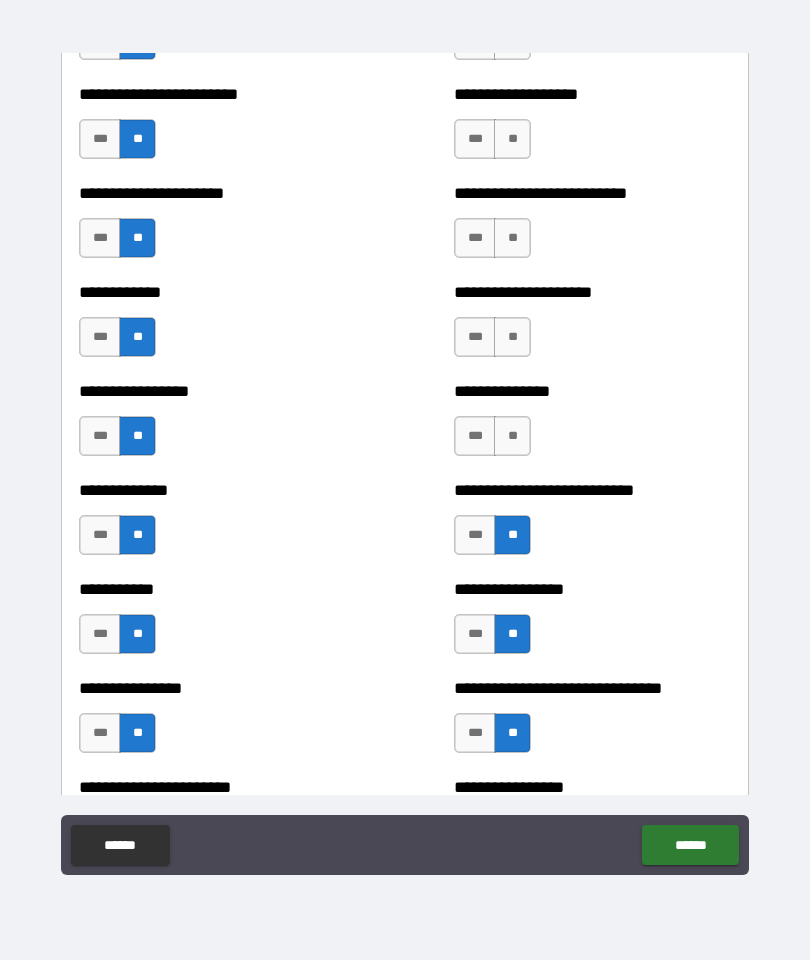 click on "**" at bounding box center [512, 436] 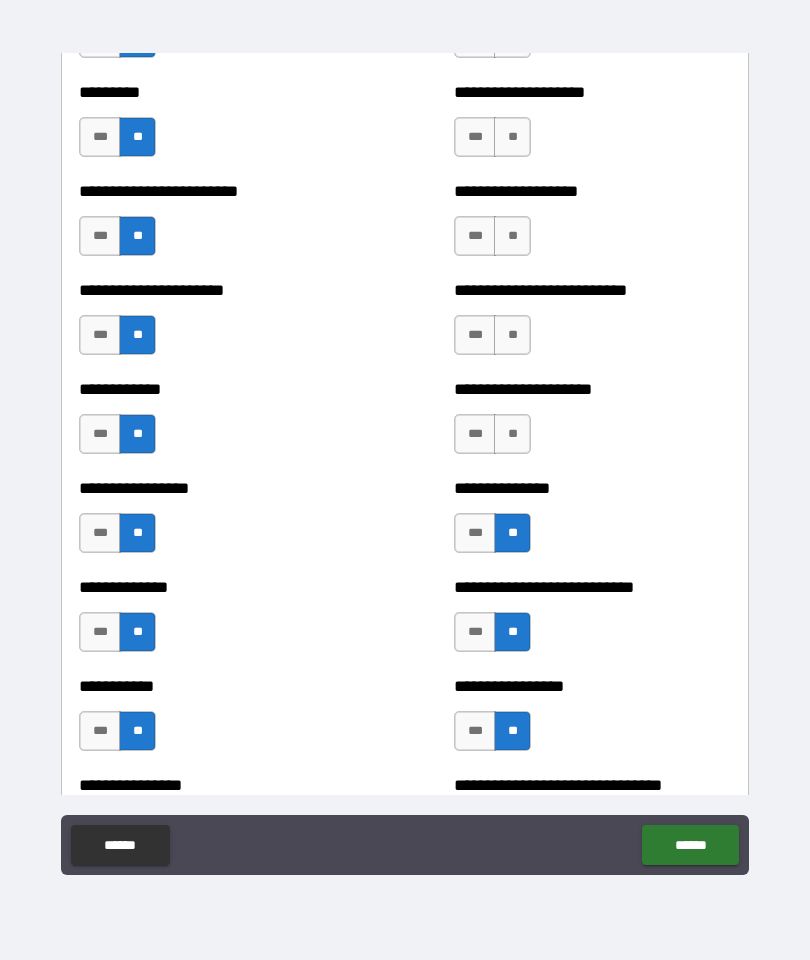 scroll, scrollTop: 4202, scrollLeft: 0, axis: vertical 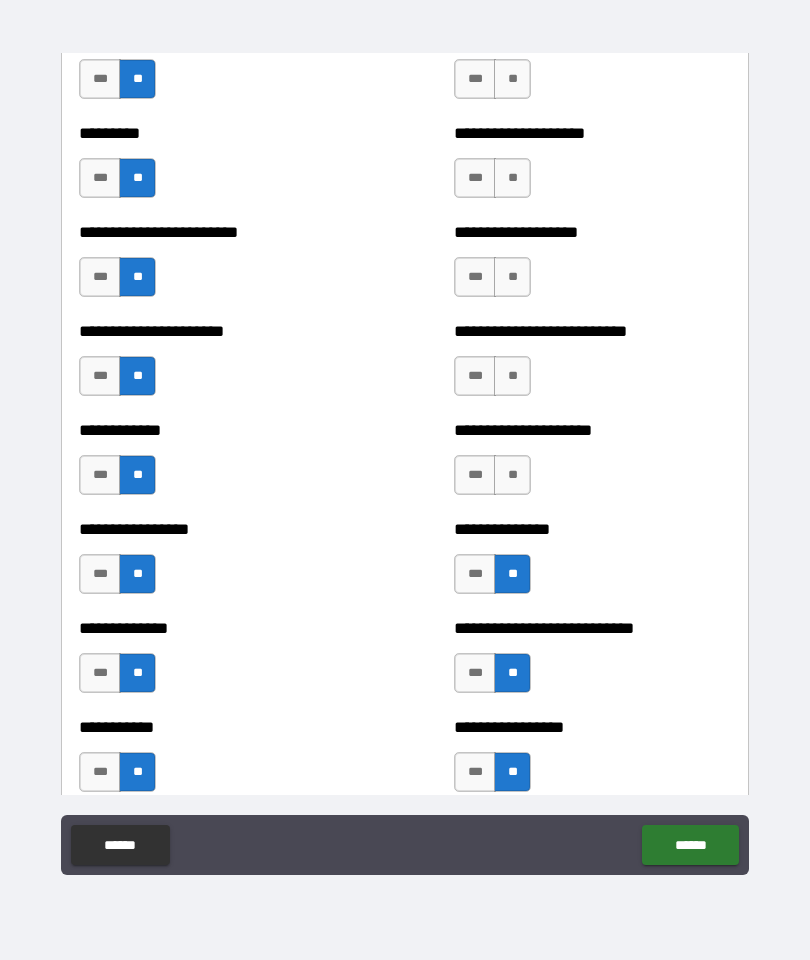 click on "**" at bounding box center [512, 475] 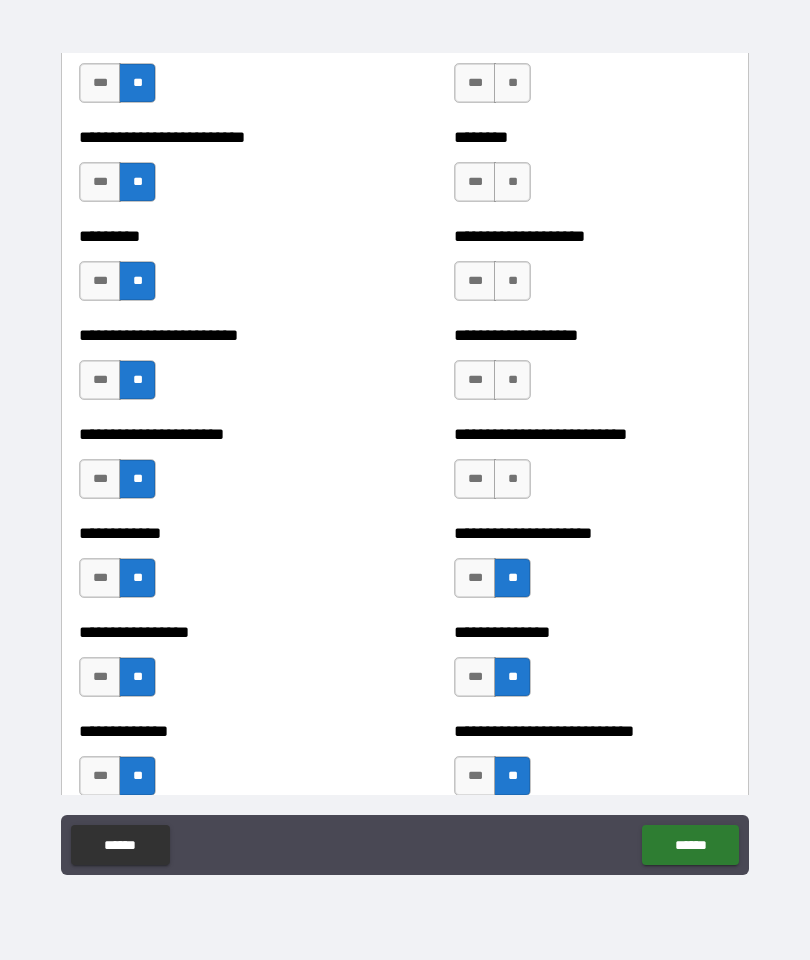 scroll, scrollTop: 4056, scrollLeft: 0, axis: vertical 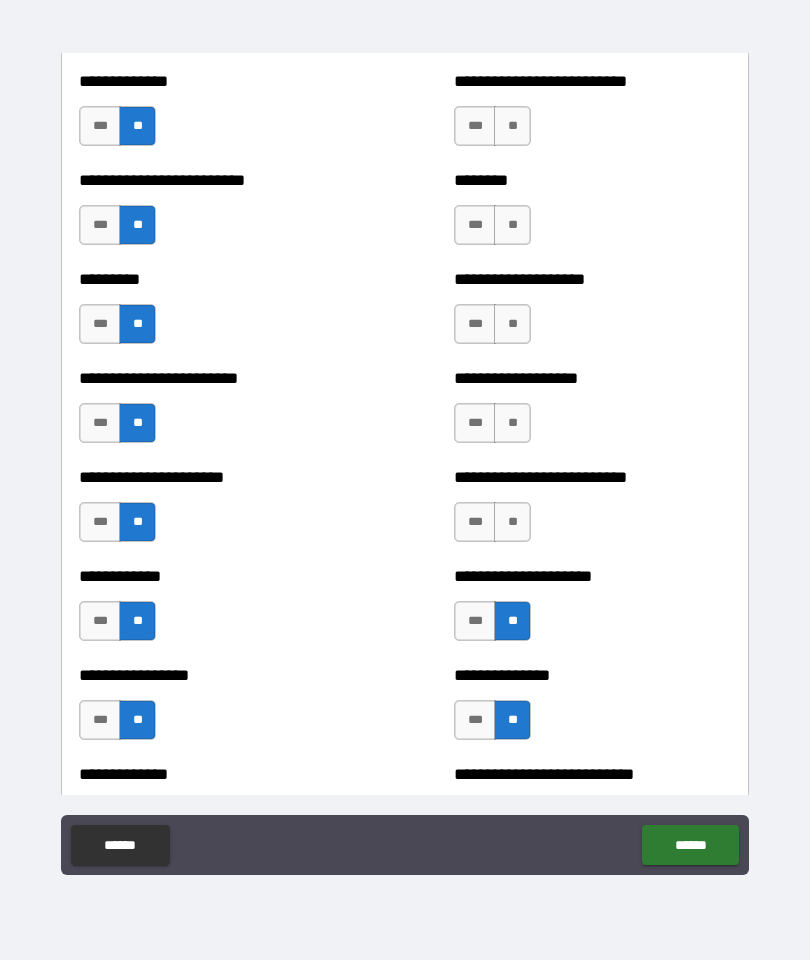 click on "**" at bounding box center (512, 522) 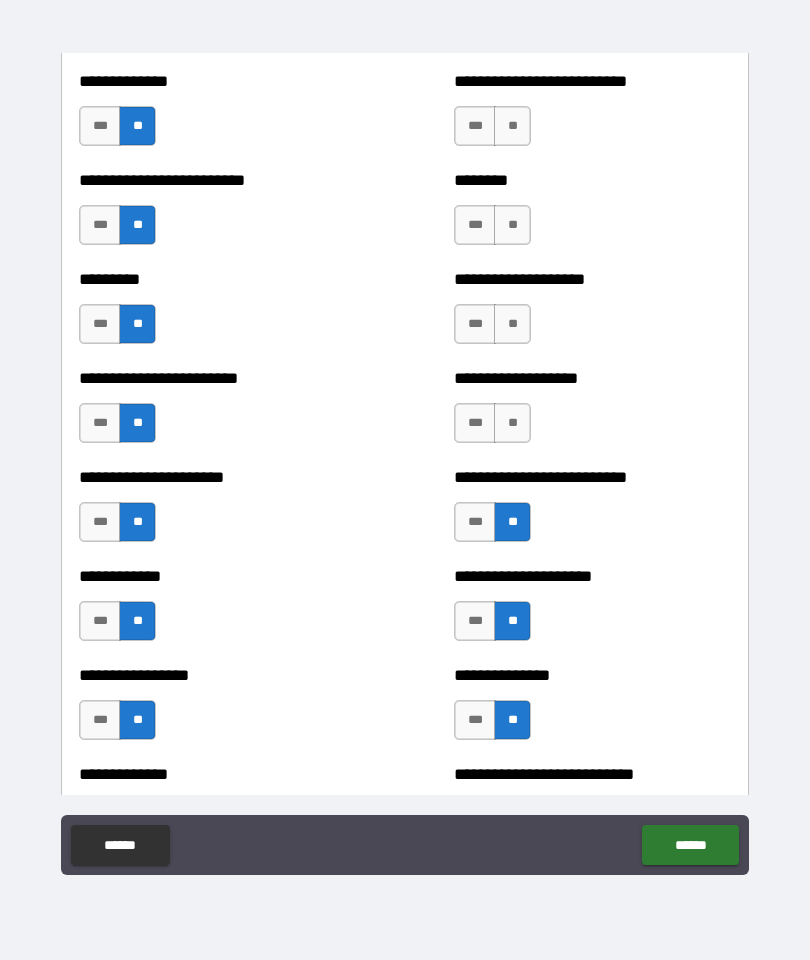 click on "**" at bounding box center [512, 423] 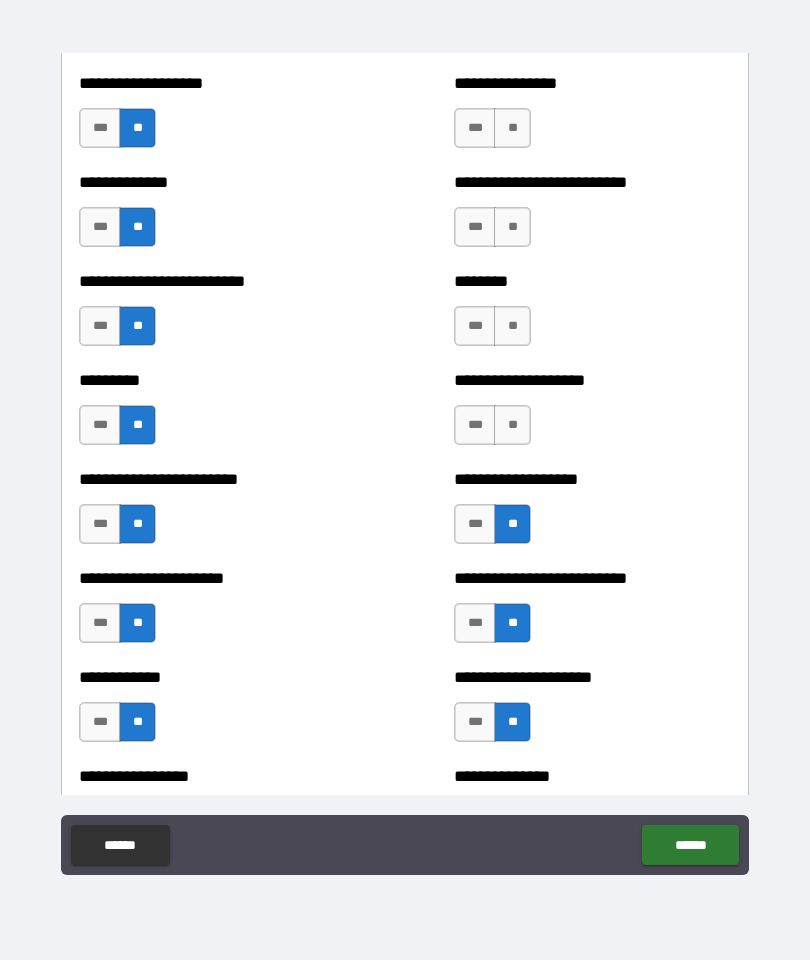scroll, scrollTop: 3907, scrollLeft: 0, axis: vertical 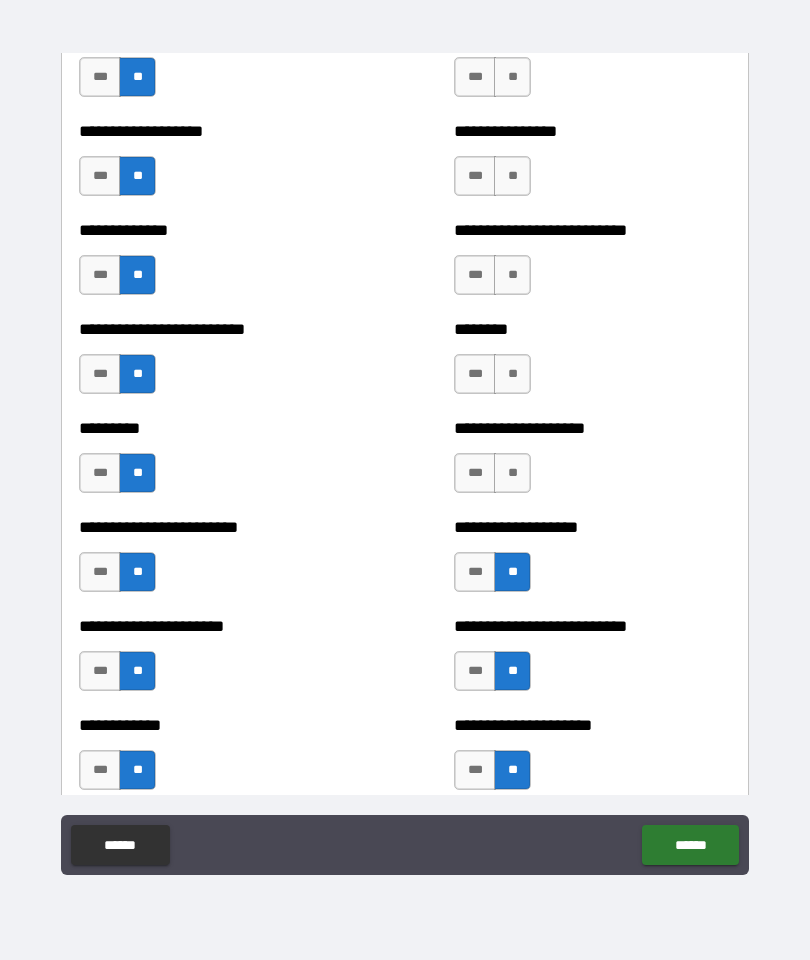 click on "**" at bounding box center (512, 473) 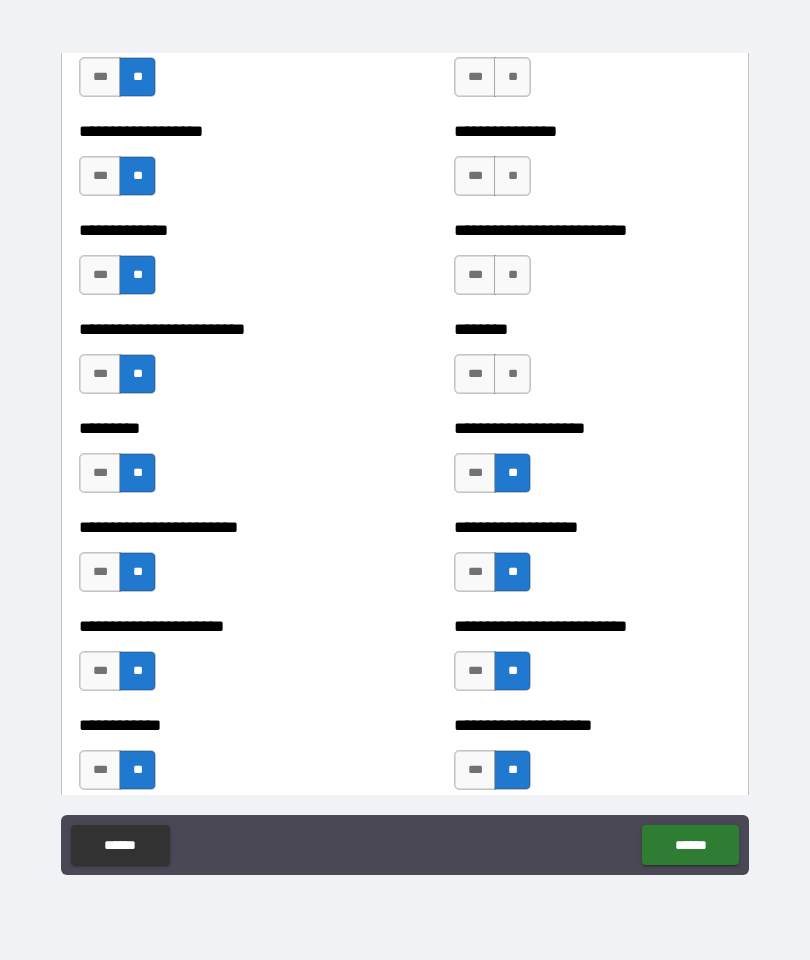 click on "**" at bounding box center [512, 374] 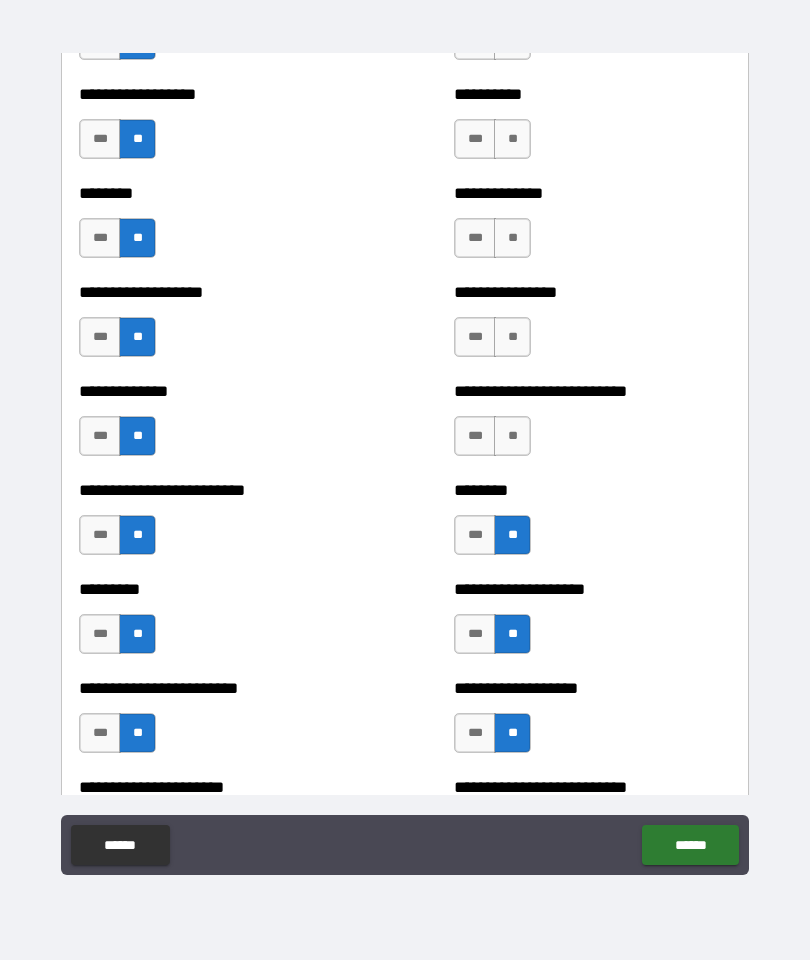 click on "**" at bounding box center (512, 436) 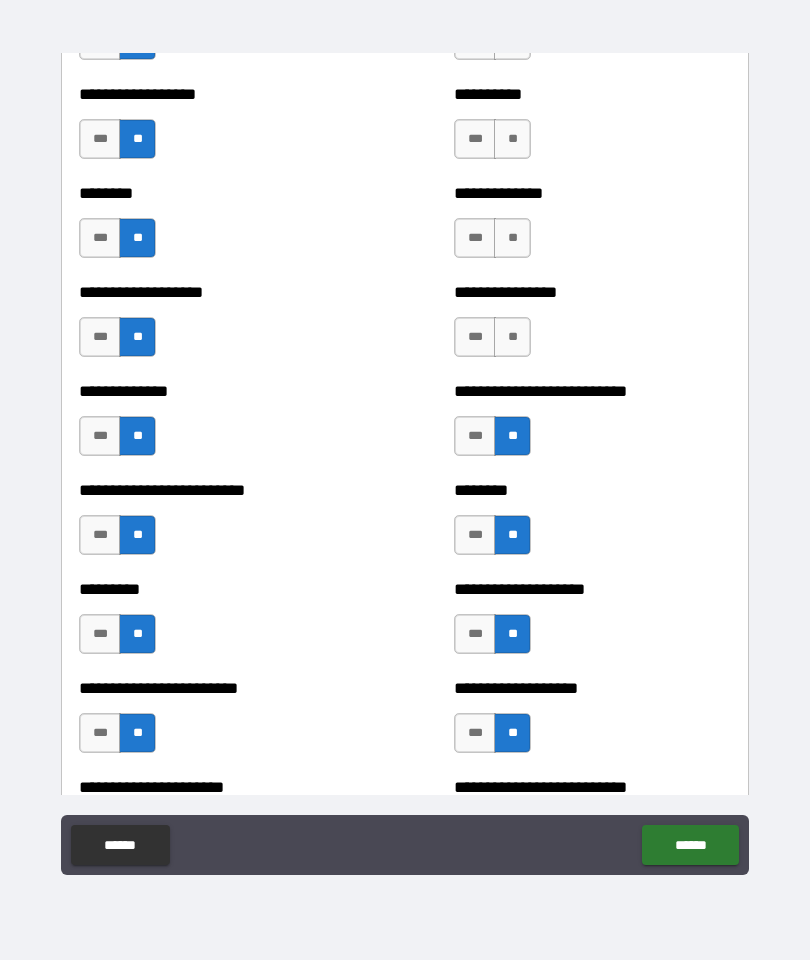 click on "**" at bounding box center [512, 337] 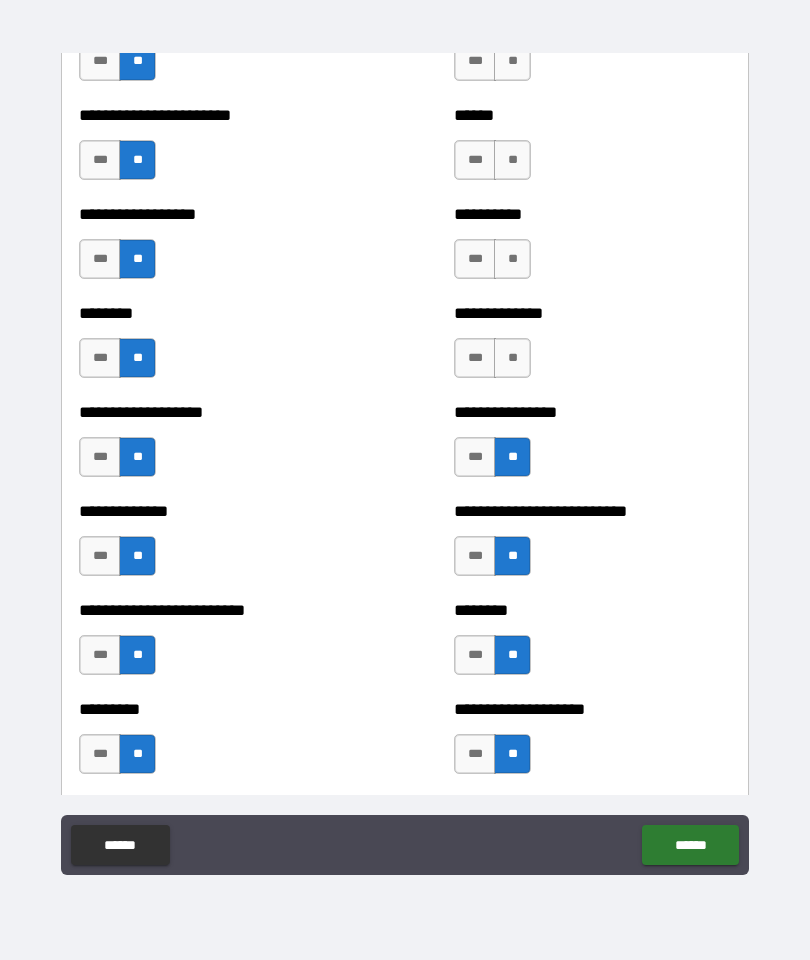 scroll, scrollTop: 3552, scrollLeft: 0, axis: vertical 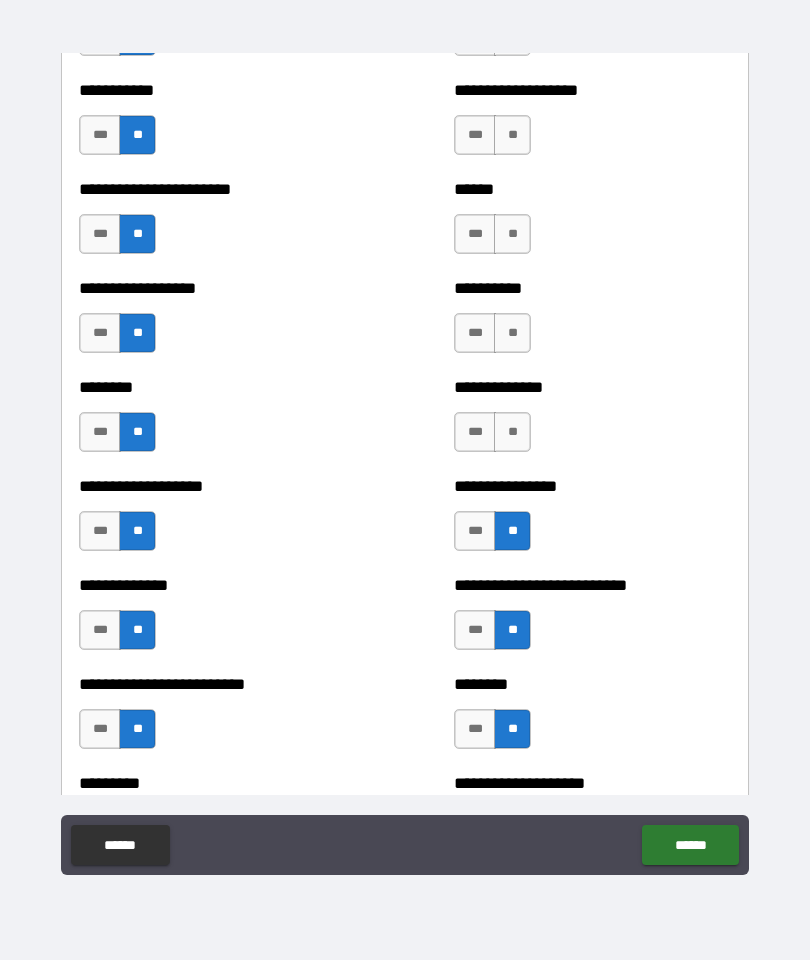 click on "**" at bounding box center (512, 432) 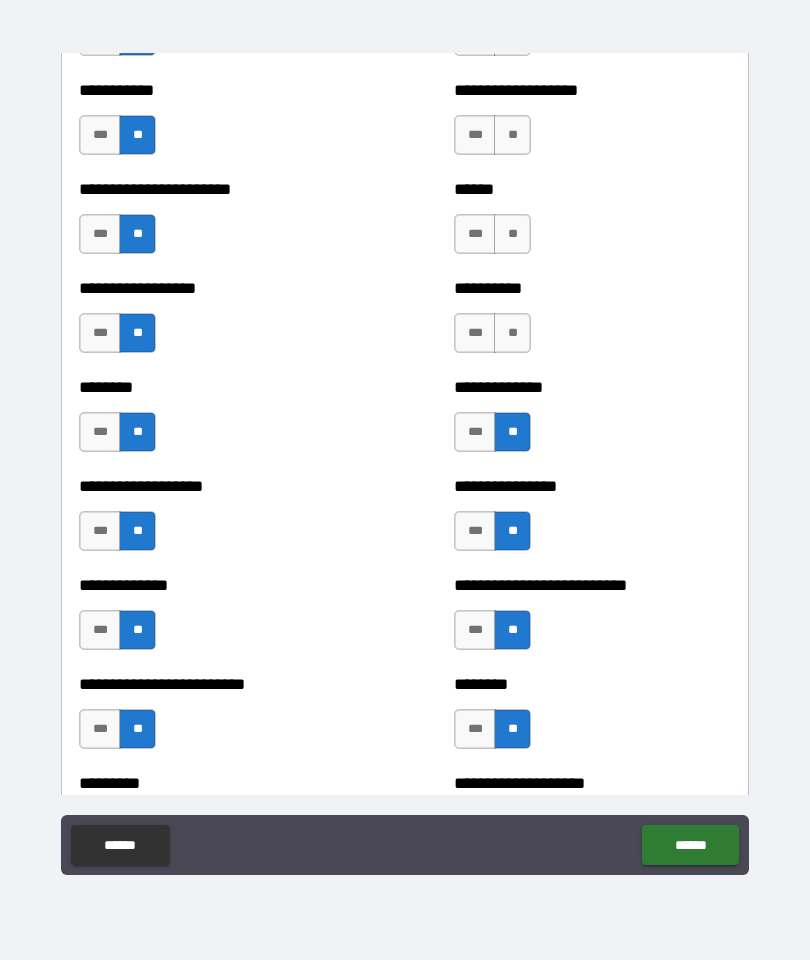 click on "**" at bounding box center [512, 333] 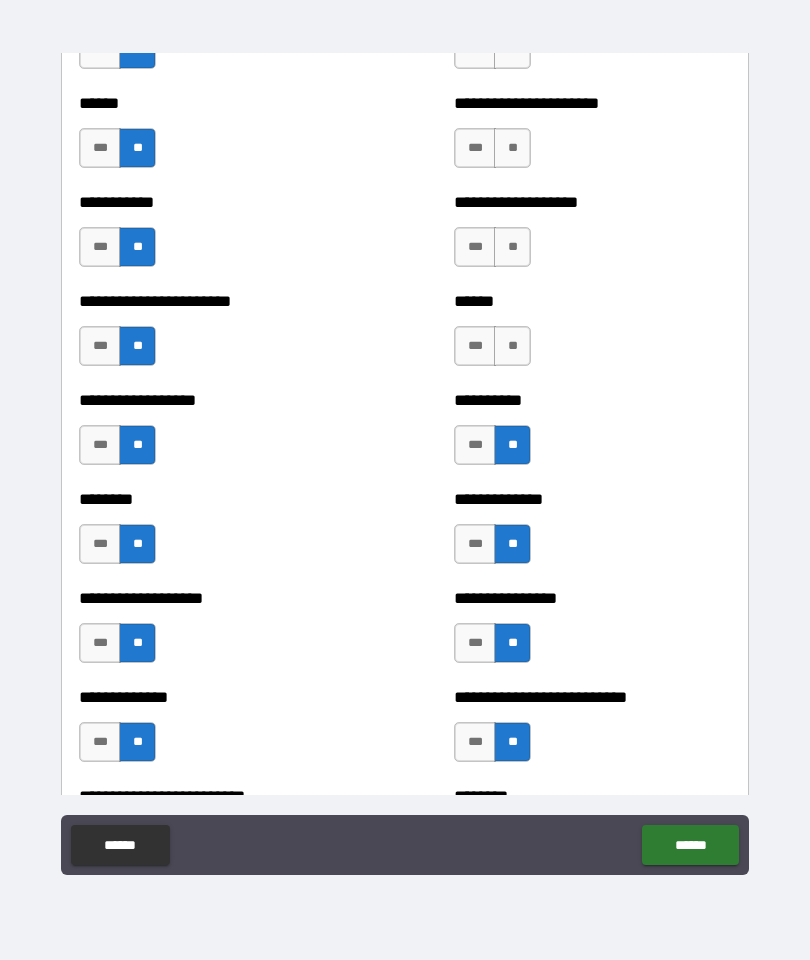 scroll, scrollTop: 3410, scrollLeft: 0, axis: vertical 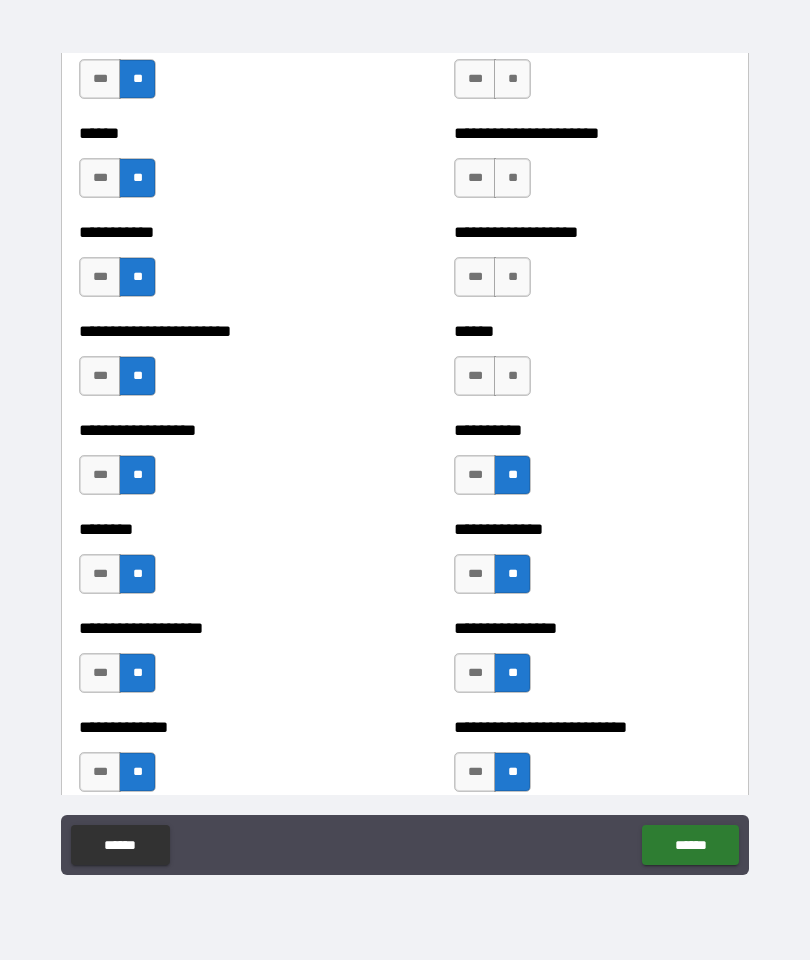 click on "***" at bounding box center (475, 376) 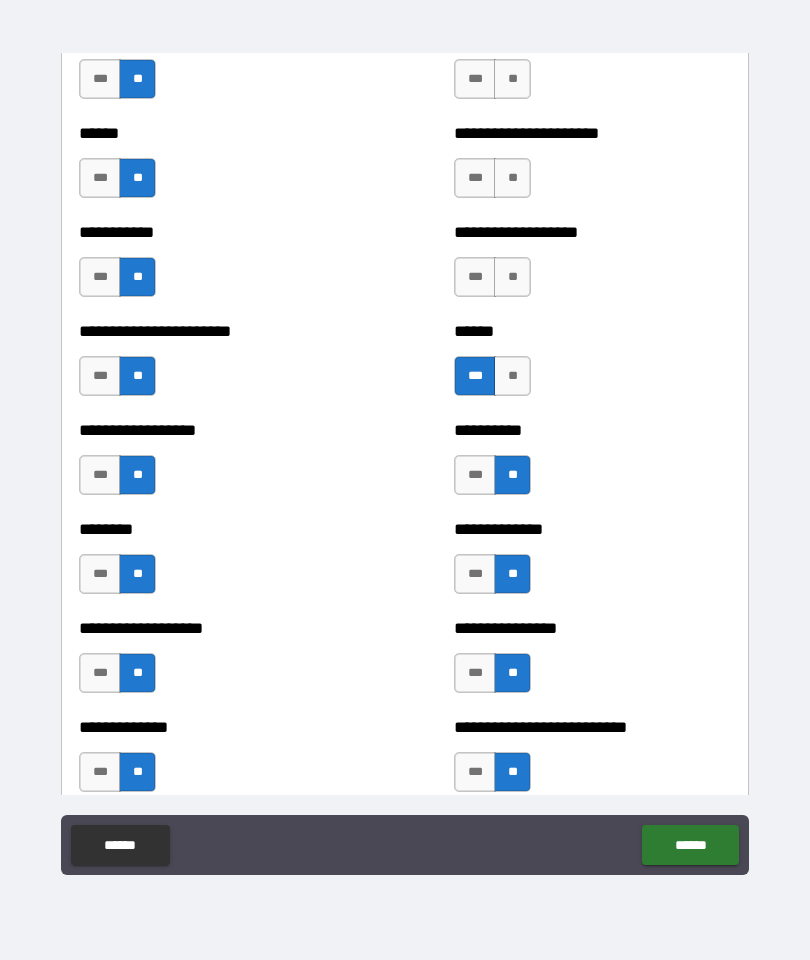 click on "**" at bounding box center (512, 277) 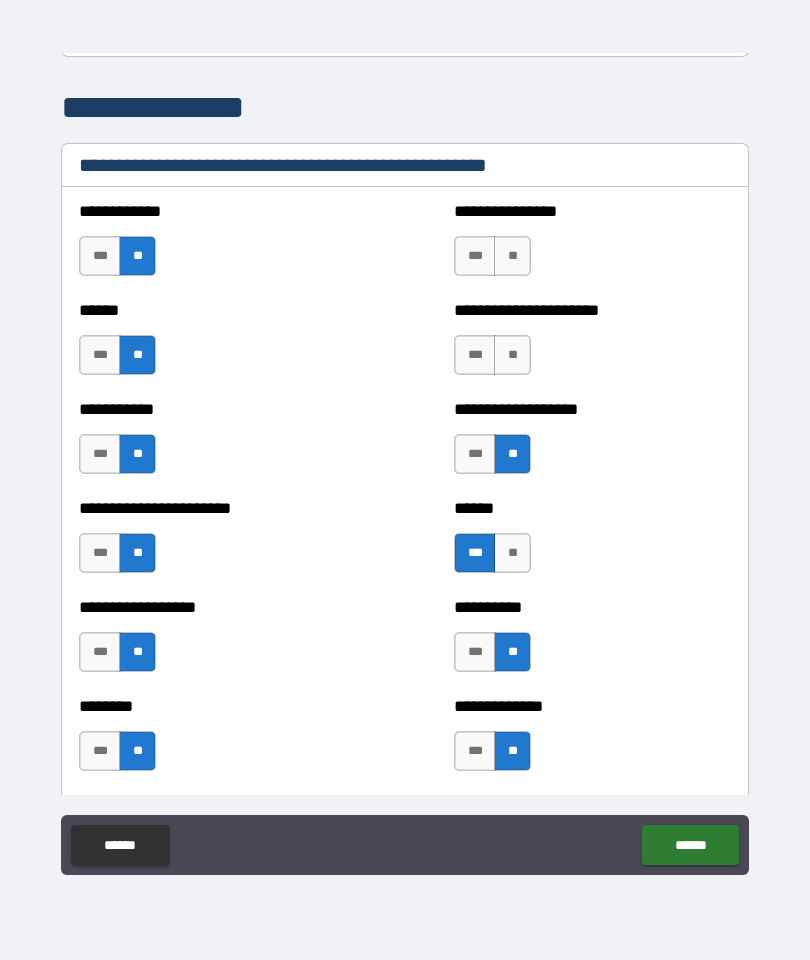 scroll, scrollTop: 3215, scrollLeft: 0, axis: vertical 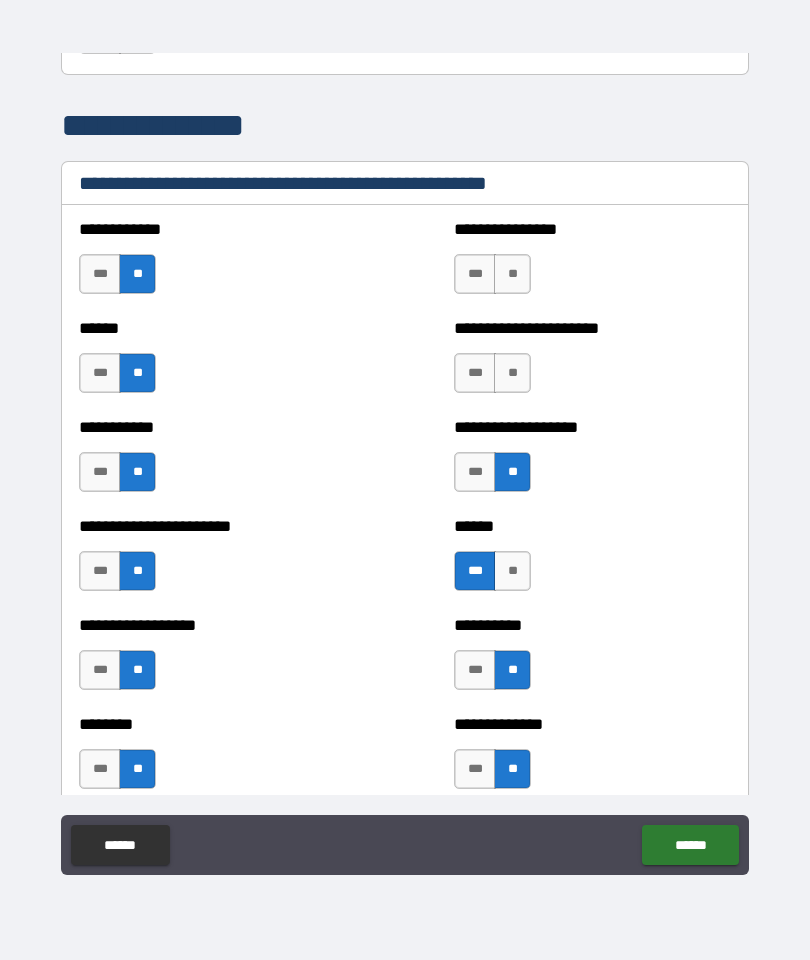 click on "**" at bounding box center (512, 373) 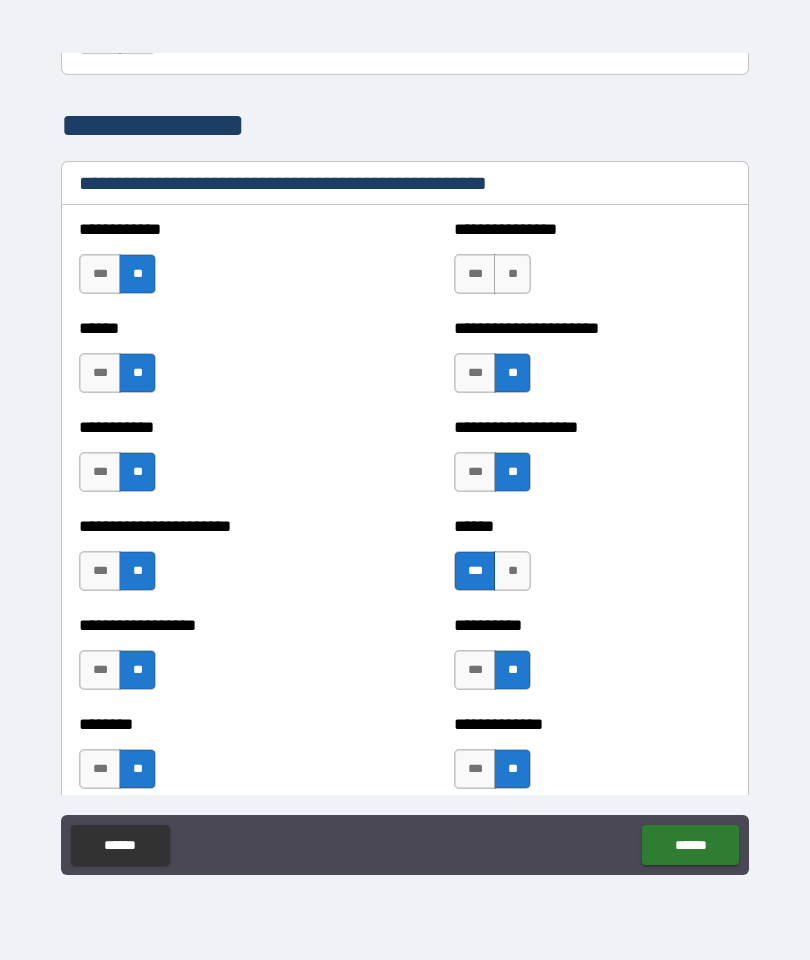 click on "**" at bounding box center [512, 274] 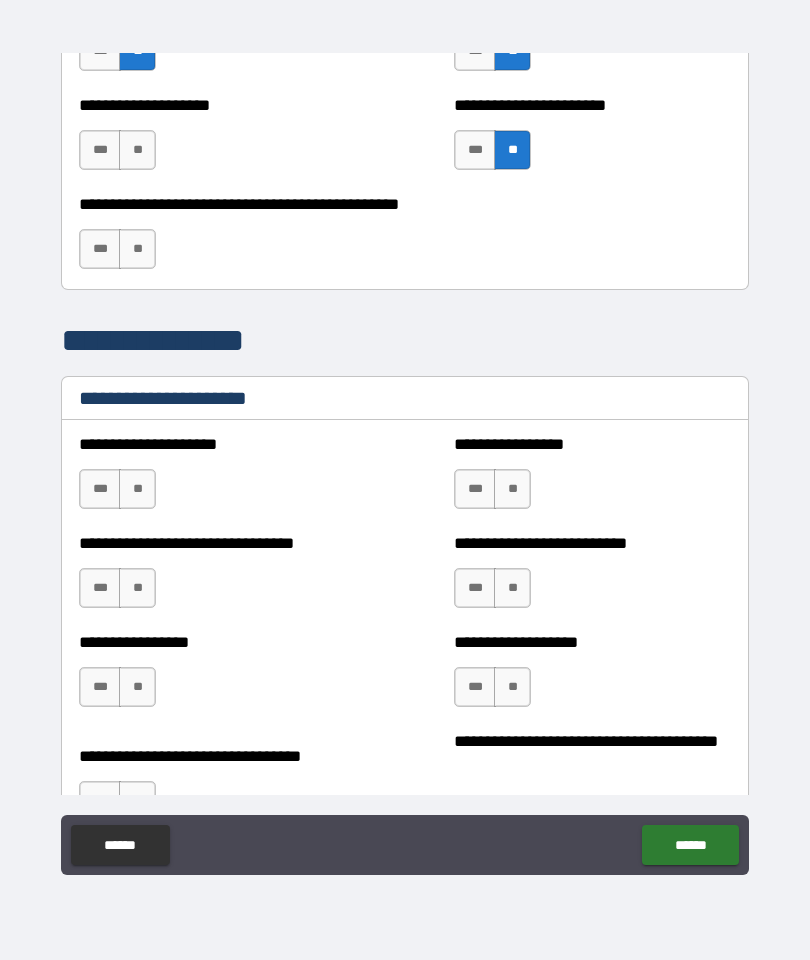 scroll, scrollTop: 5221, scrollLeft: 0, axis: vertical 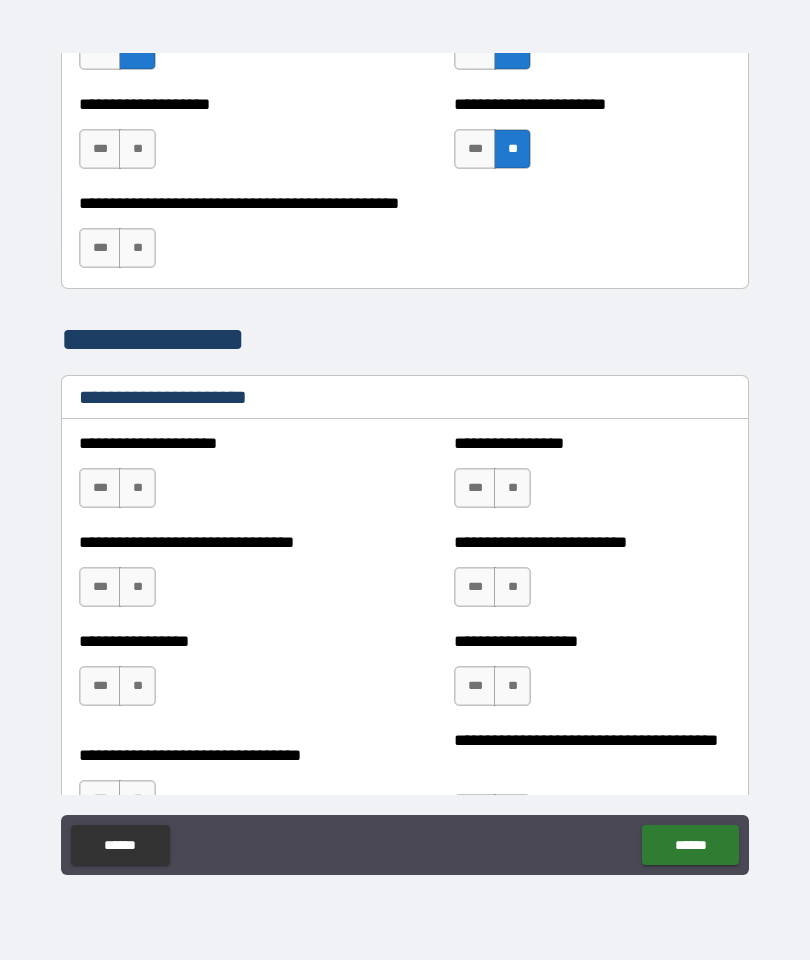 click on "***" at bounding box center (100, 488) 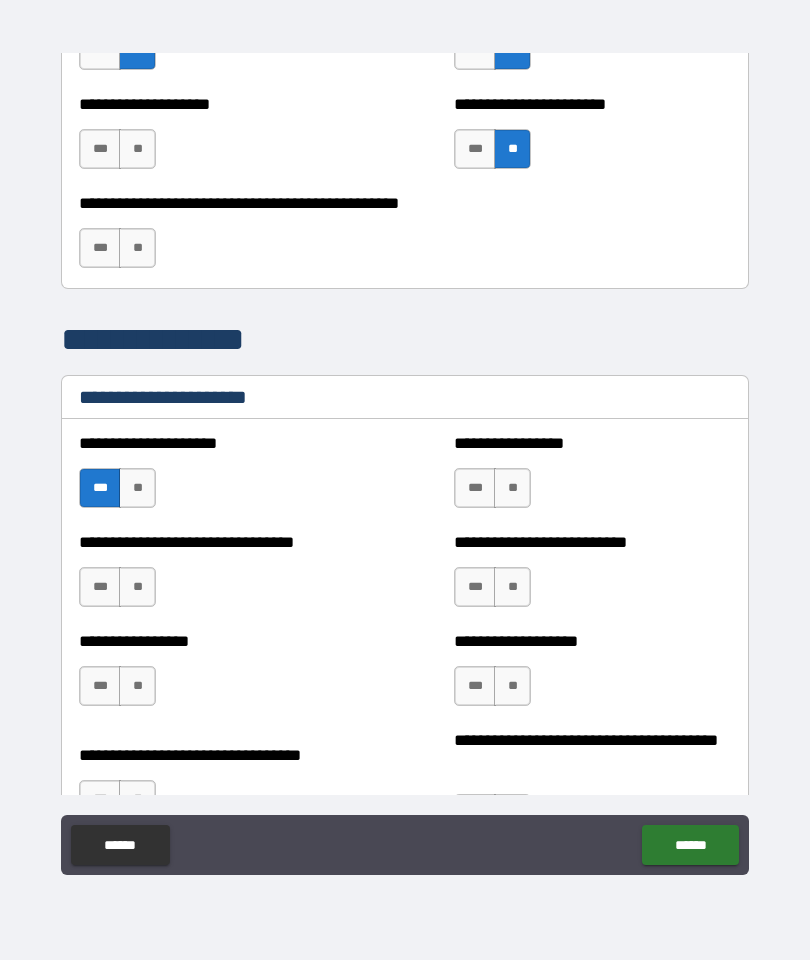 click on "**" at bounding box center [137, 587] 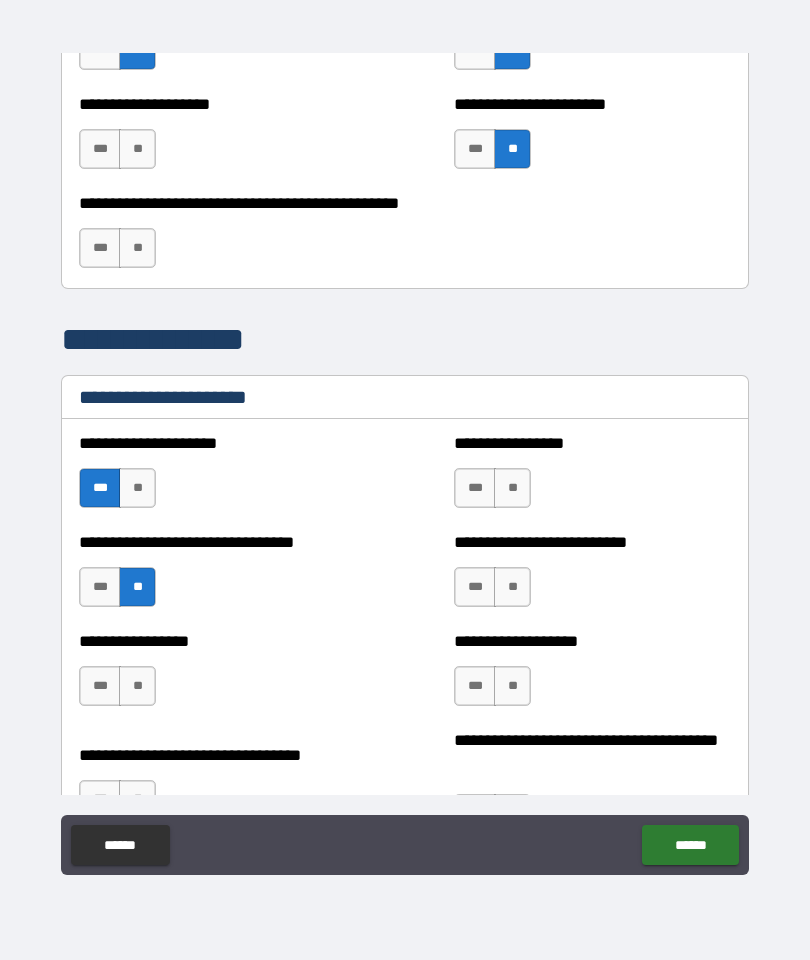 click on "***" at bounding box center (100, 686) 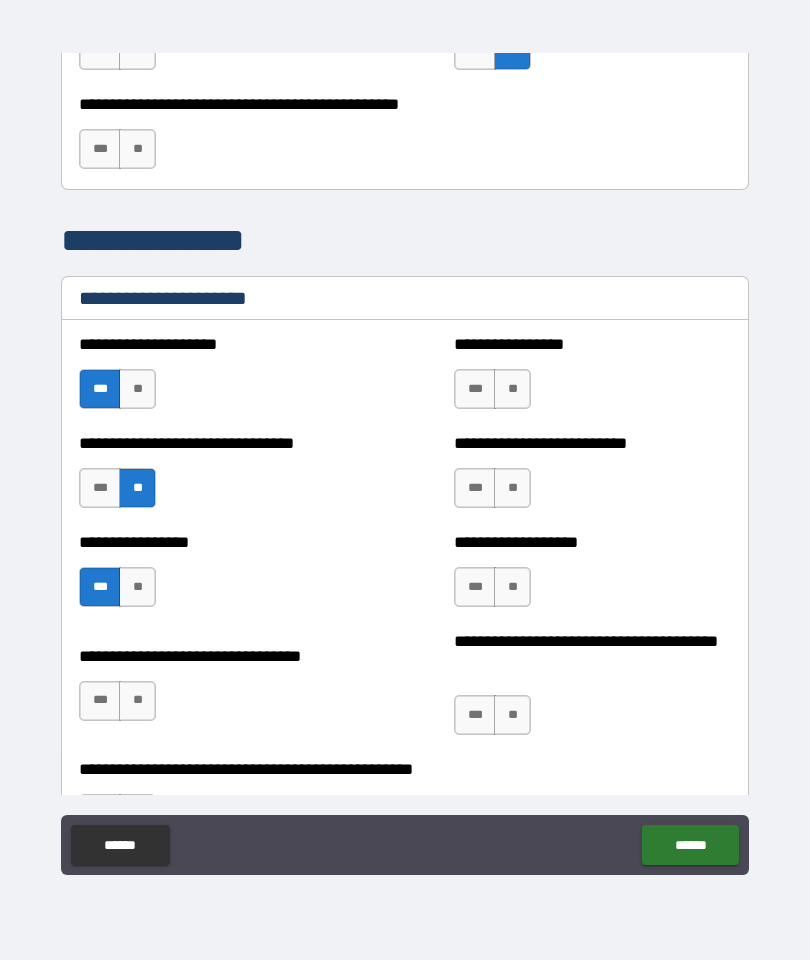 scroll, scrollTop: 5339, scrollLeft: 0, axis: vertical 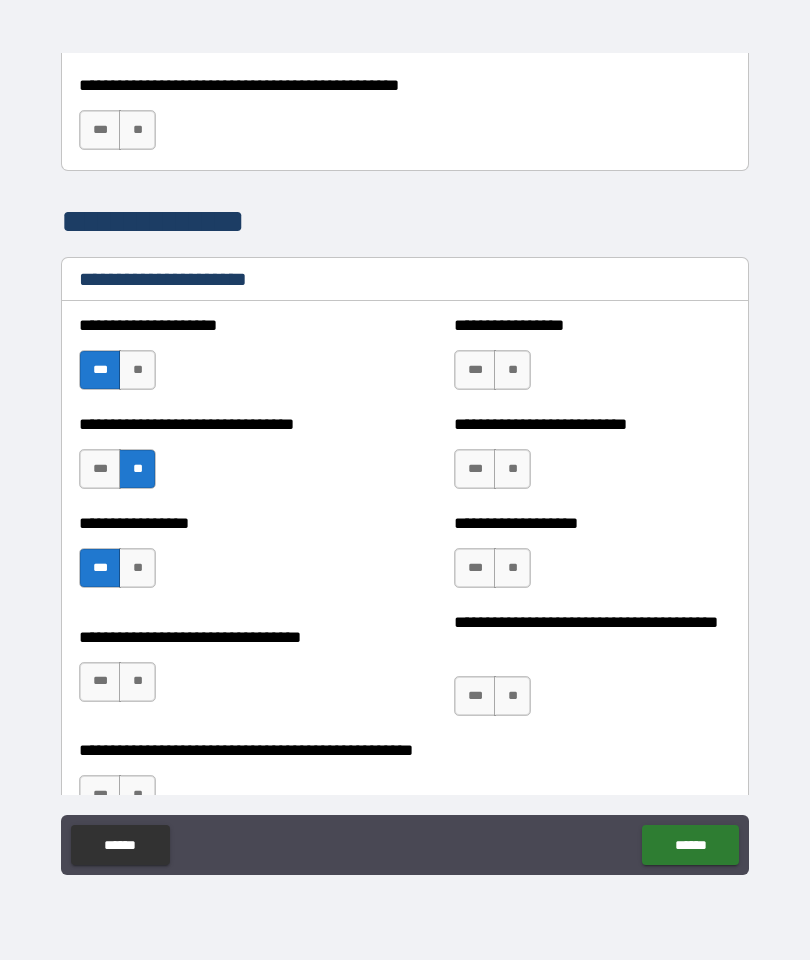 click on "**" at bounding box center (137, 682) 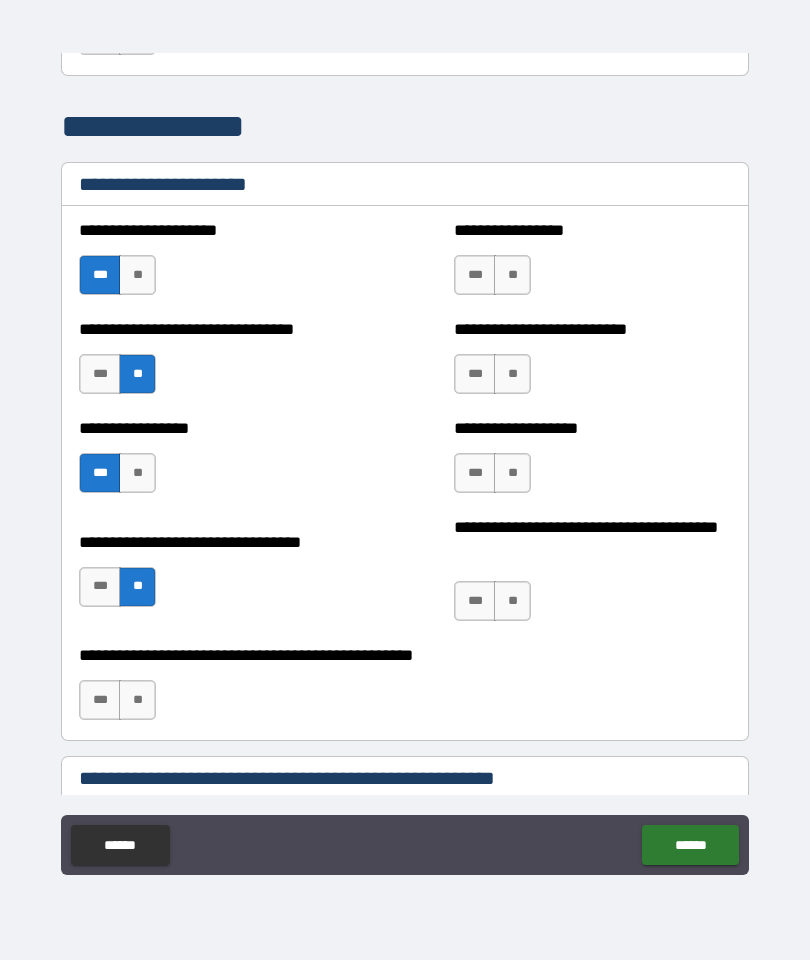 scroll, scrollTop: 5448, scrollLeft: 0, axis: vertical 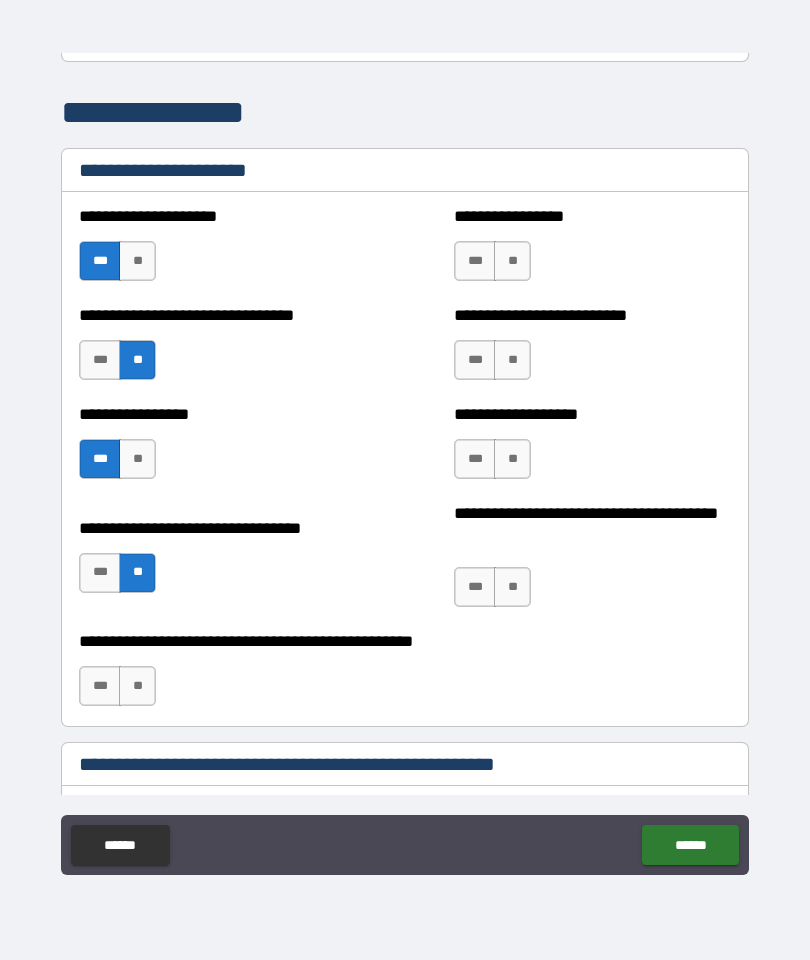 click on "***" at bounding box center [100, 686] 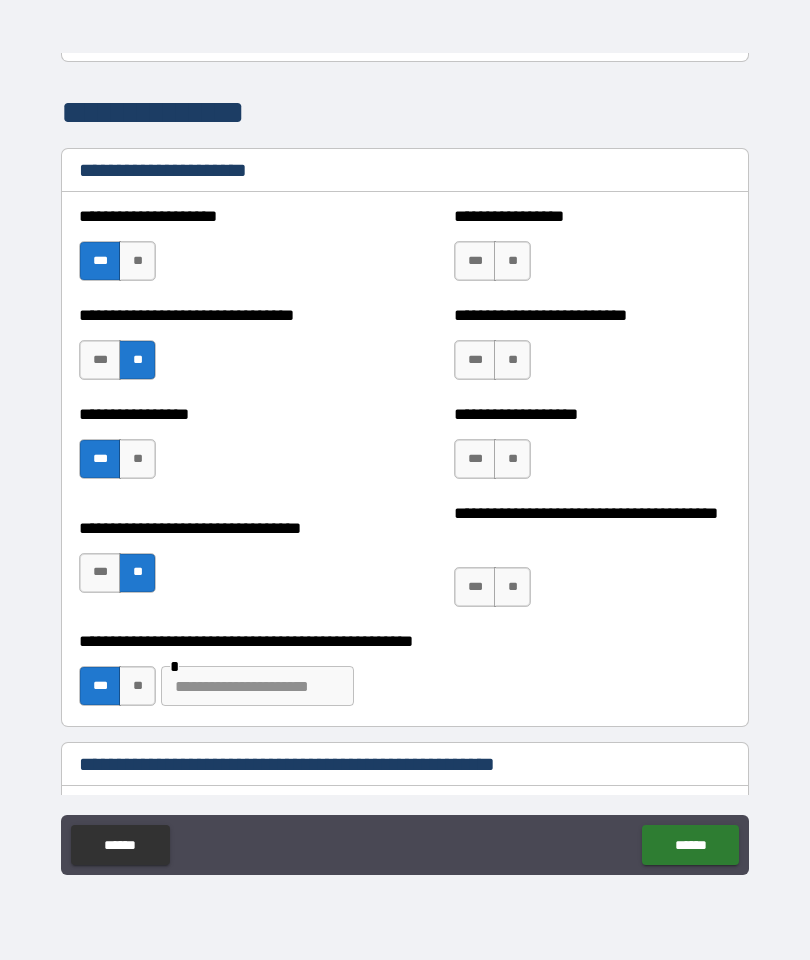 click on "**" at bounding box center [512, 261] 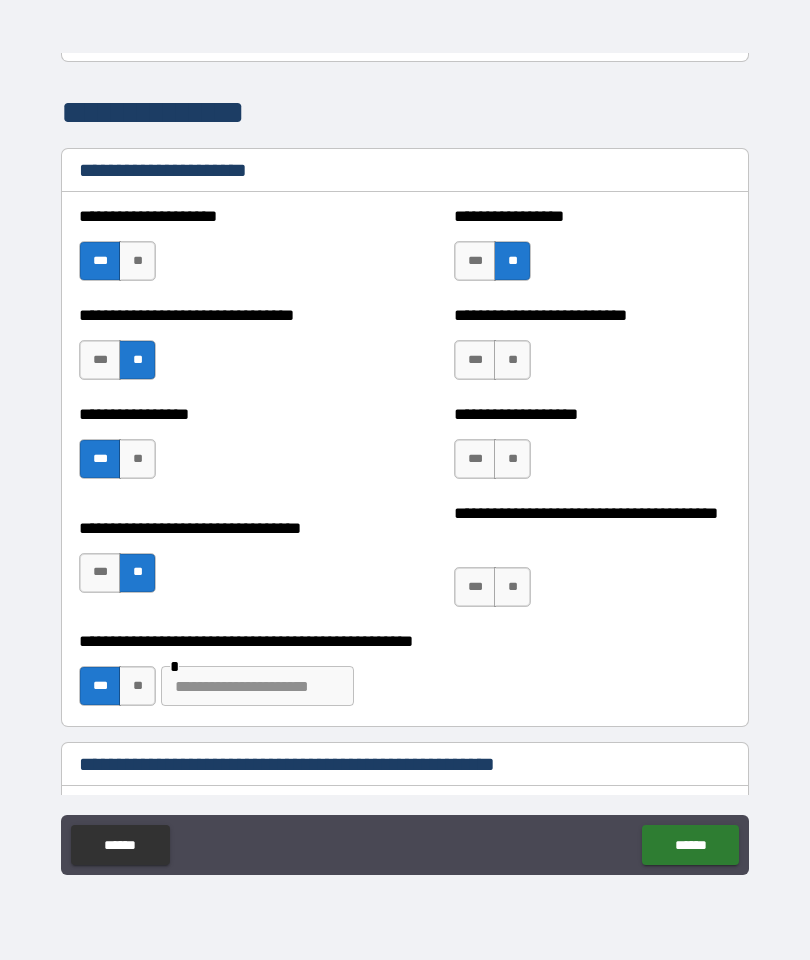 click on "***" at bounding box center [475, 360] 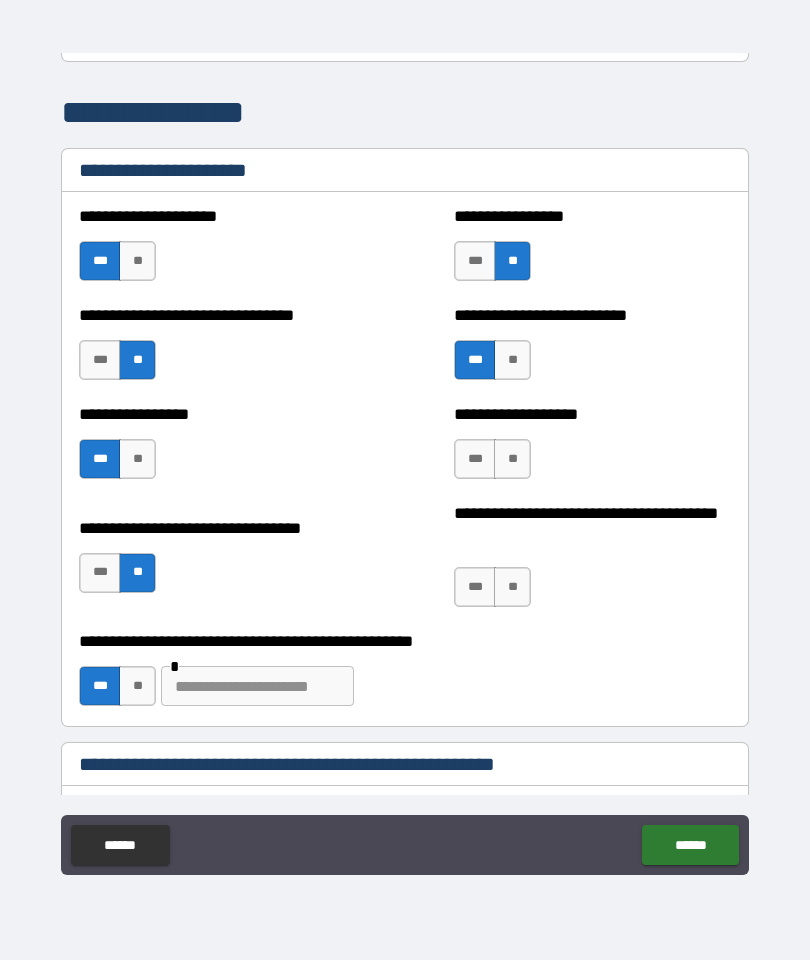 click on "**" at bounding box center (512, 360) 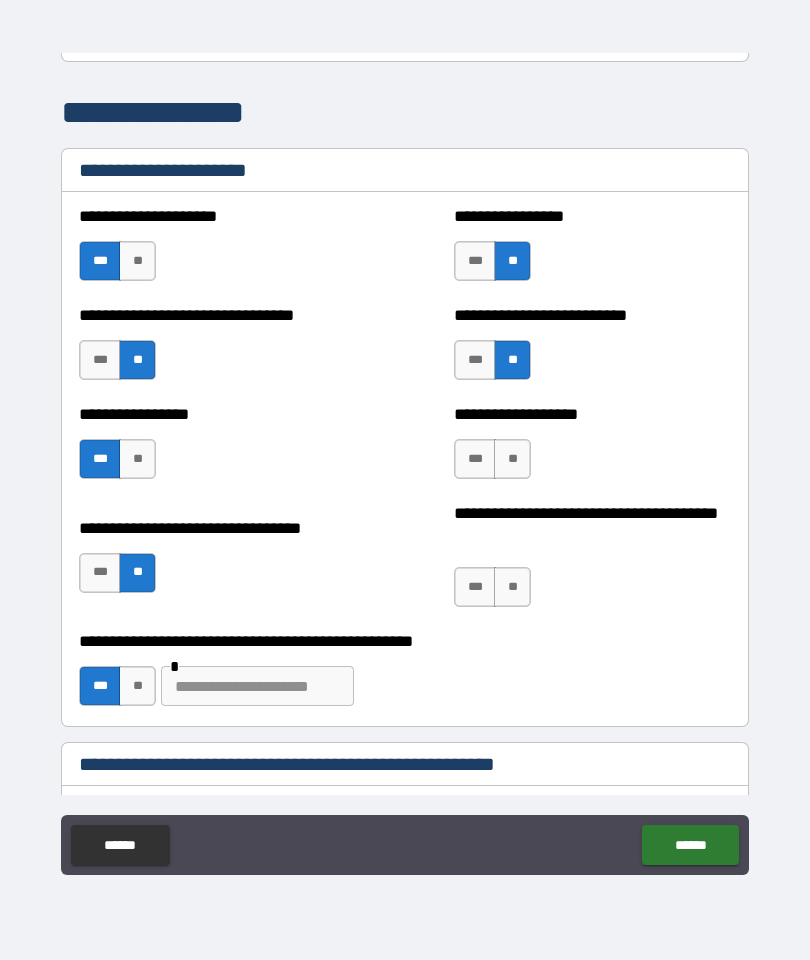click on "**" at bounding box center [512, 459] 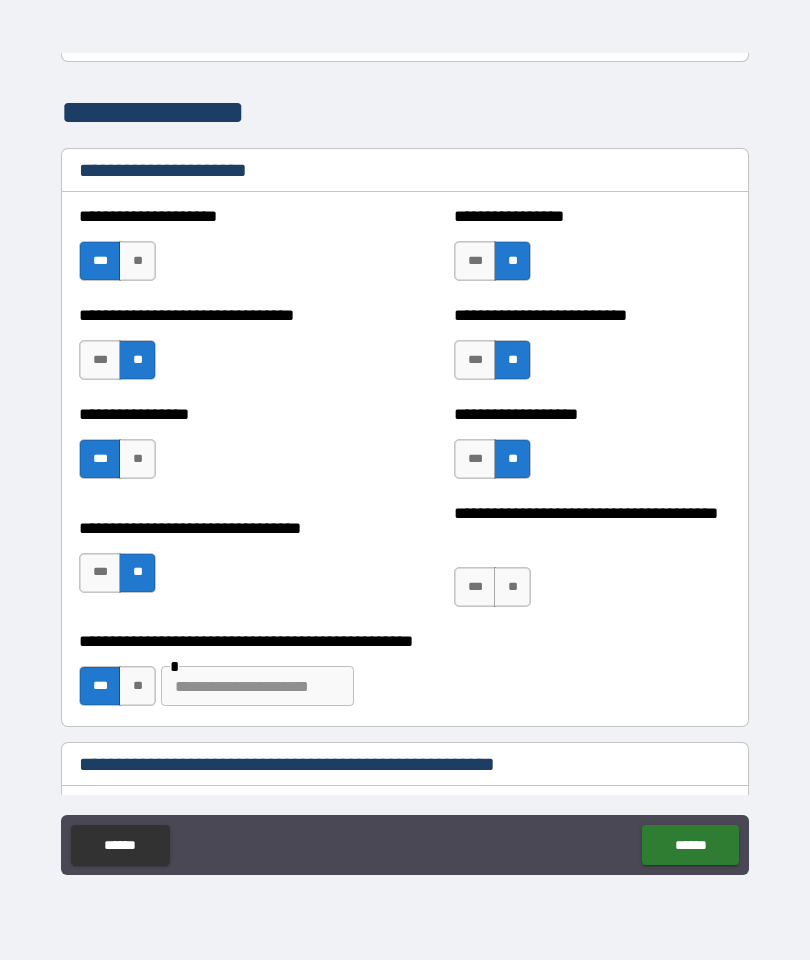 click on "**********" at bounding box center (405, 563) 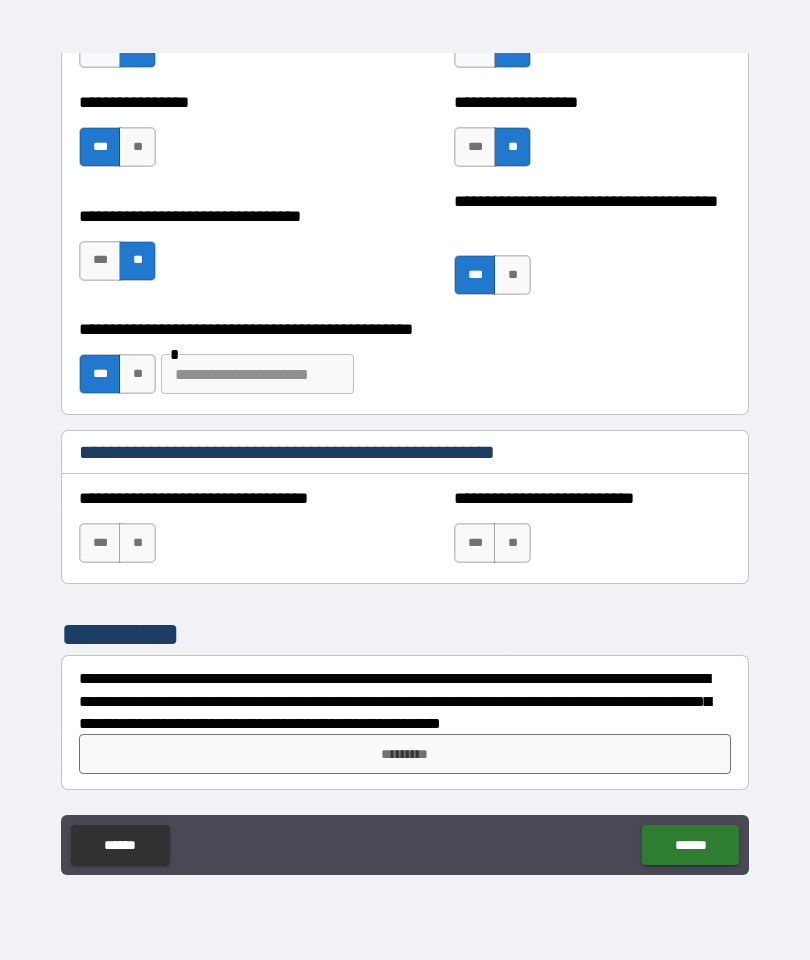 scroll, scrollTop: 5760, scrollLeft: 0, axis: vertical 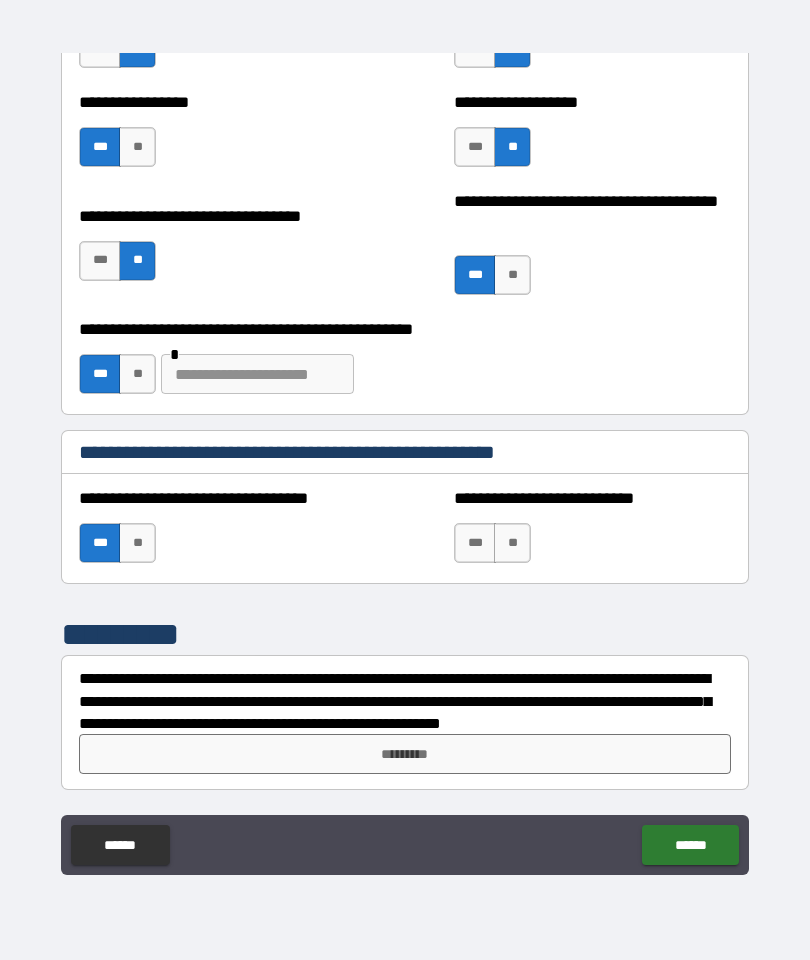 click on "**" at bounding box center [512, 543] 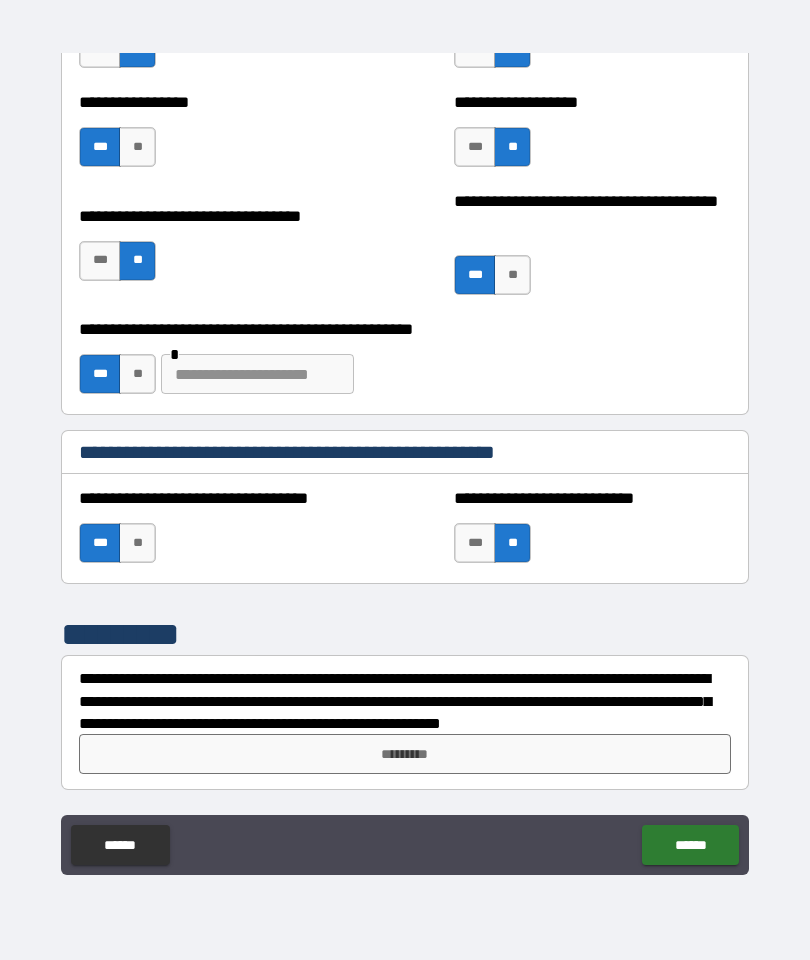 click on "*********" at bounding box center [405, 754] 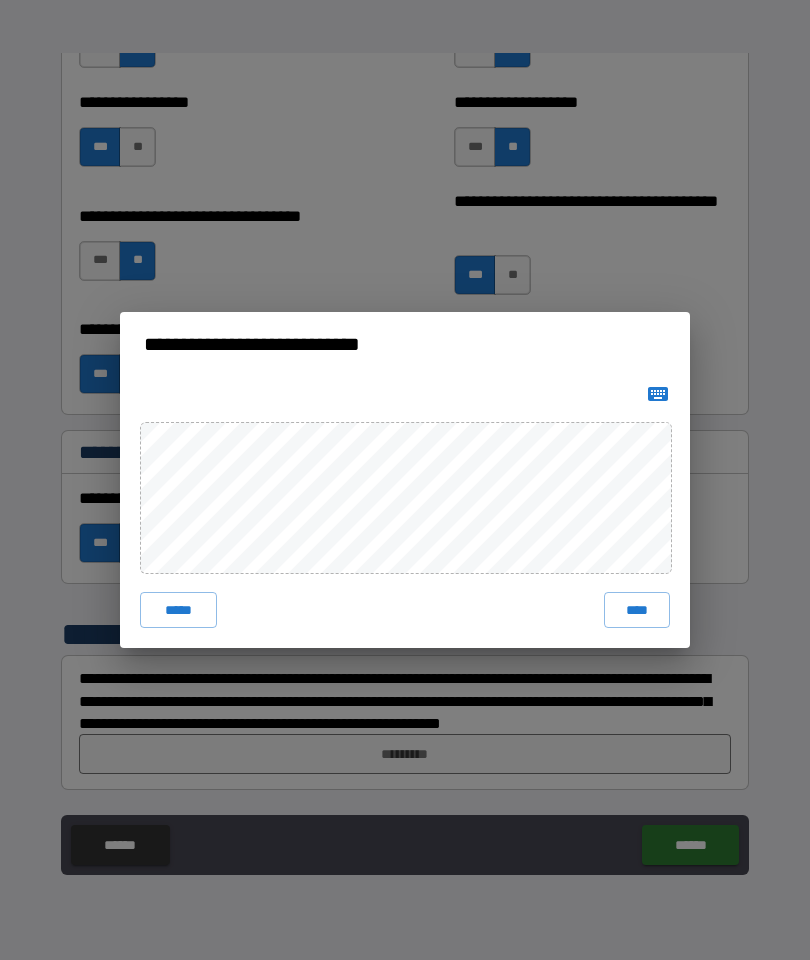 click on "****" at bounding box center (637, 610) 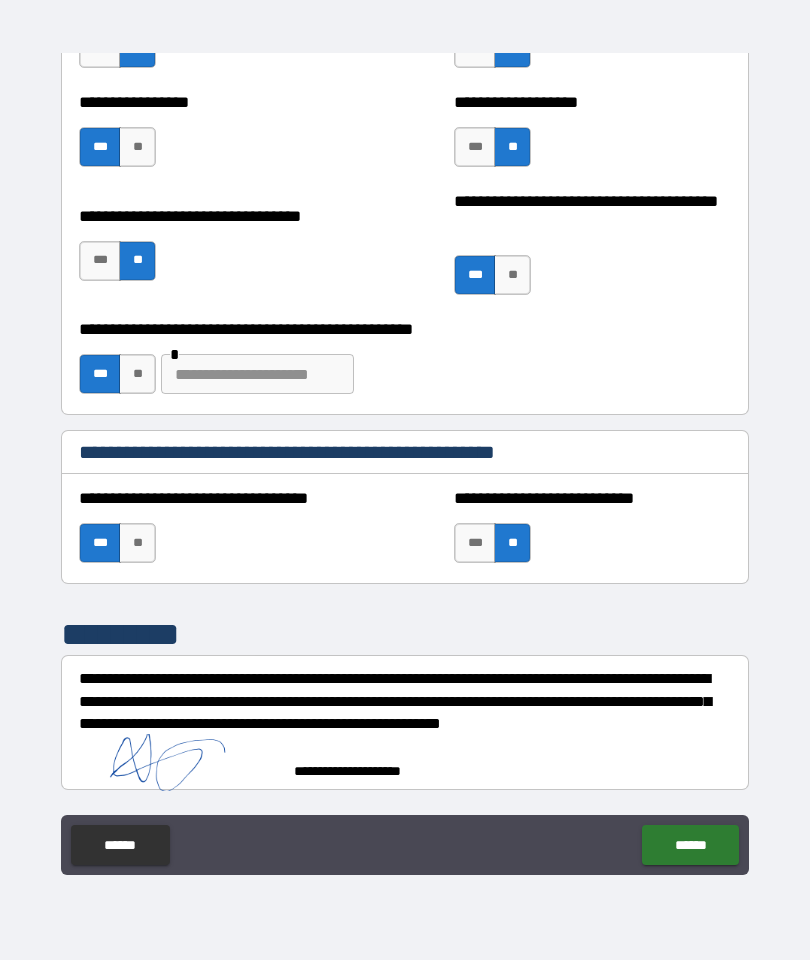 scroll, scrollTop: 5750, scrollLeft: 0, axis: vertical 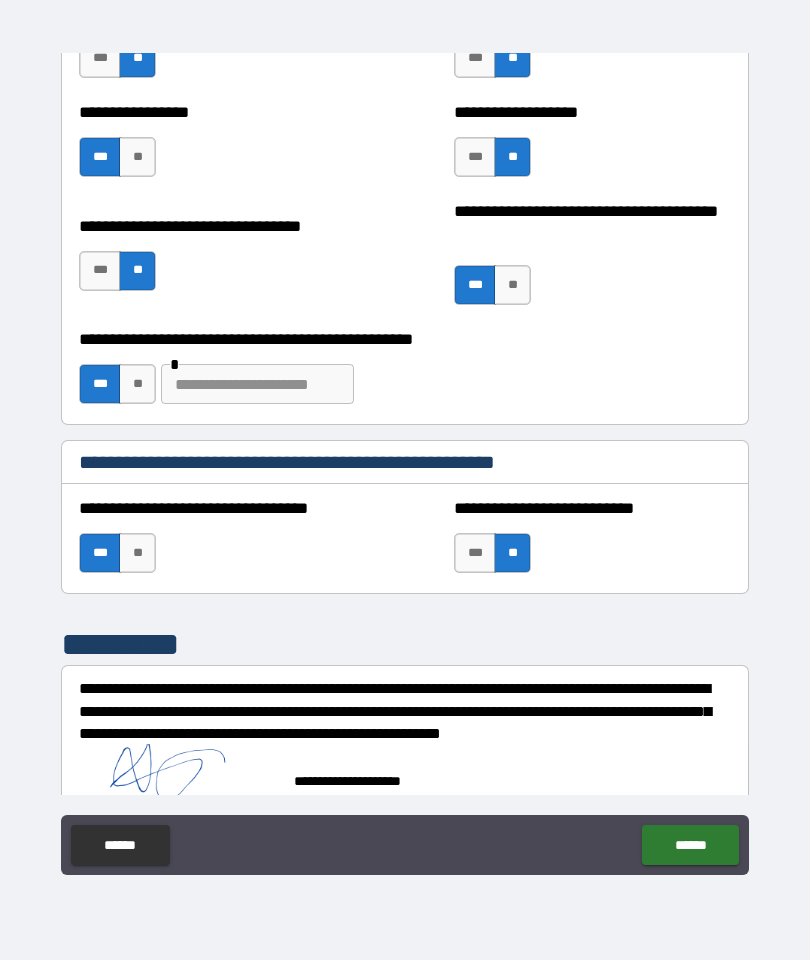 click on "******" at bounding box center (690, 845) 